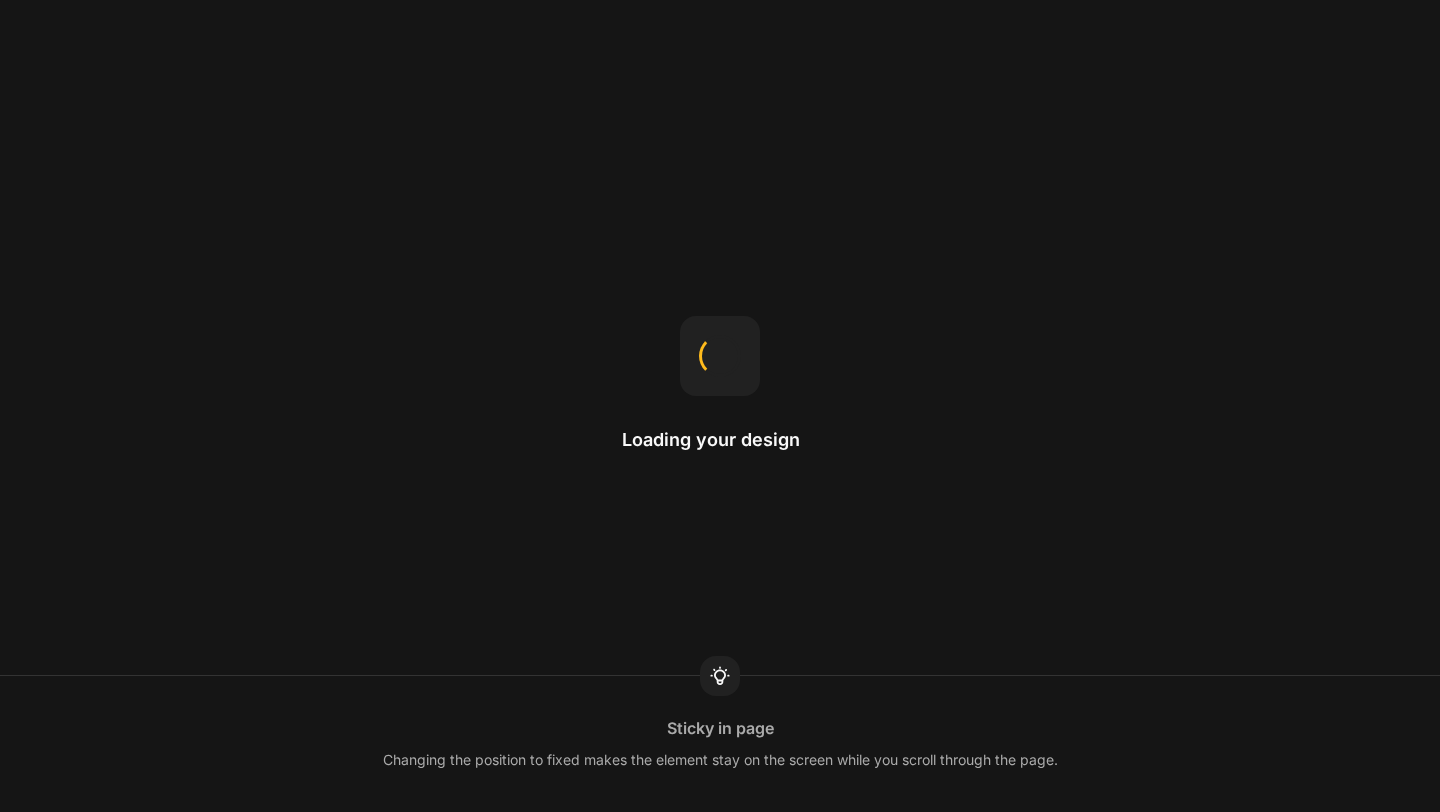 scroll, scrollTop: 0, scrollLeft: 0, axis: both 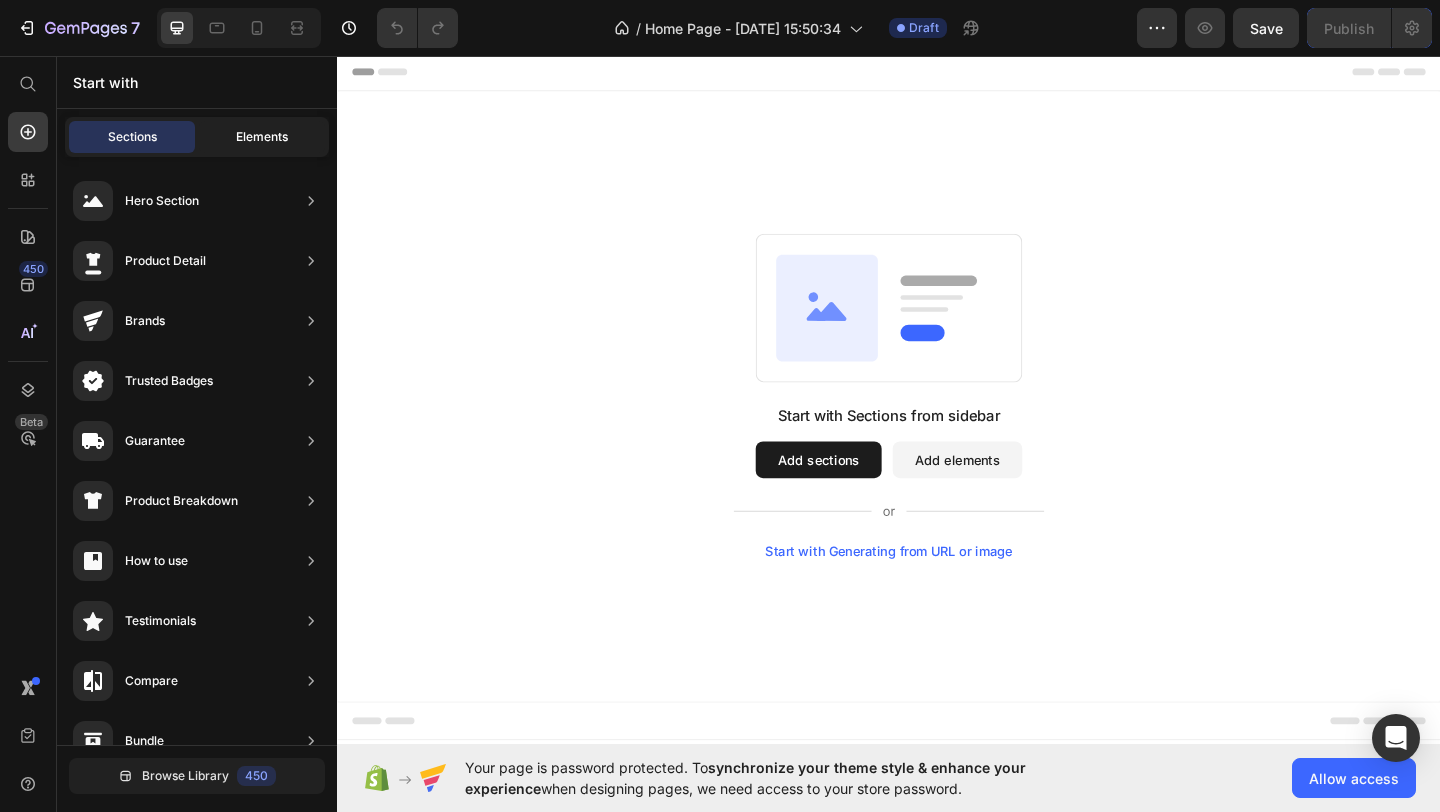 click on "Elements" at bounding box center [262, 137] 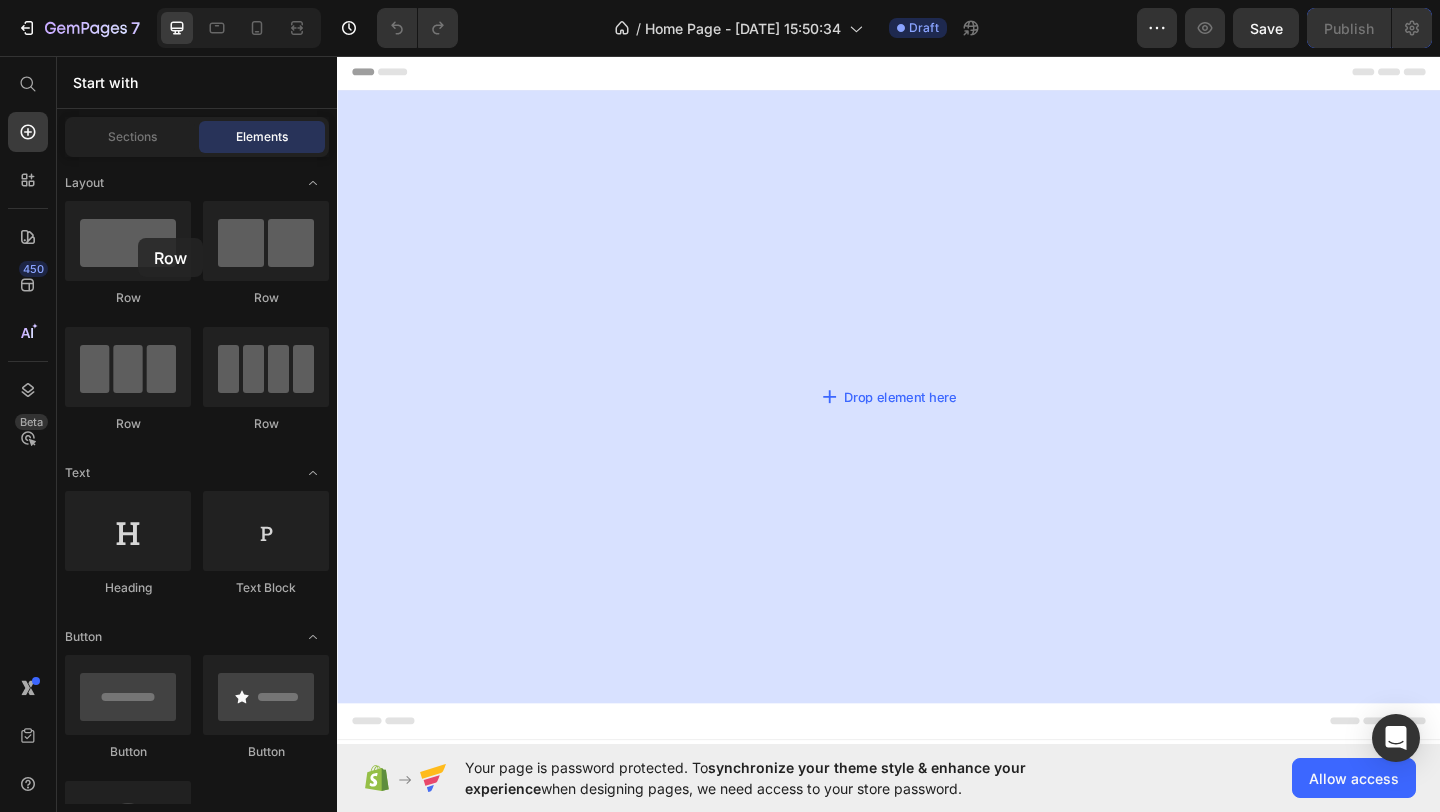 drag, startPoint x: 475, startPoint y: 292, endPoint x: 603, endPoint y: 206, distance: 154.20766 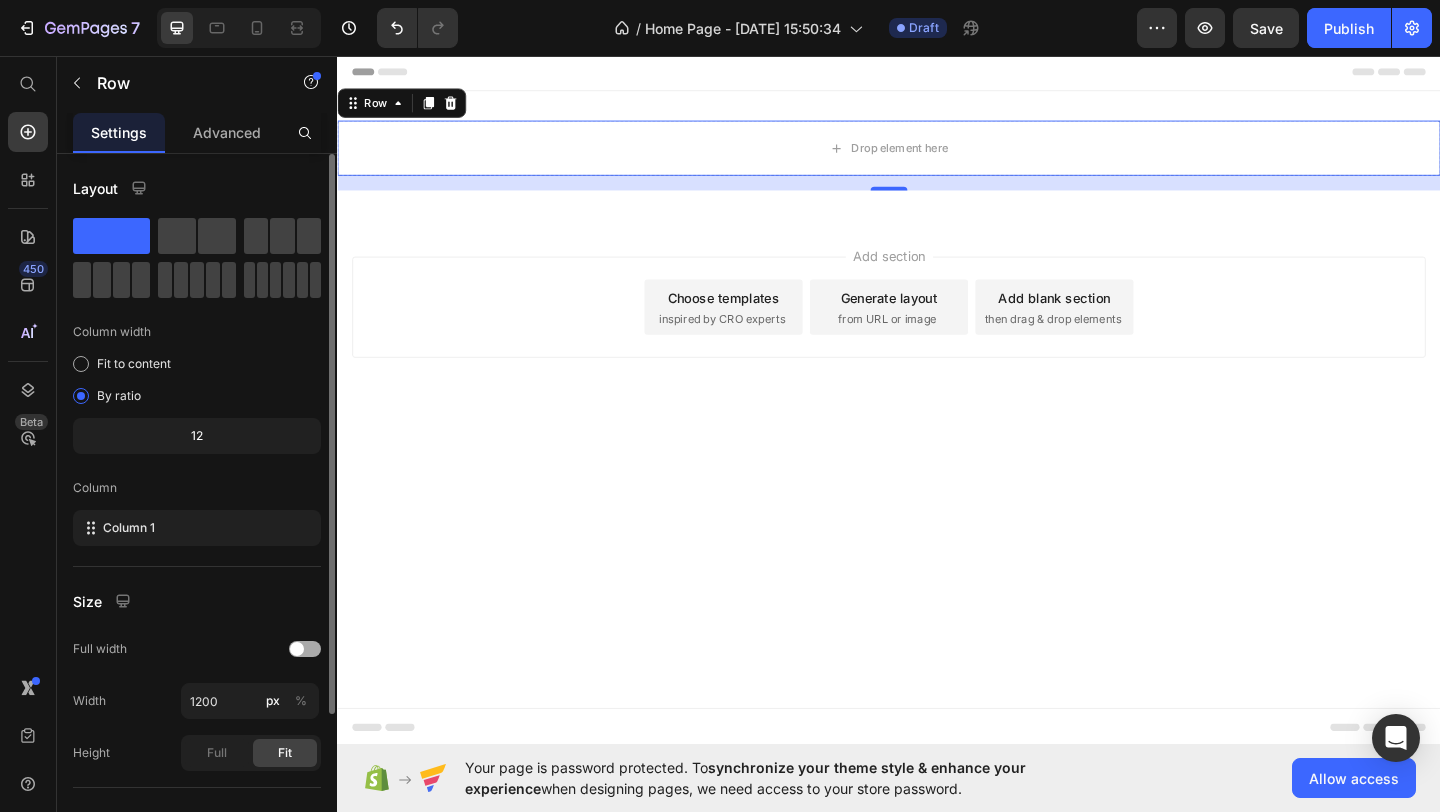 click at bounding box center (305, 649) 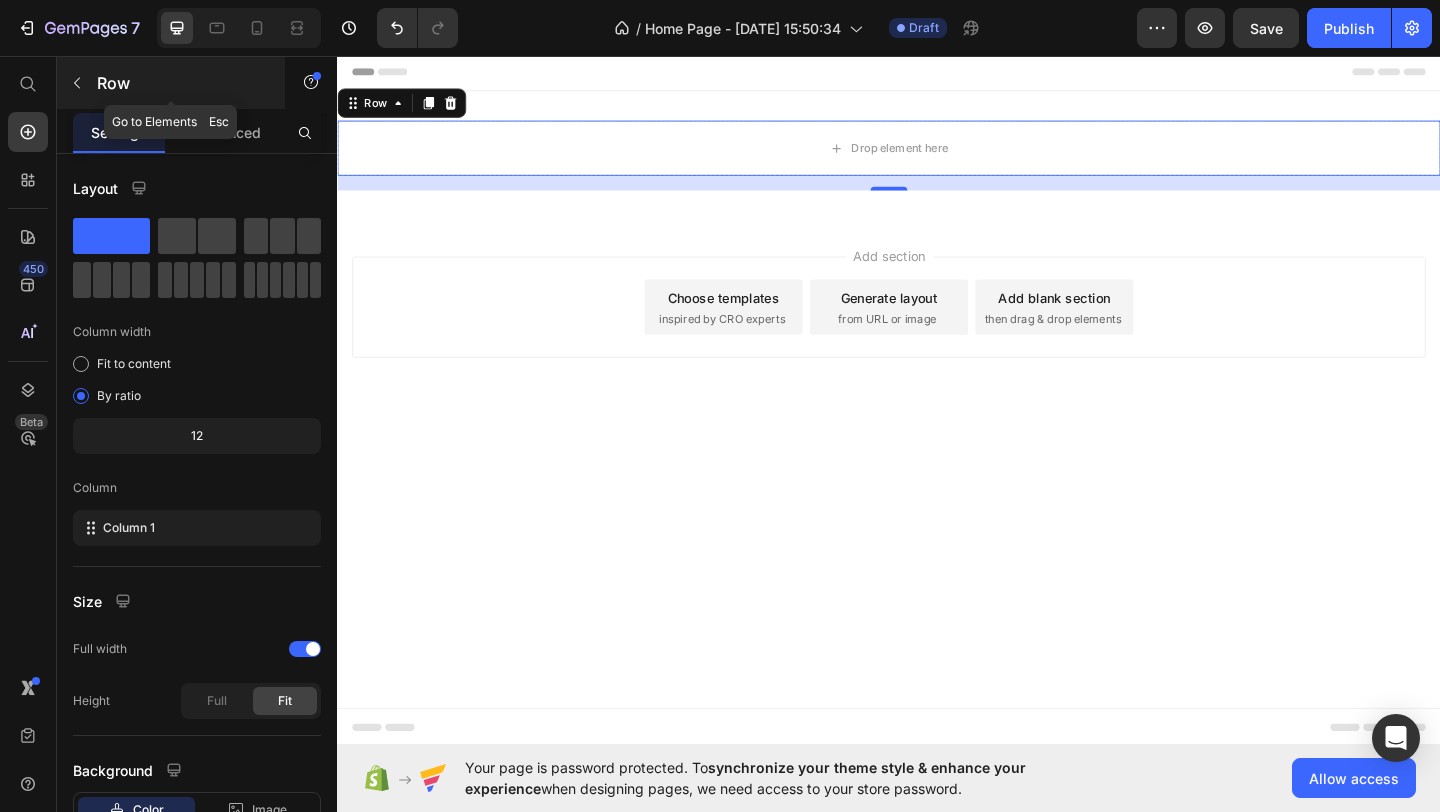 click at bounding box center (77, 83) 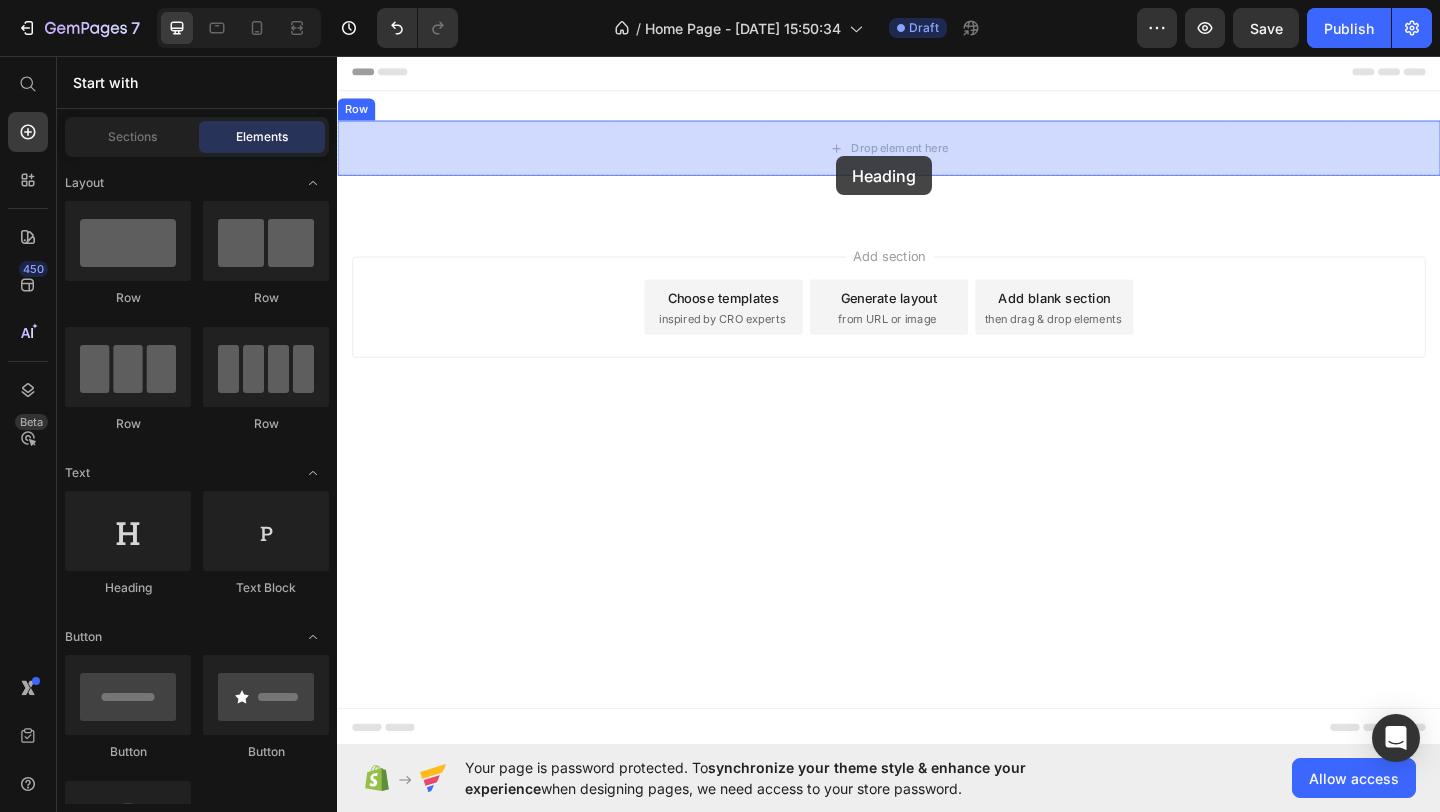 drag, startPoint x: 482, startPoint y: 596, endPoint x: 856, endPoint y: 176, distance: 562.3842 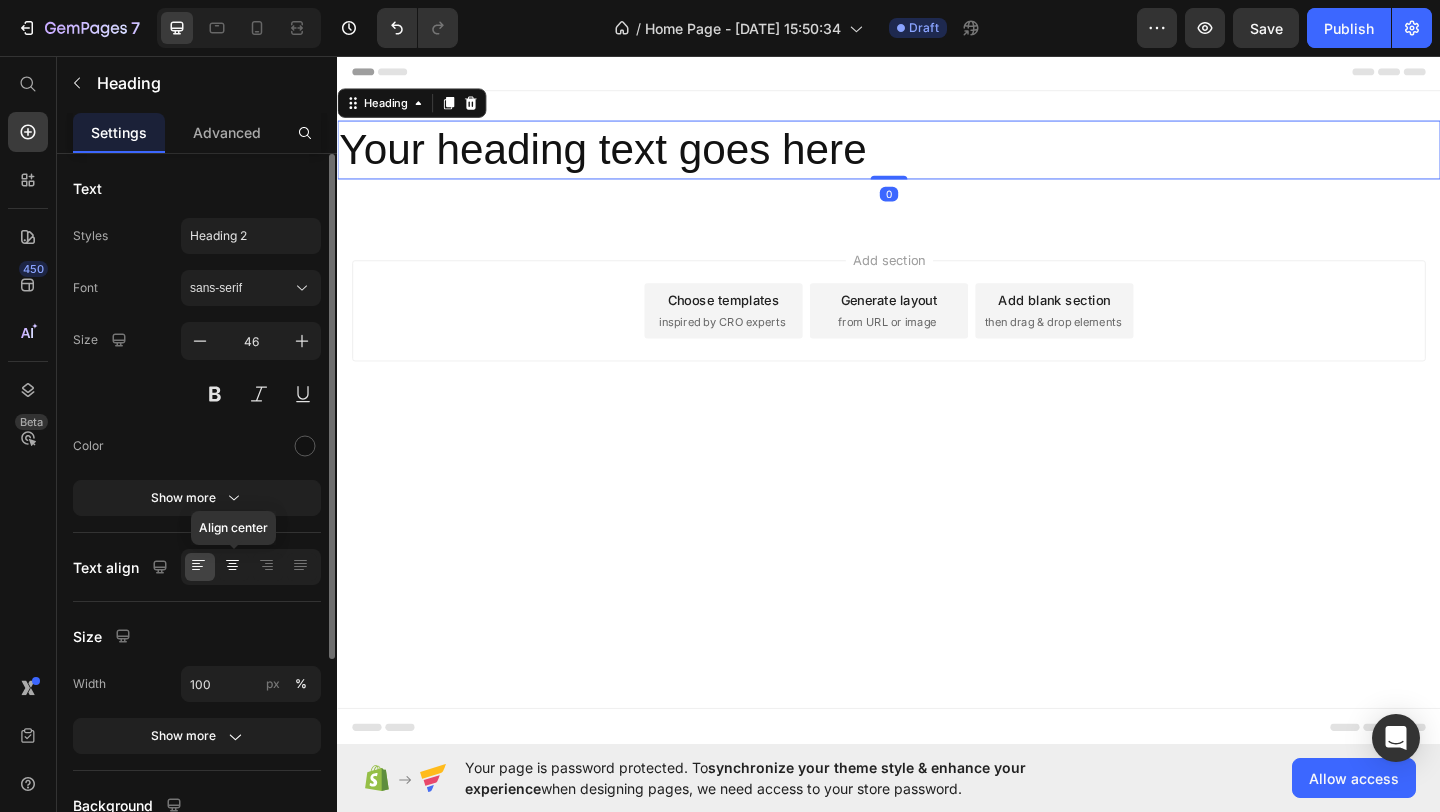 click 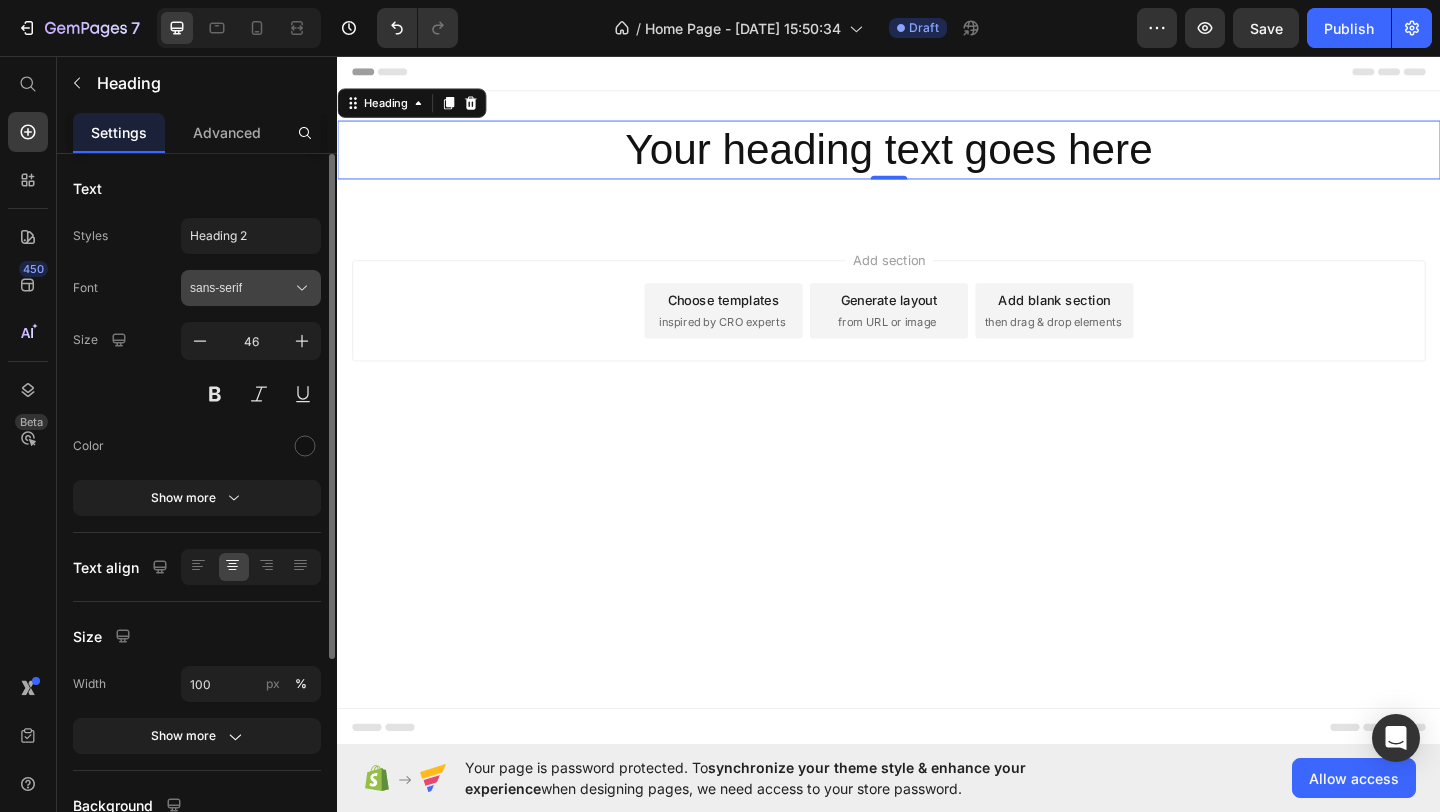 click on "sans-serif" at bounding box center (241, 288) 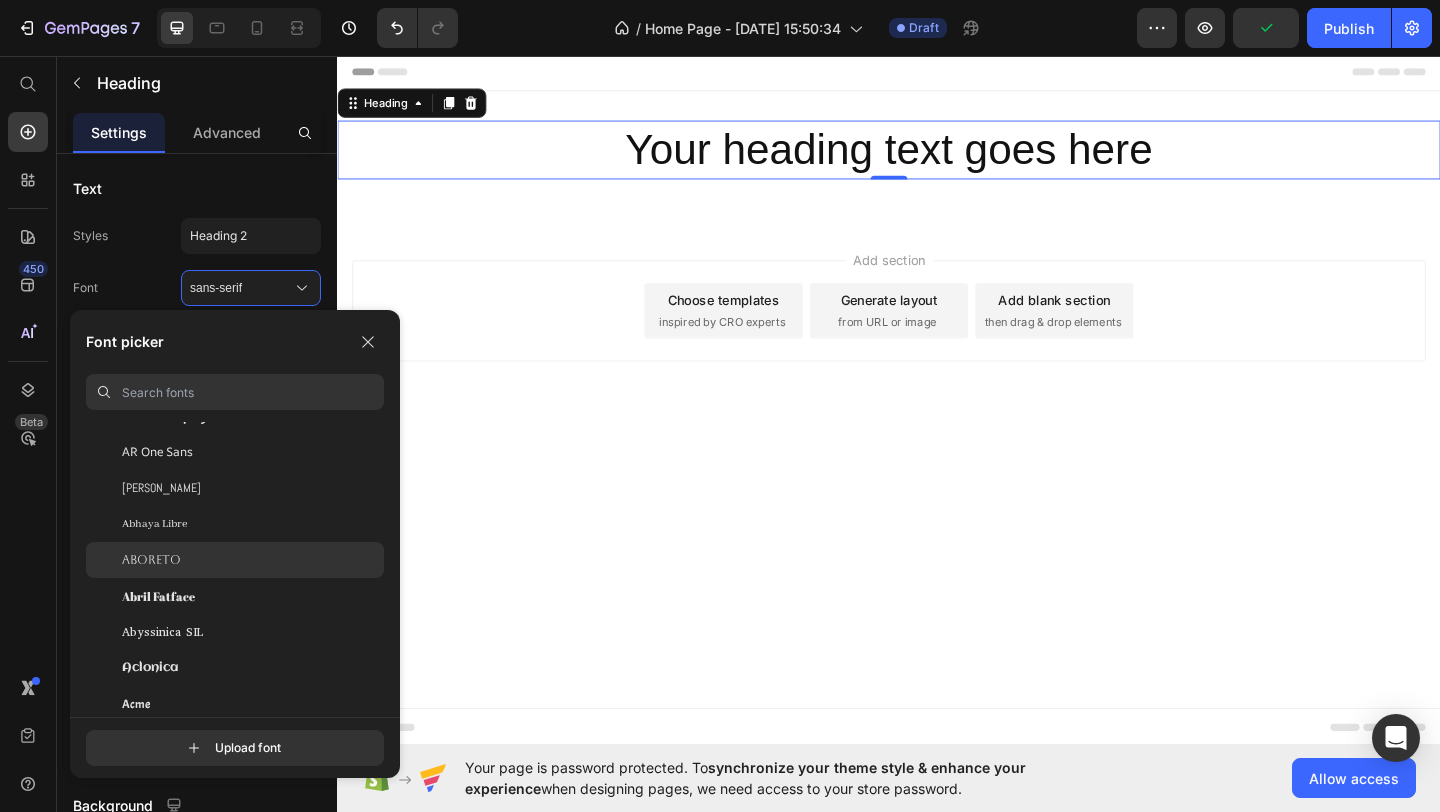 scroll, scrollTop: 133, scrollLeft: 0, axis: vertical 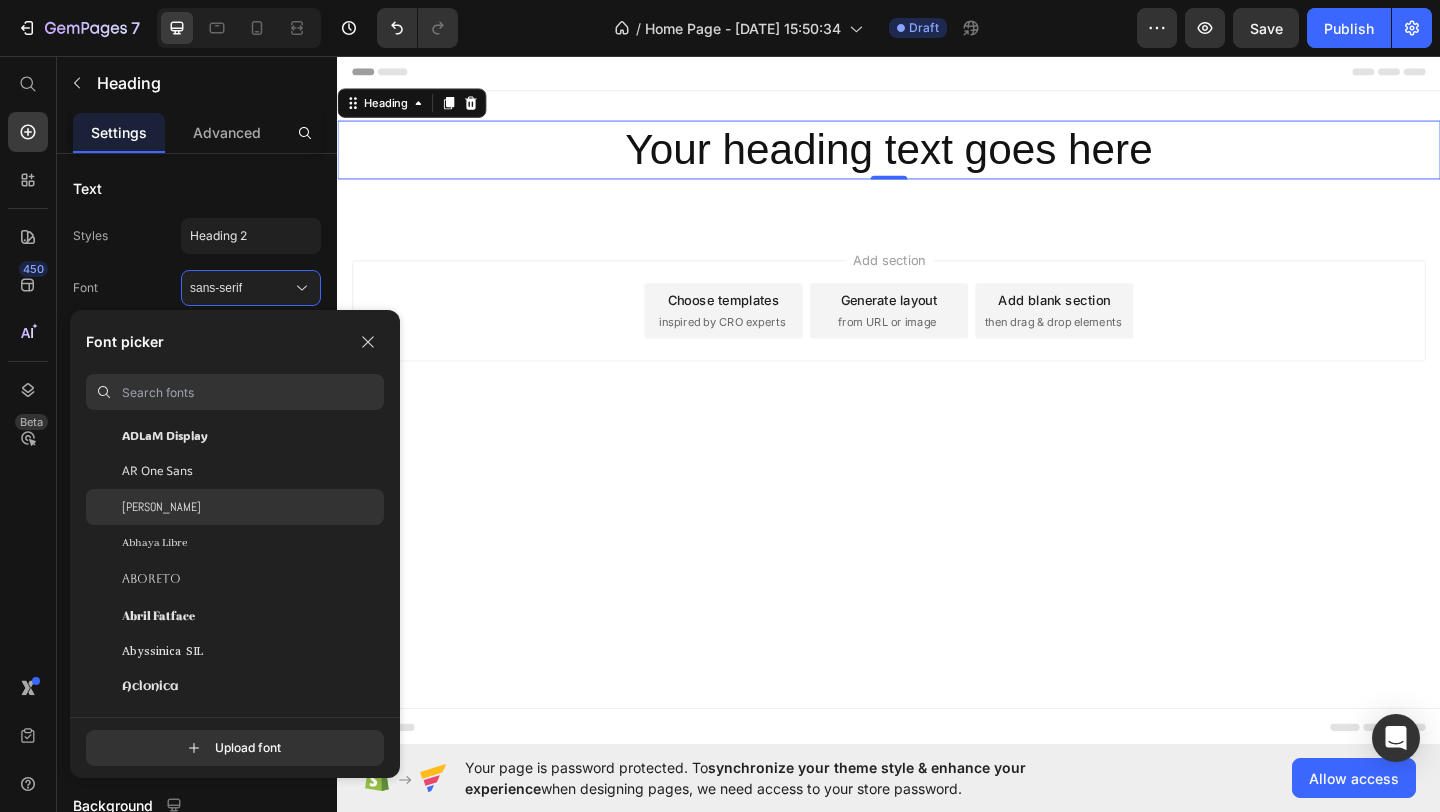 click on "[PERSON_NAME]" 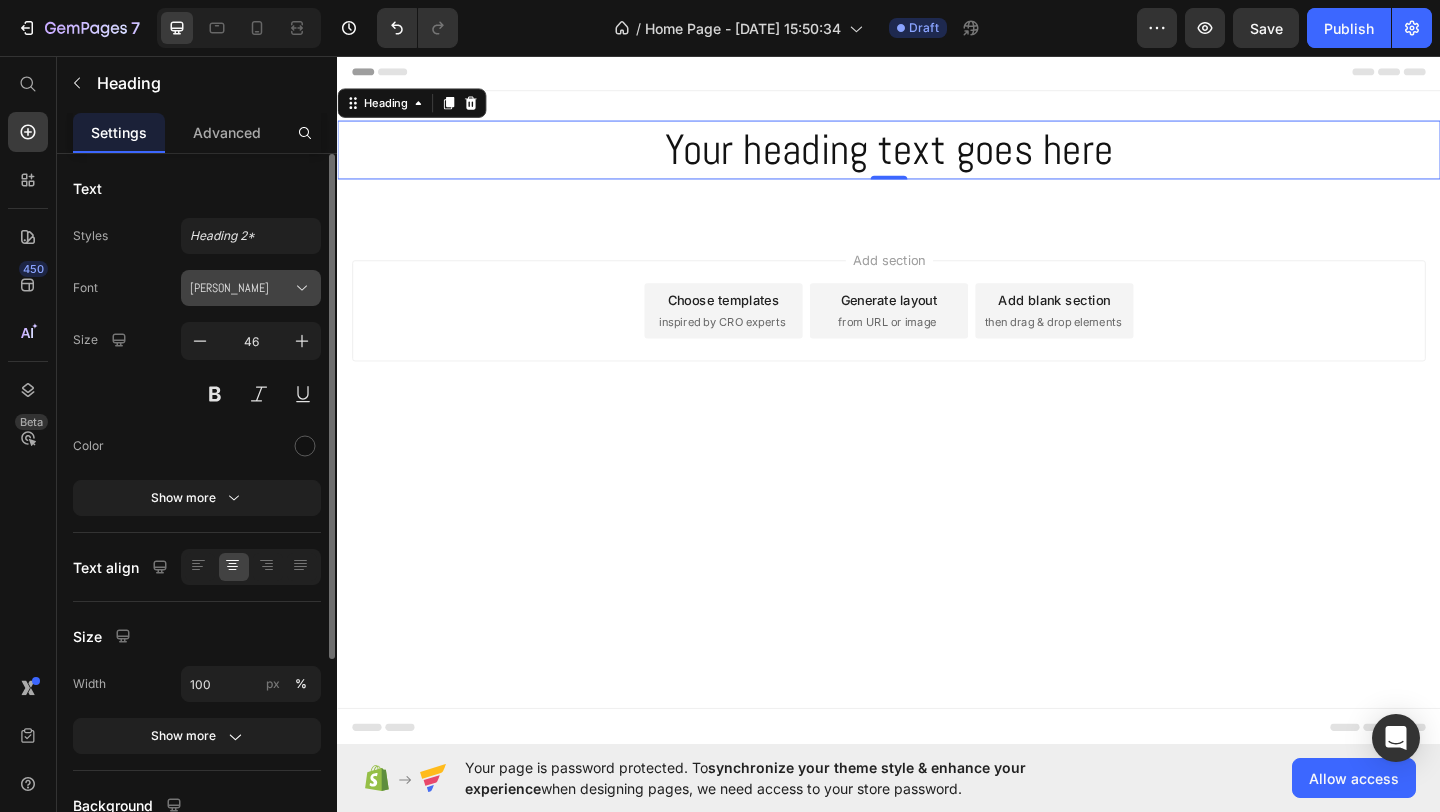click on "[PERSON_NAME]" at bounding box center (251, 288) 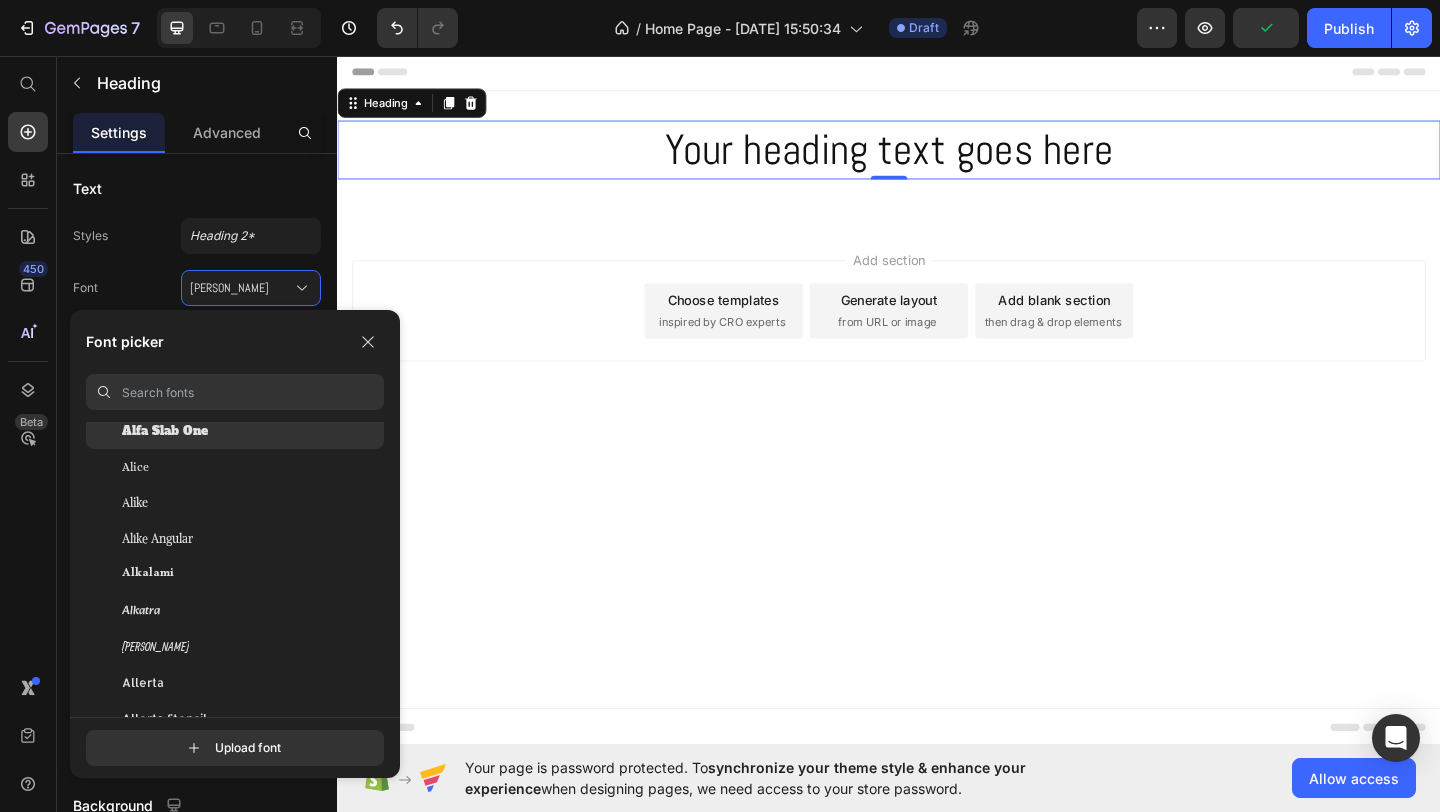 scroll, scrollTop: 1476, scrollLeft: 0, axis: vertical 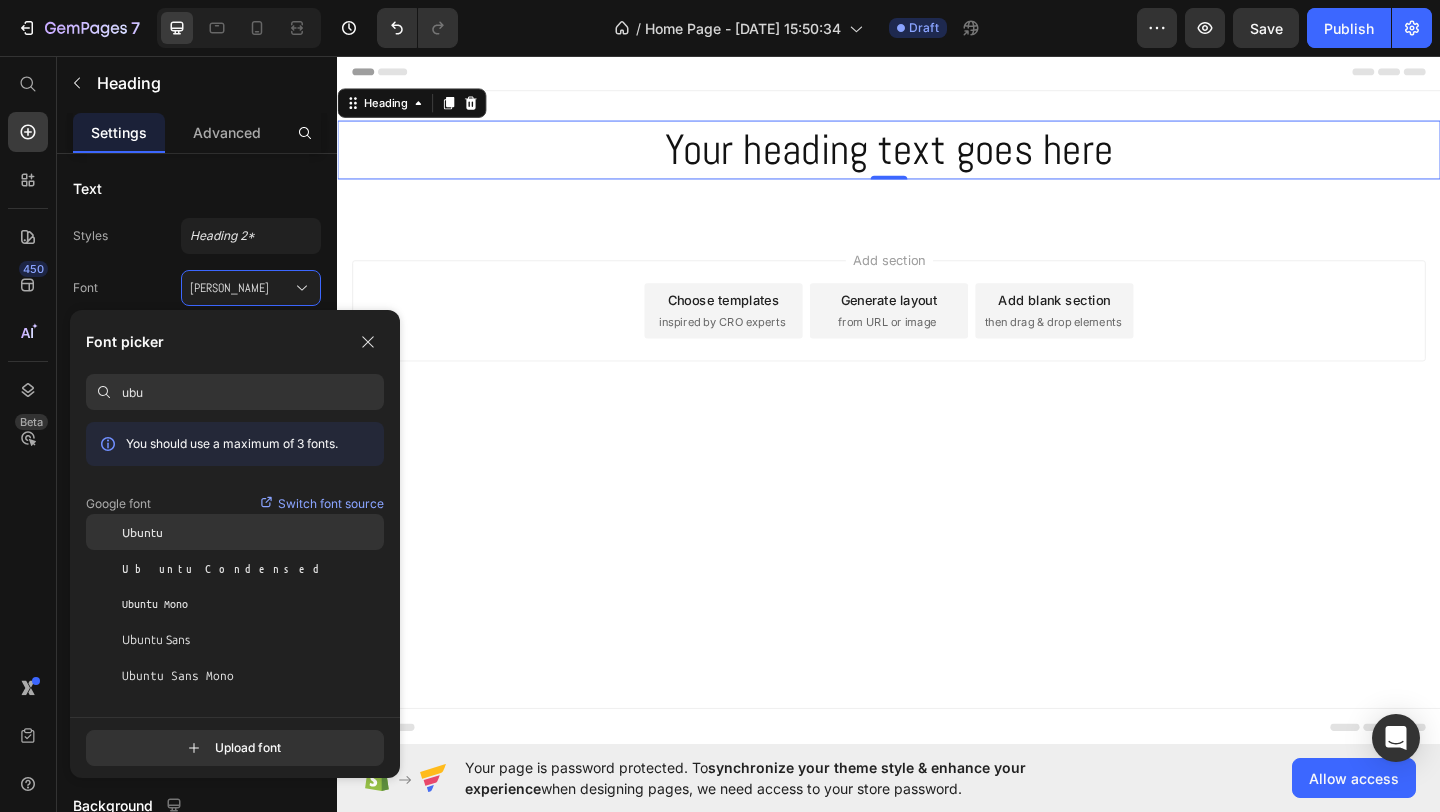 type on "ubu" 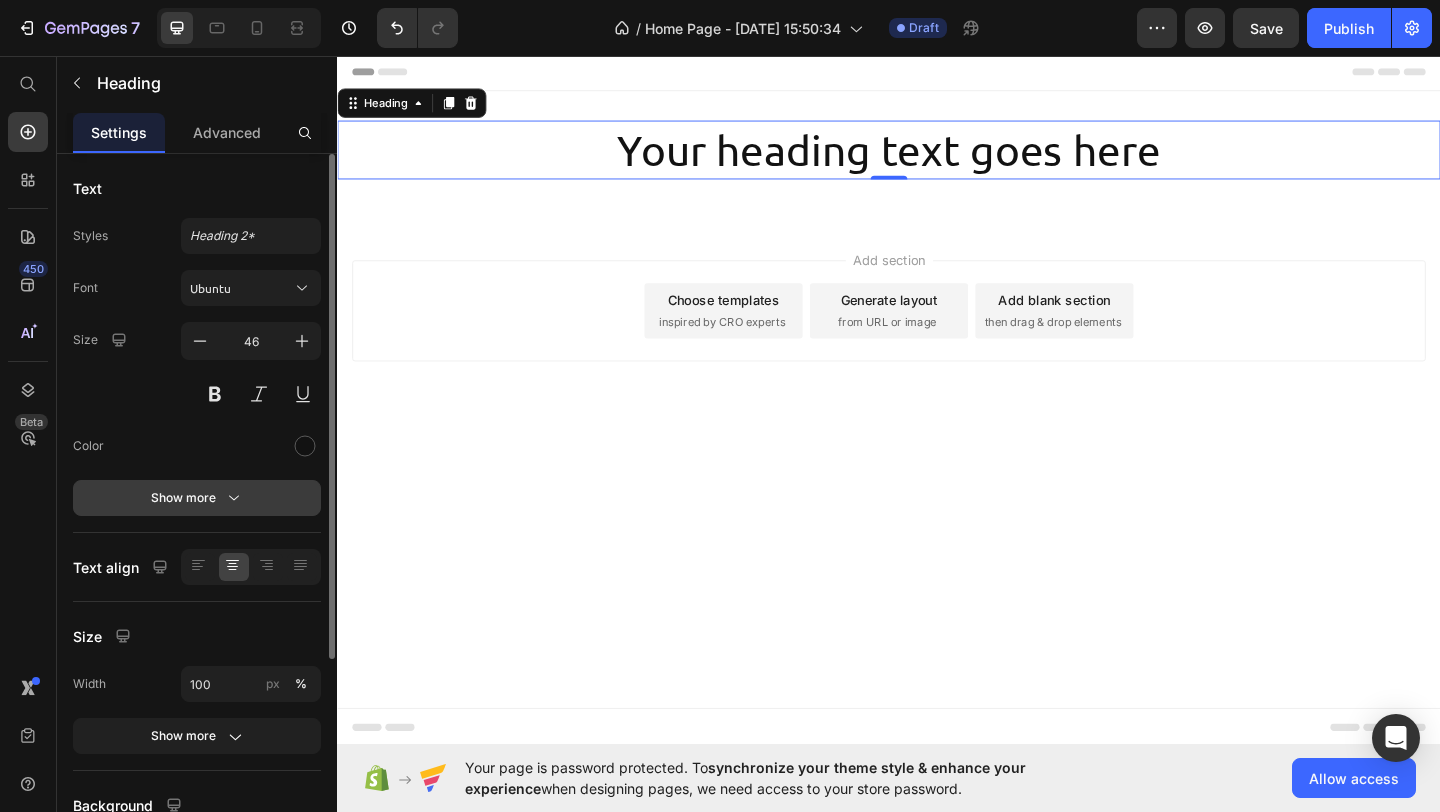 click on "Show more" at bounding box center [197, 498] 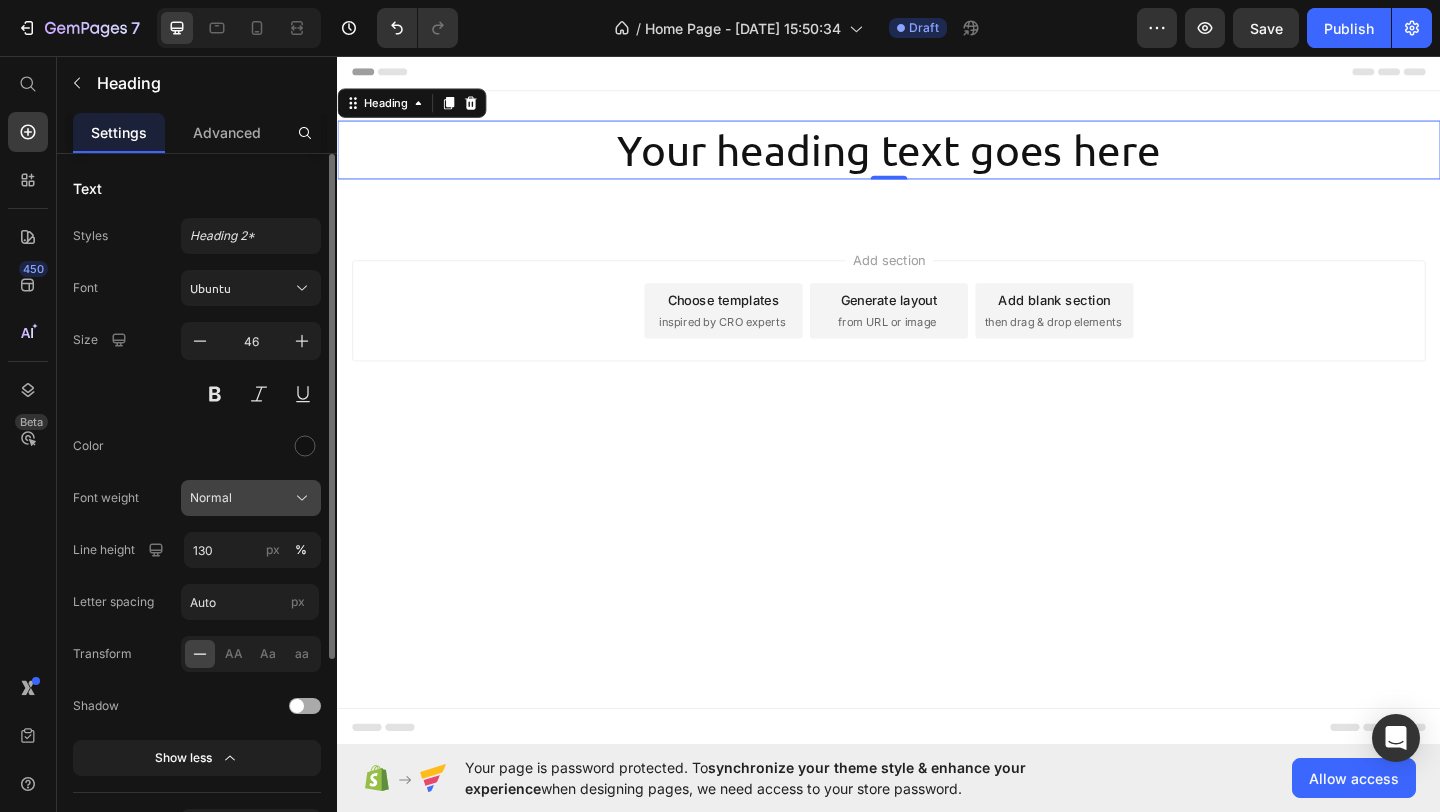 click on "Normal" 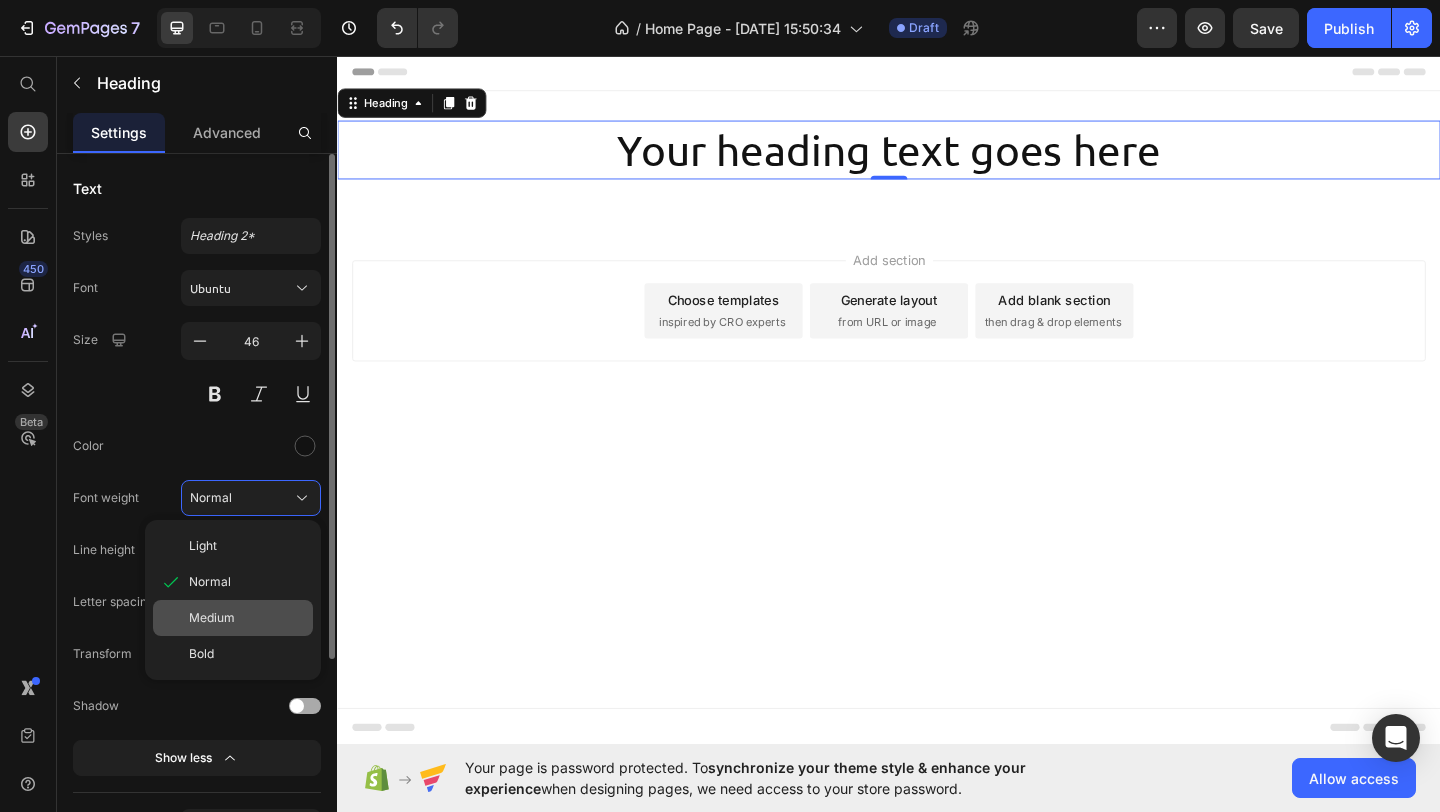 click on "Medium" at bounding box center (212, 618) 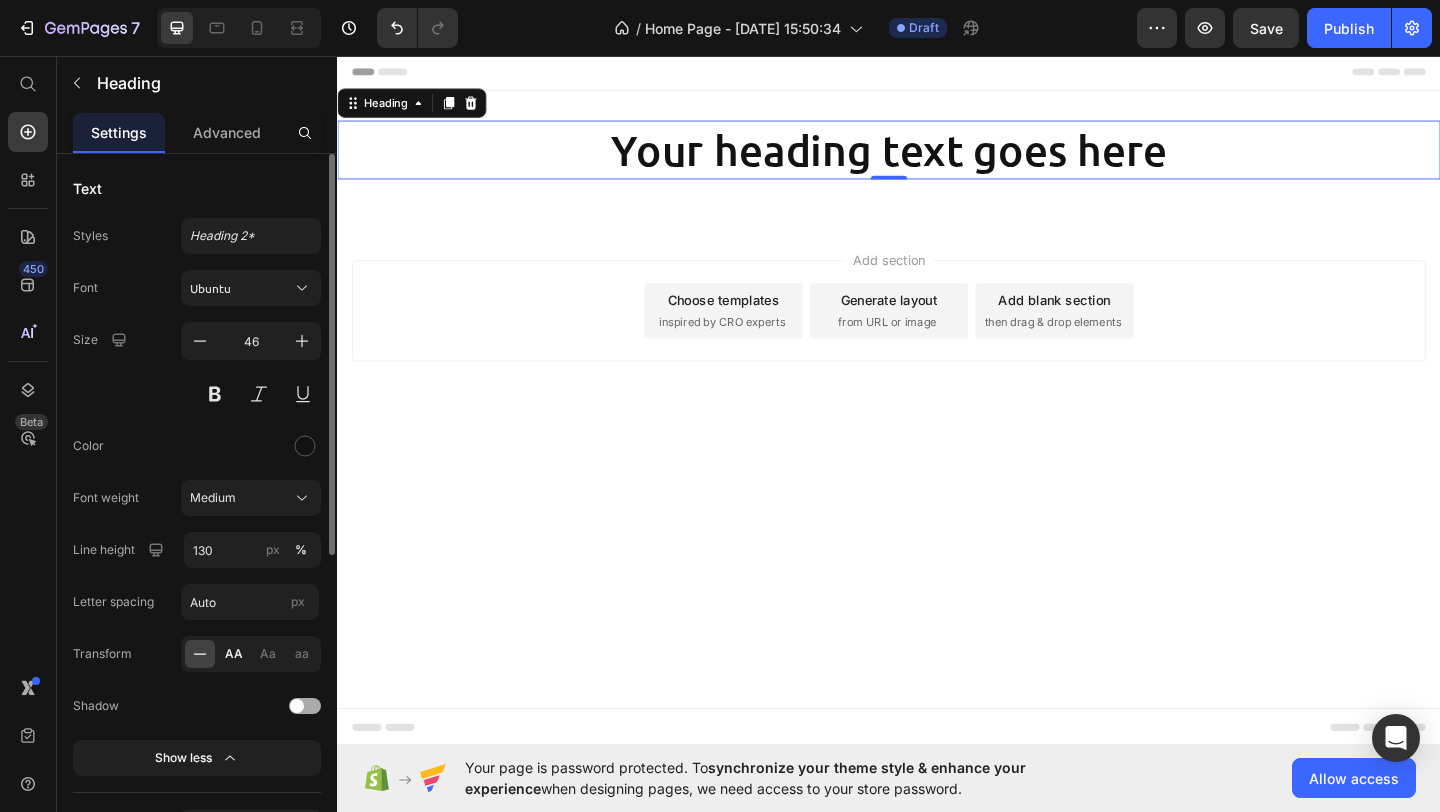 click on "AA" 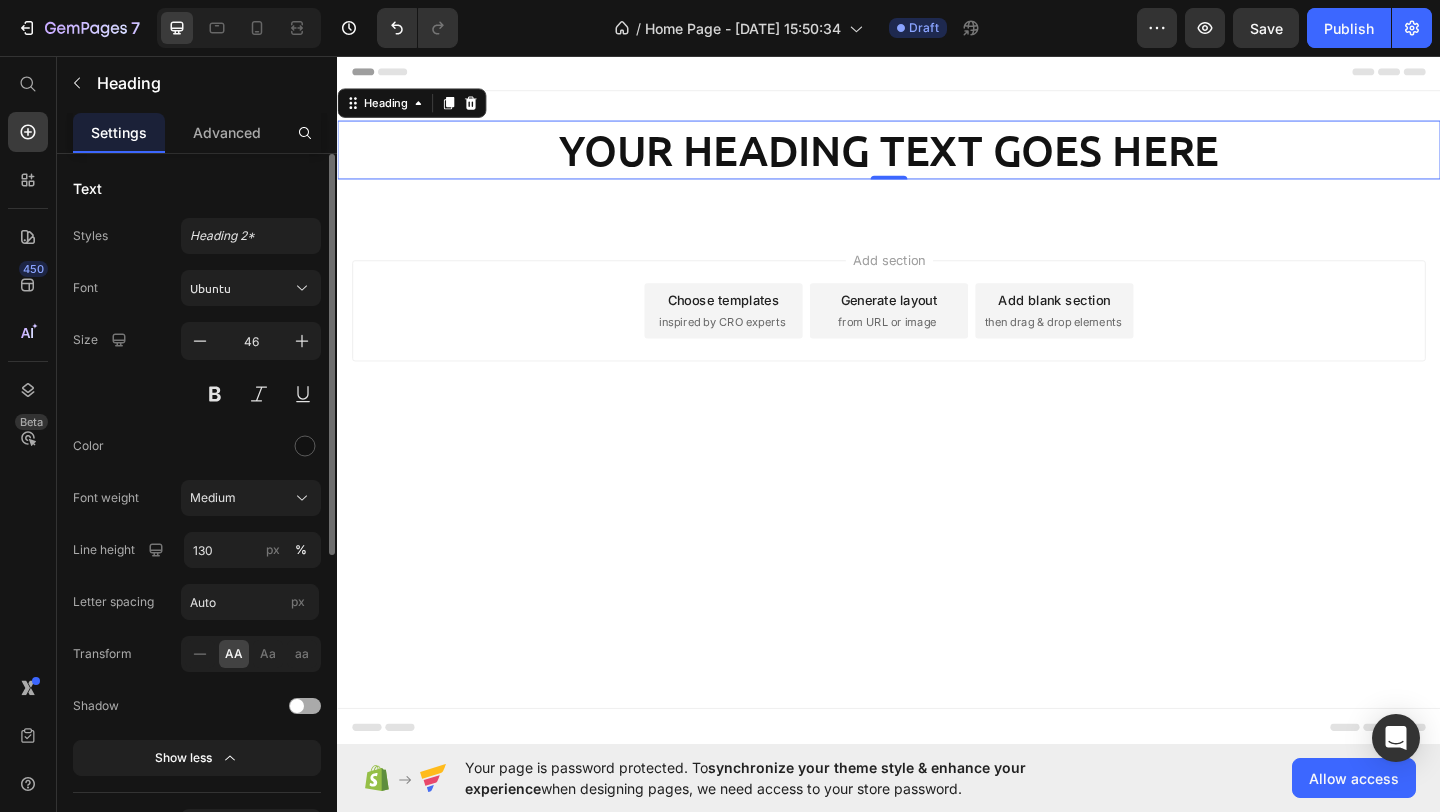 click on "Color" at bounding box center (197, 446) 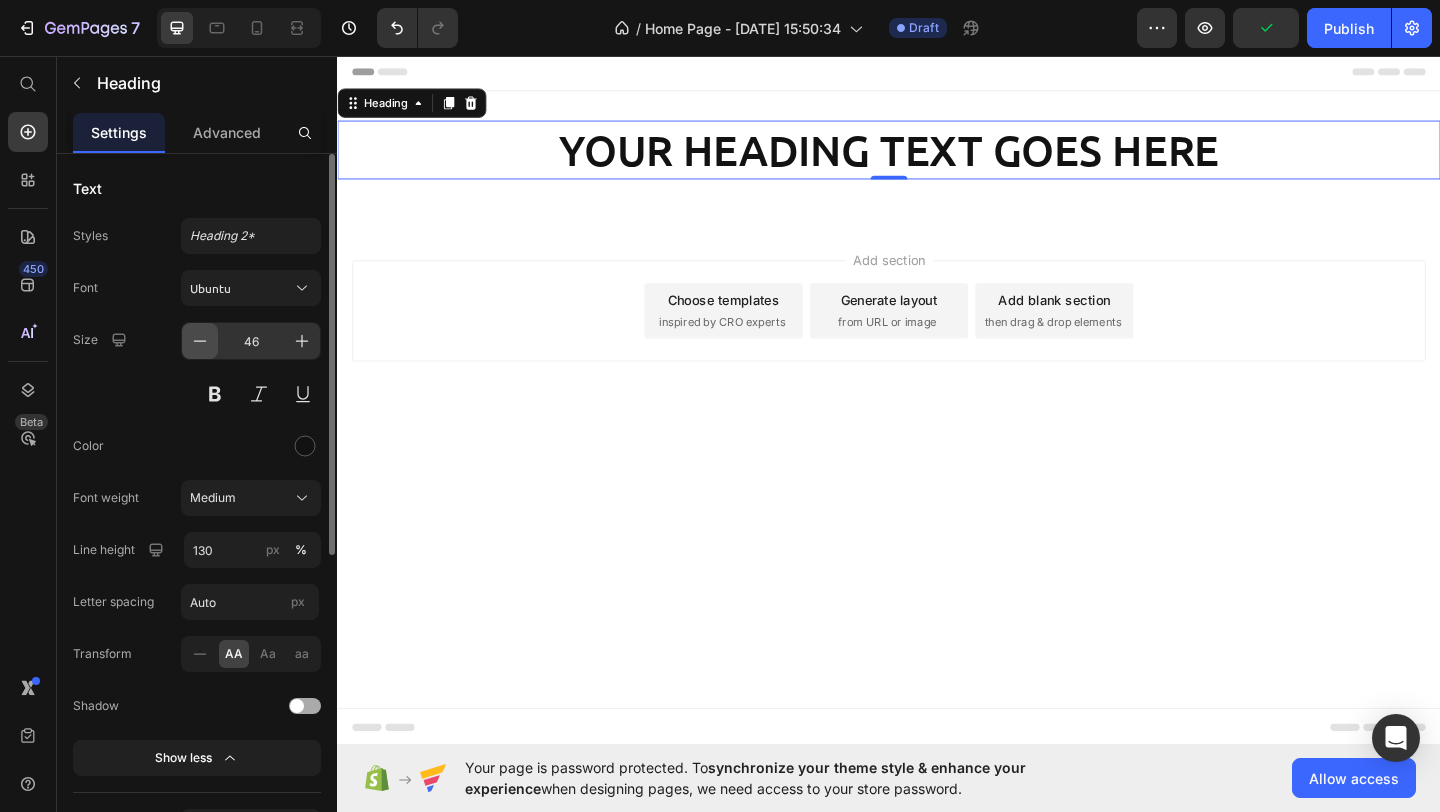 click at bounding box center [200, 341] 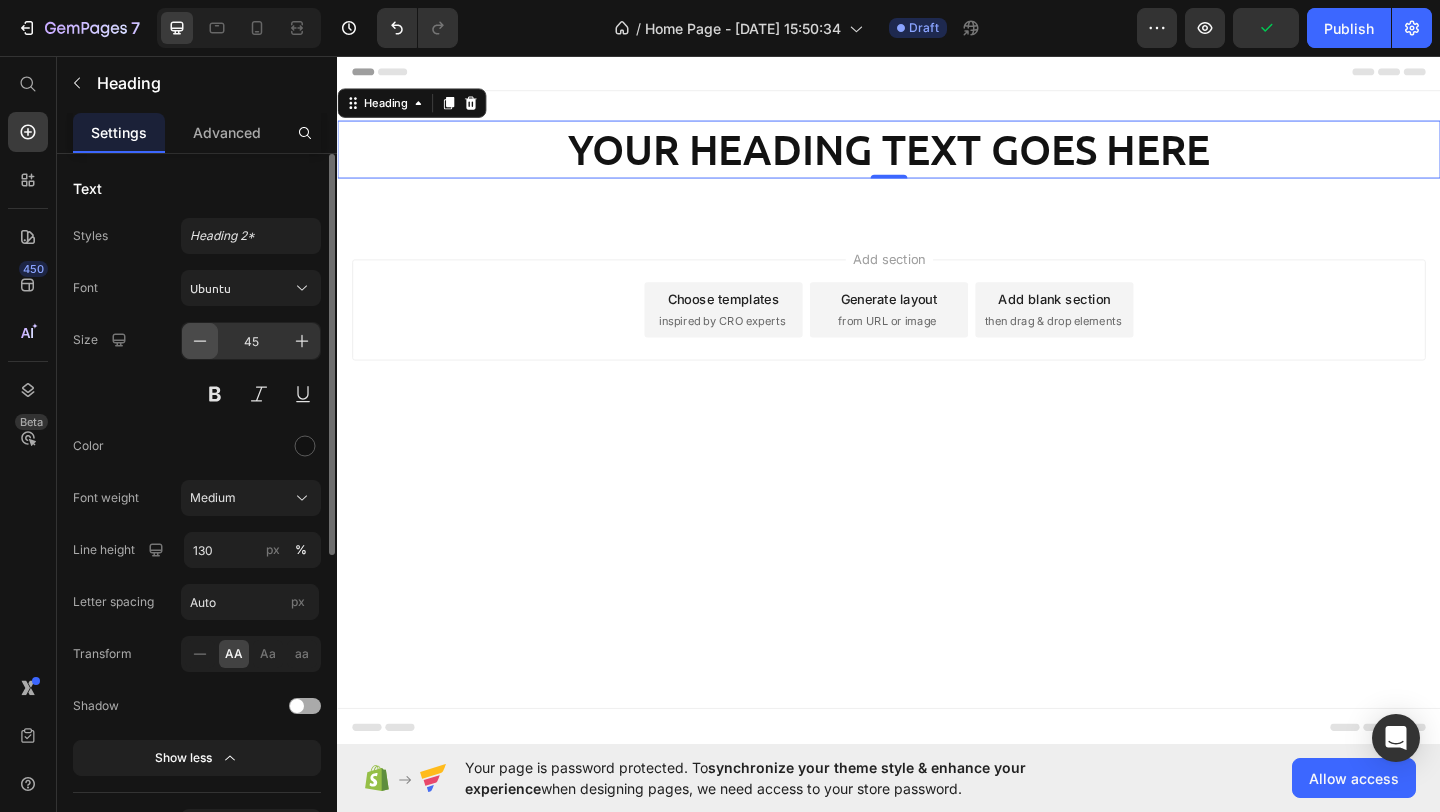 click at bounding box center [200, 341] 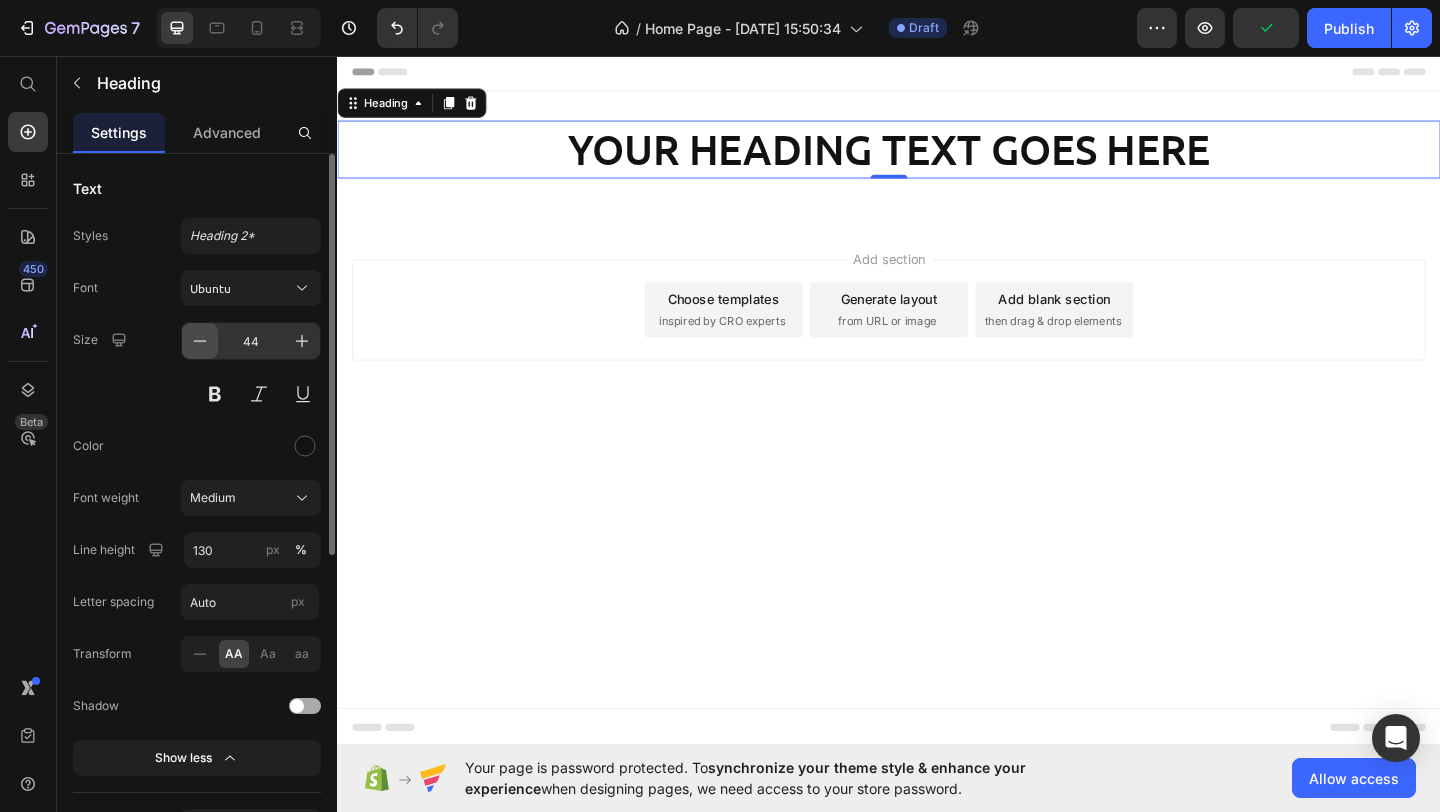click at bounding box center (200, 341) 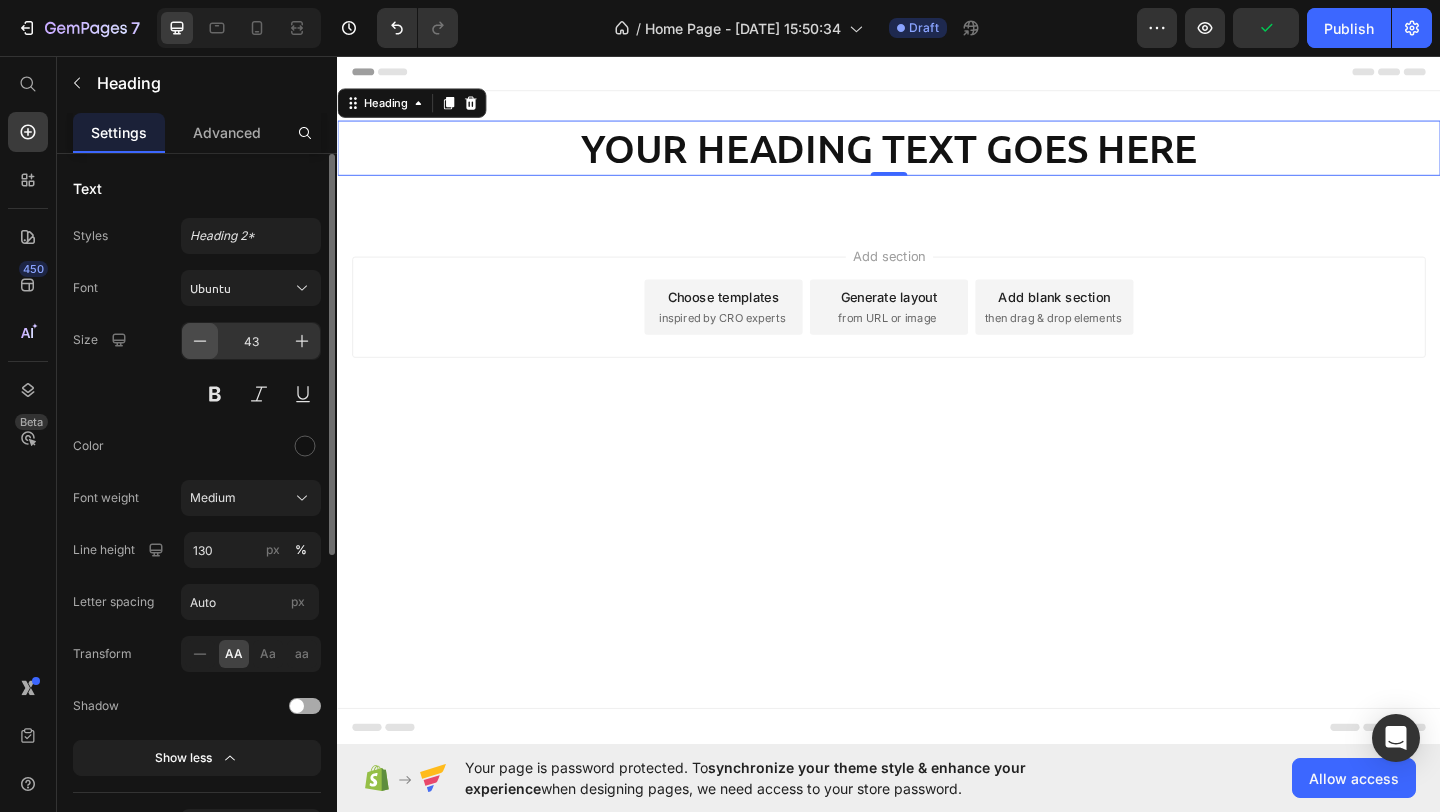 click at bounding box center (200, 341) 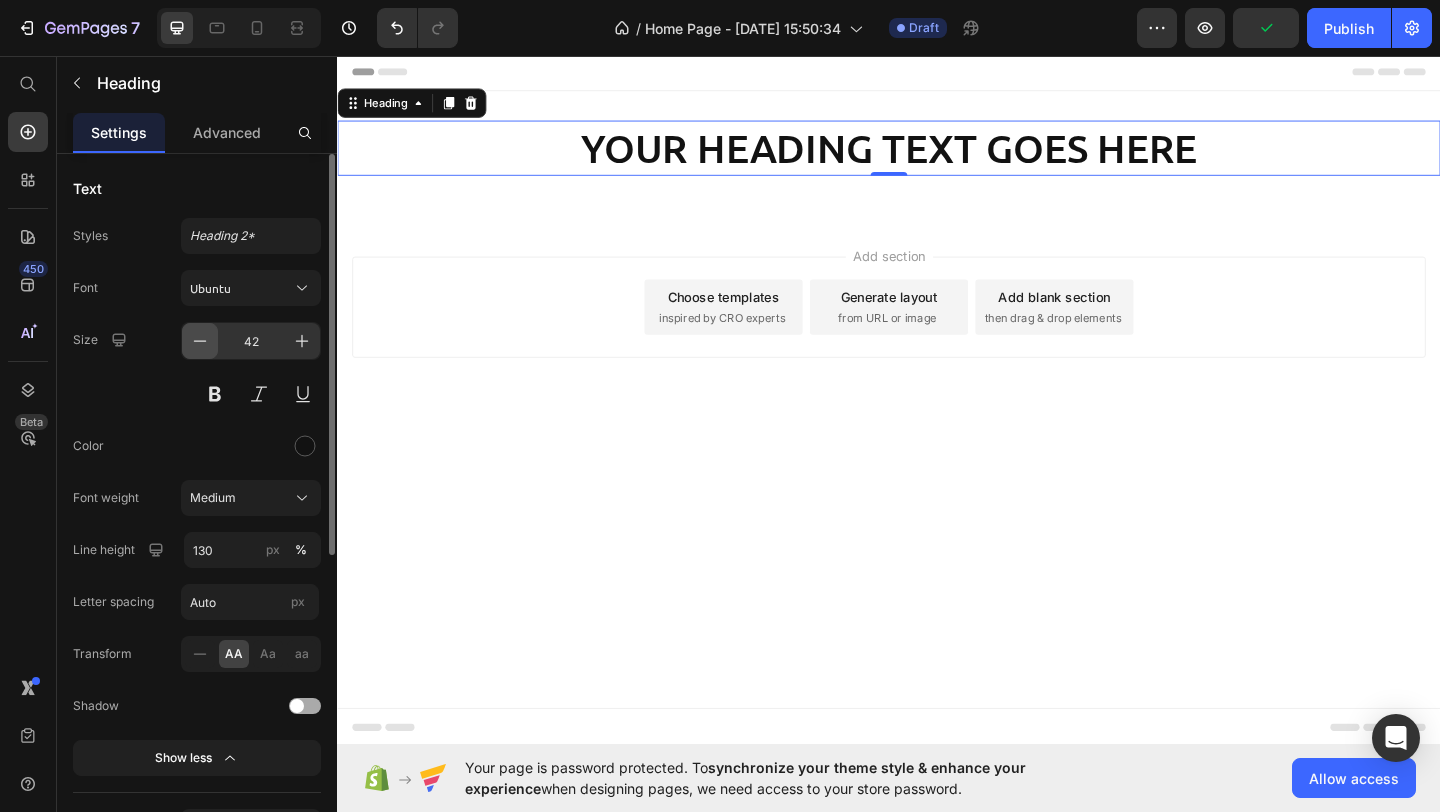 click at bounding box center [200, 341] 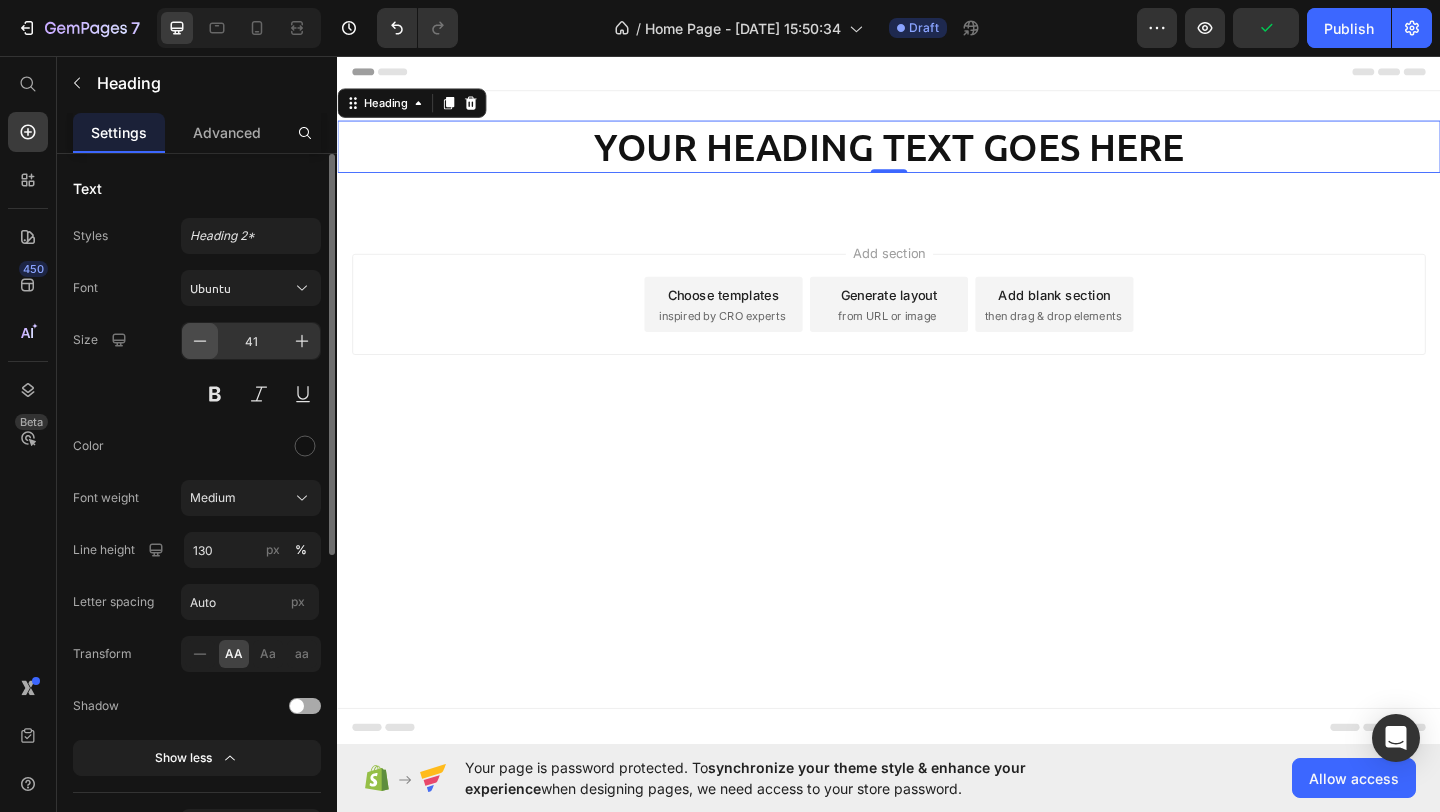 click at bounding box center (200, 341) 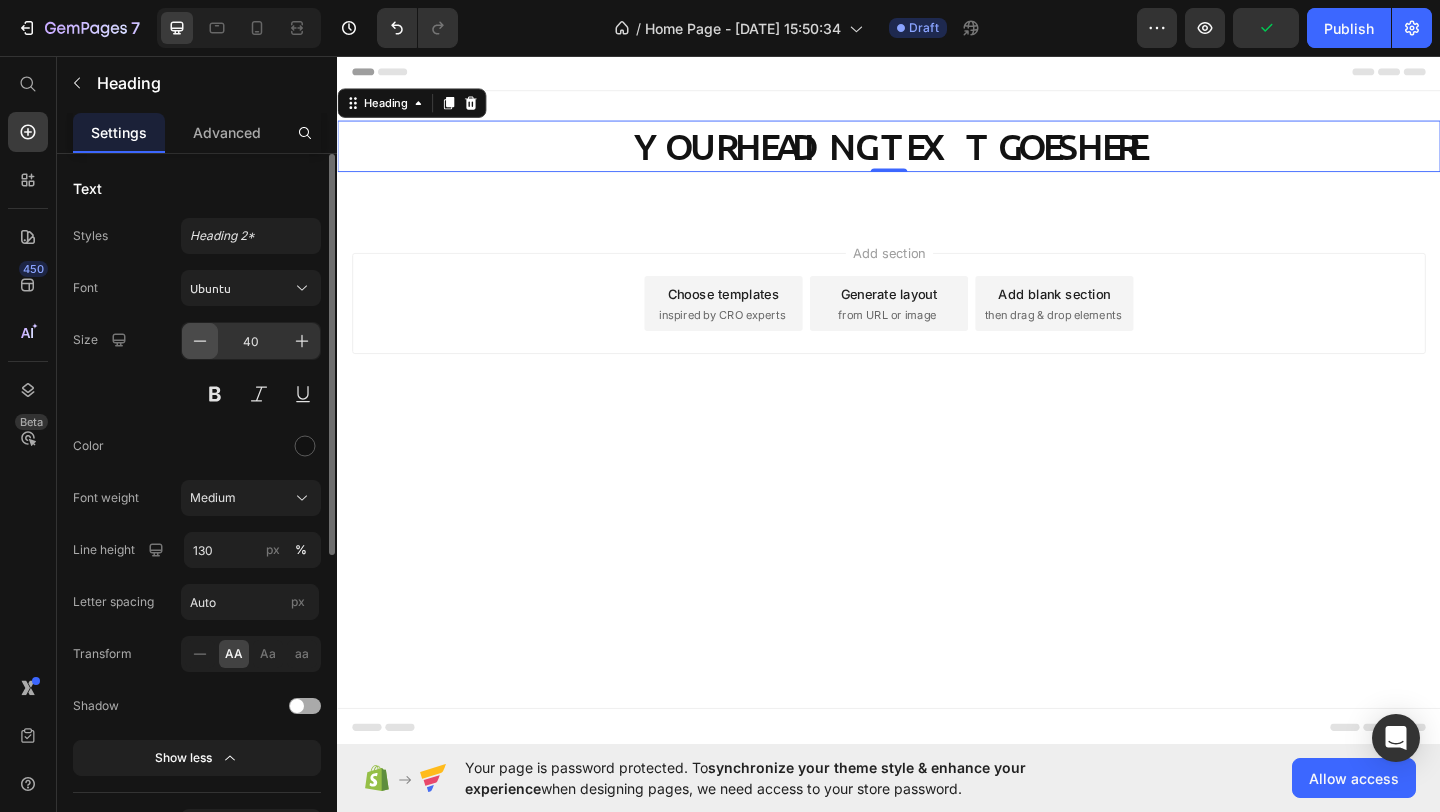 click at bounding box center (200, 341) 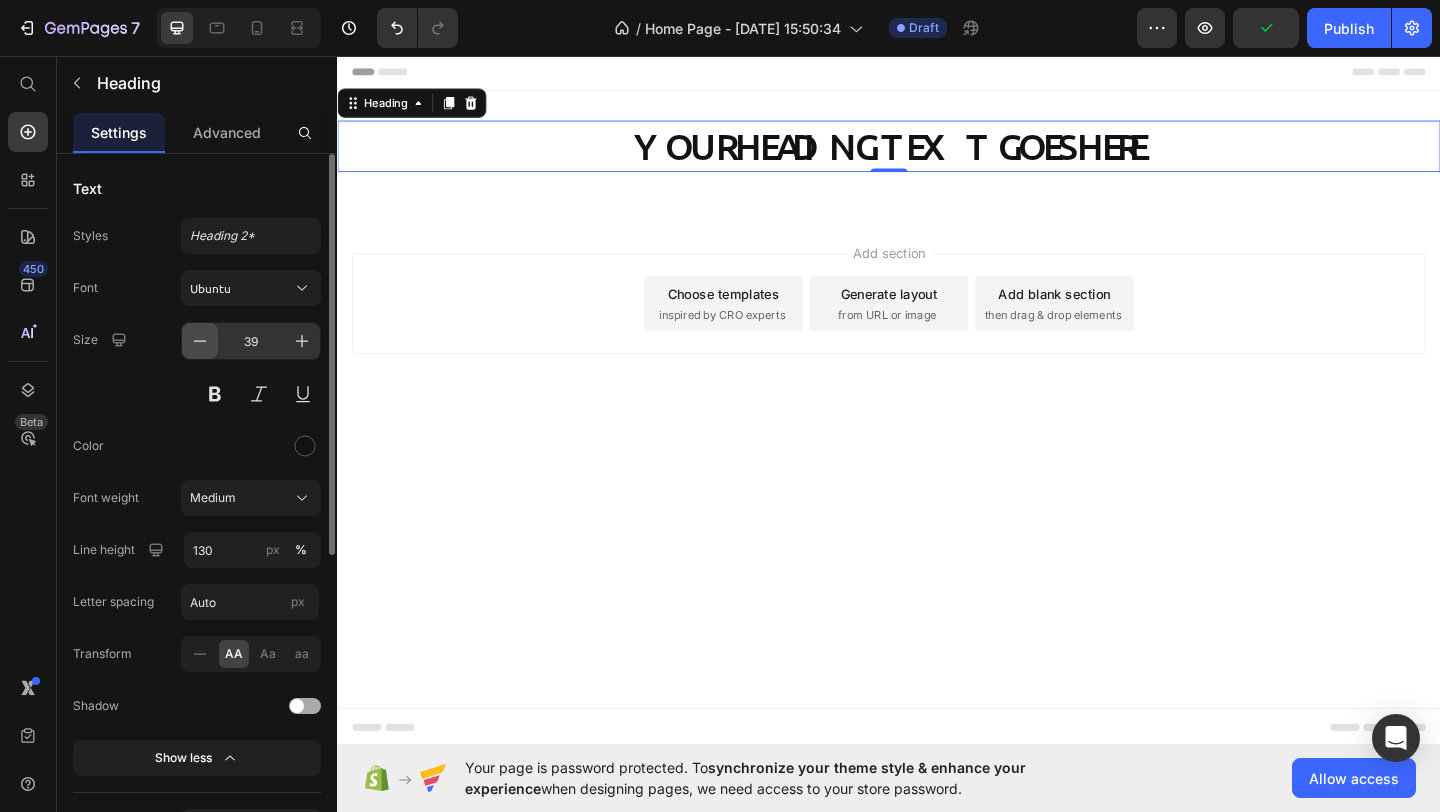 click at bounding box center [200, 341] 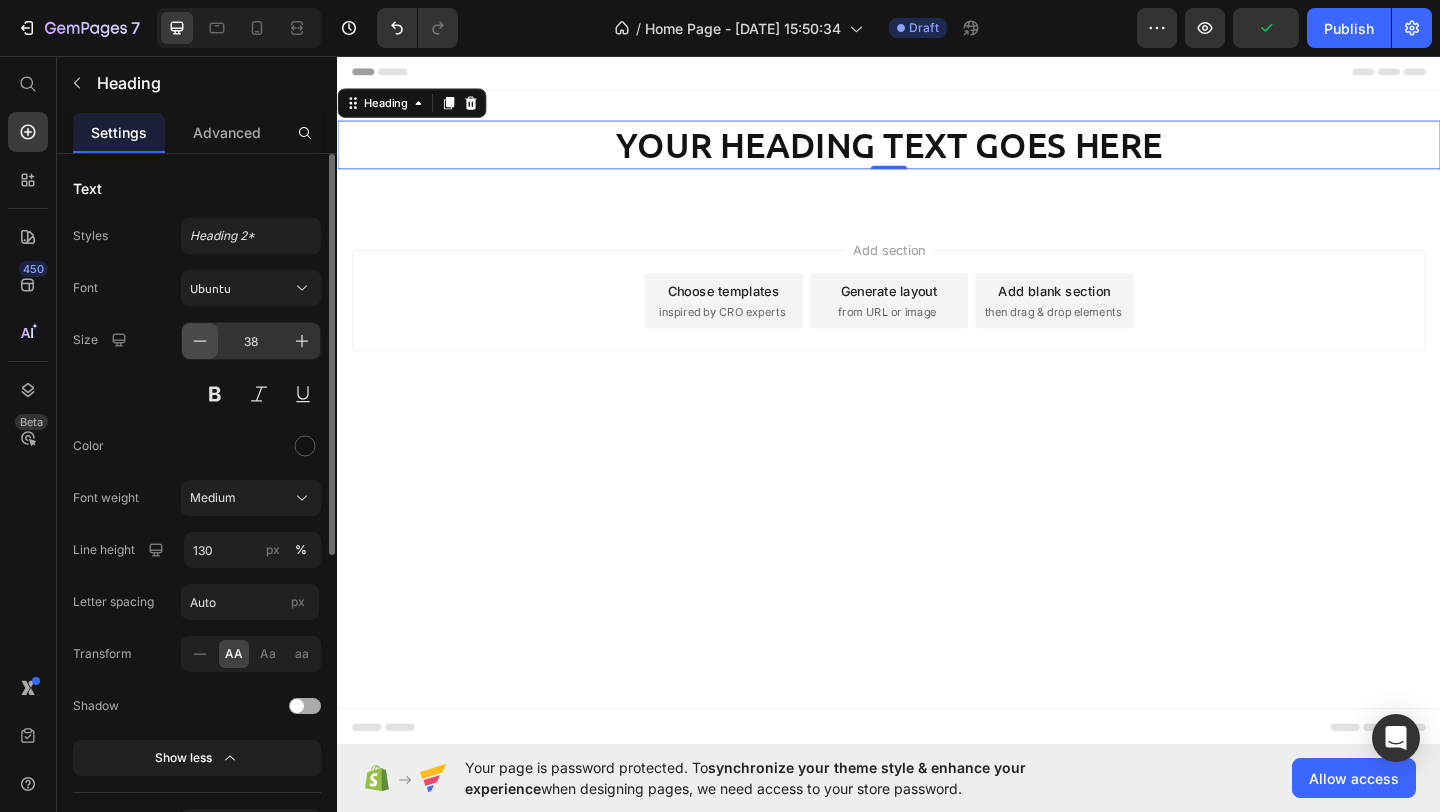 click at bounding box center [200, 341] 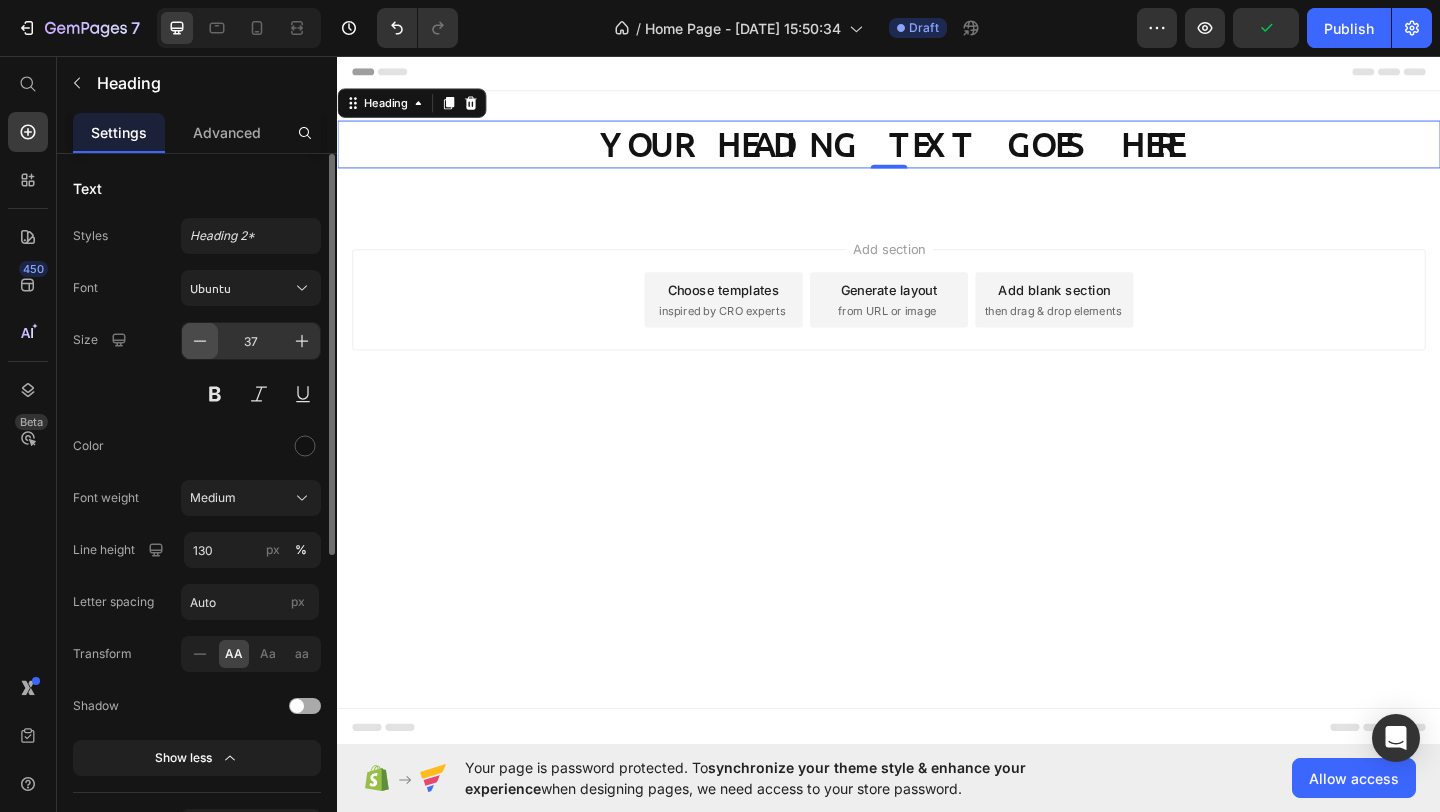 click on "Font Ubuntu Size 37 Color Font weight Medium Line height 130 px % Letter spacing Auto px Transform
AA Aa aa Shadow Show less" at bounding box center [197, 523] 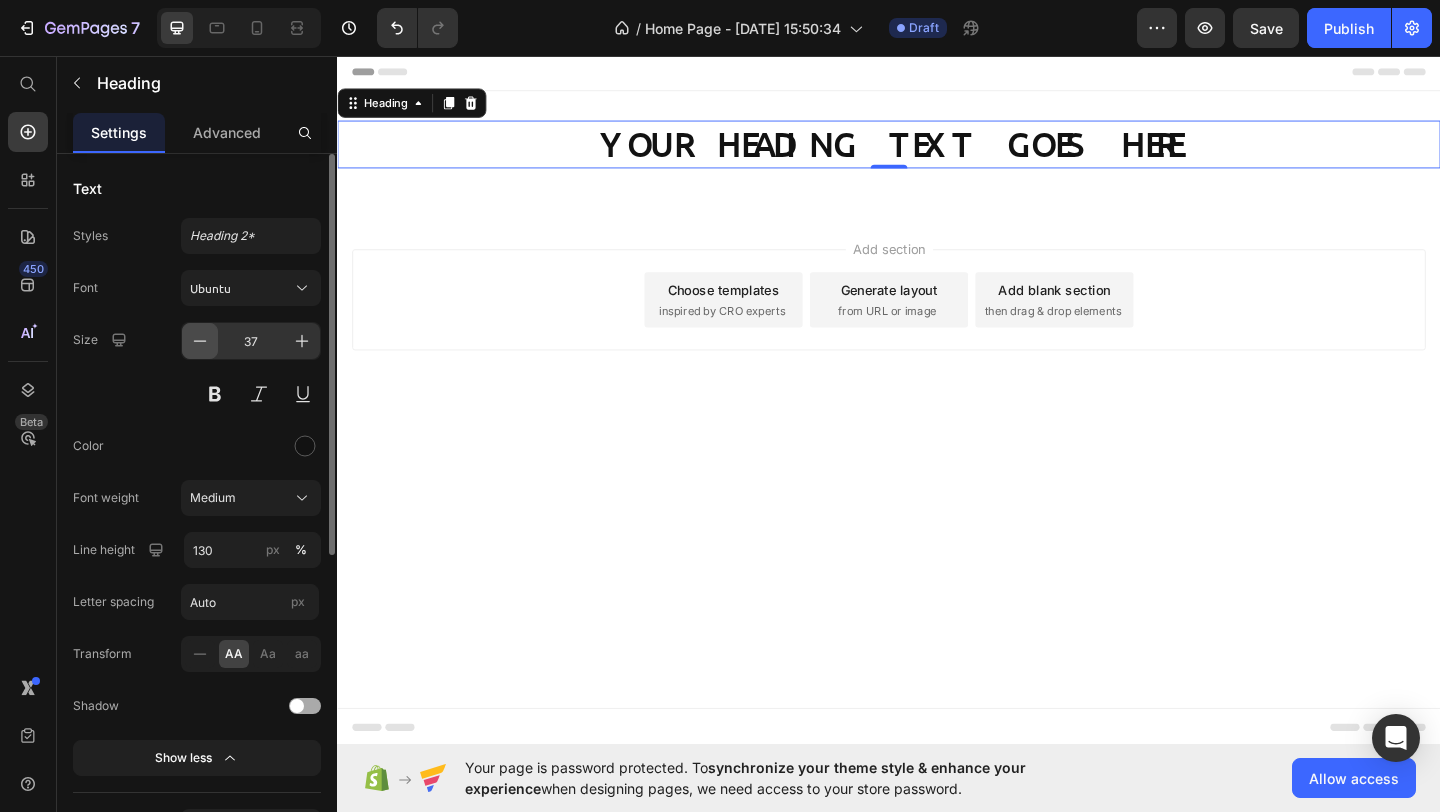 click 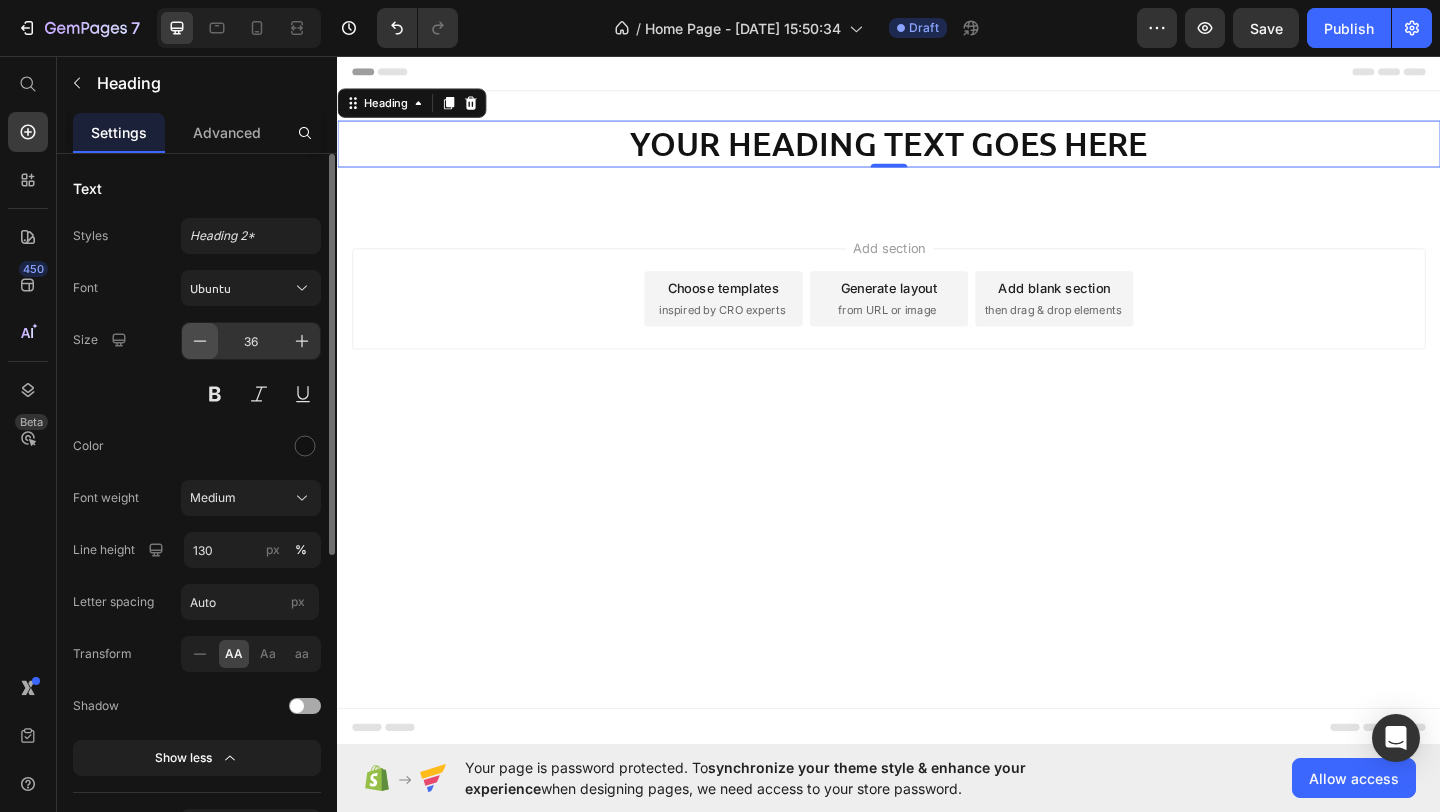 click 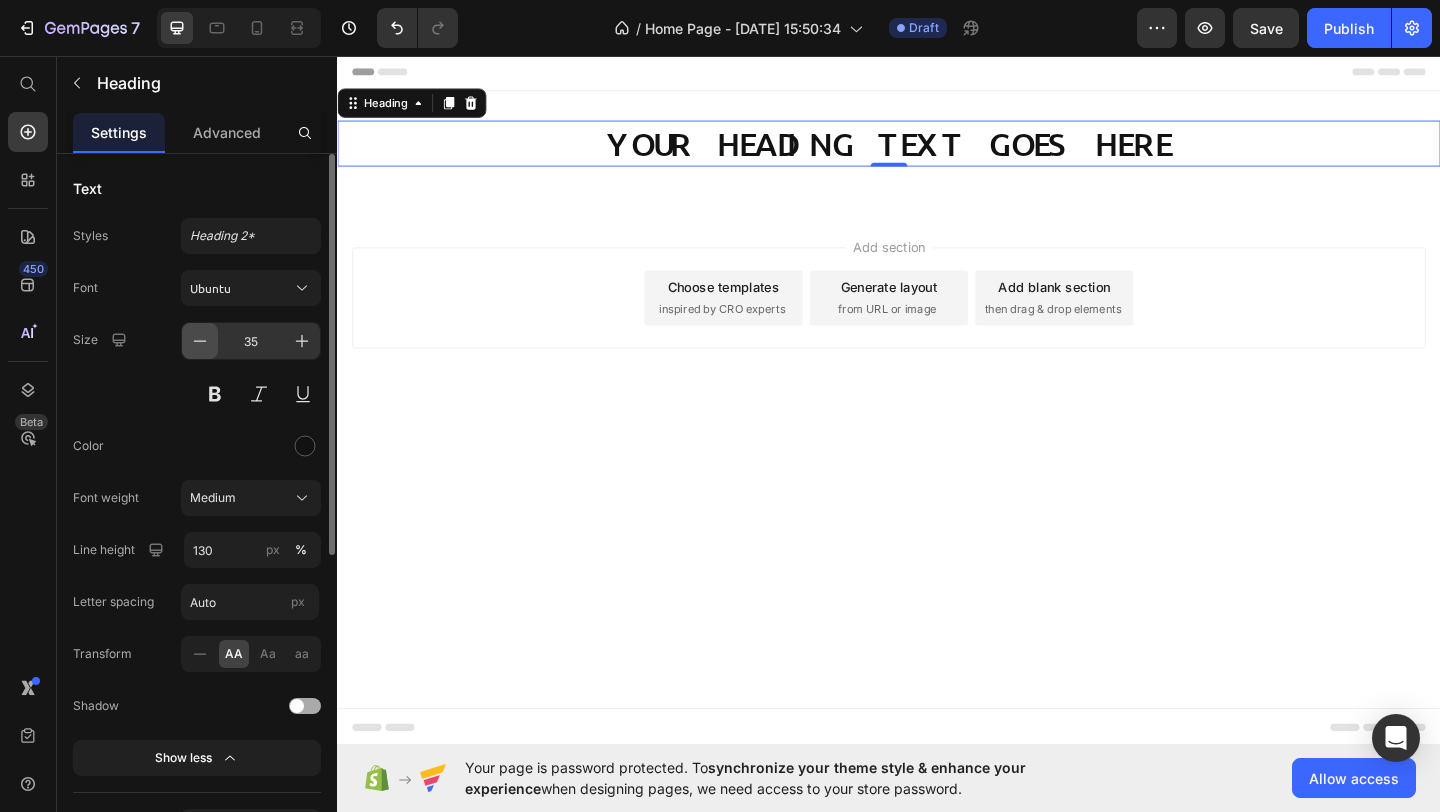 click 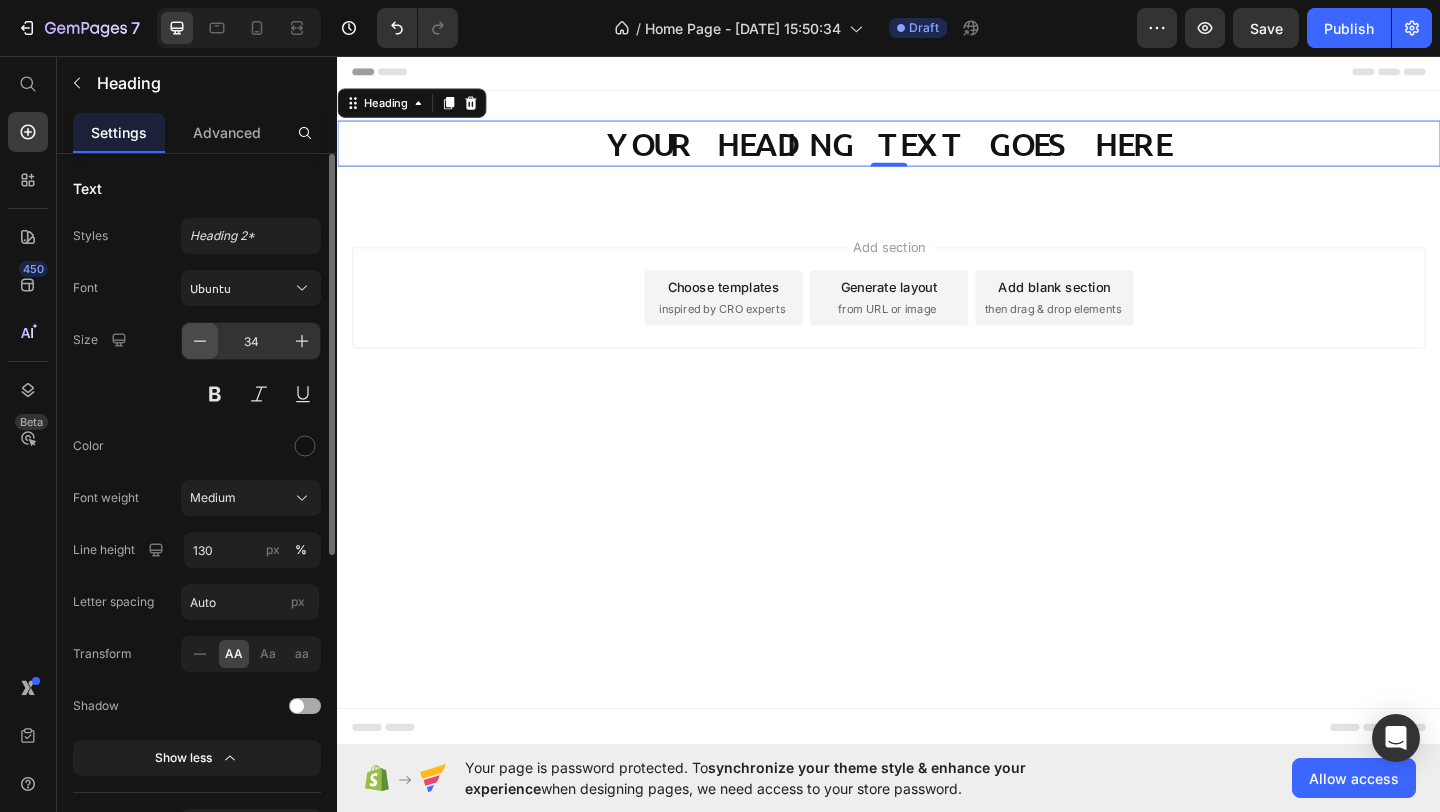 click 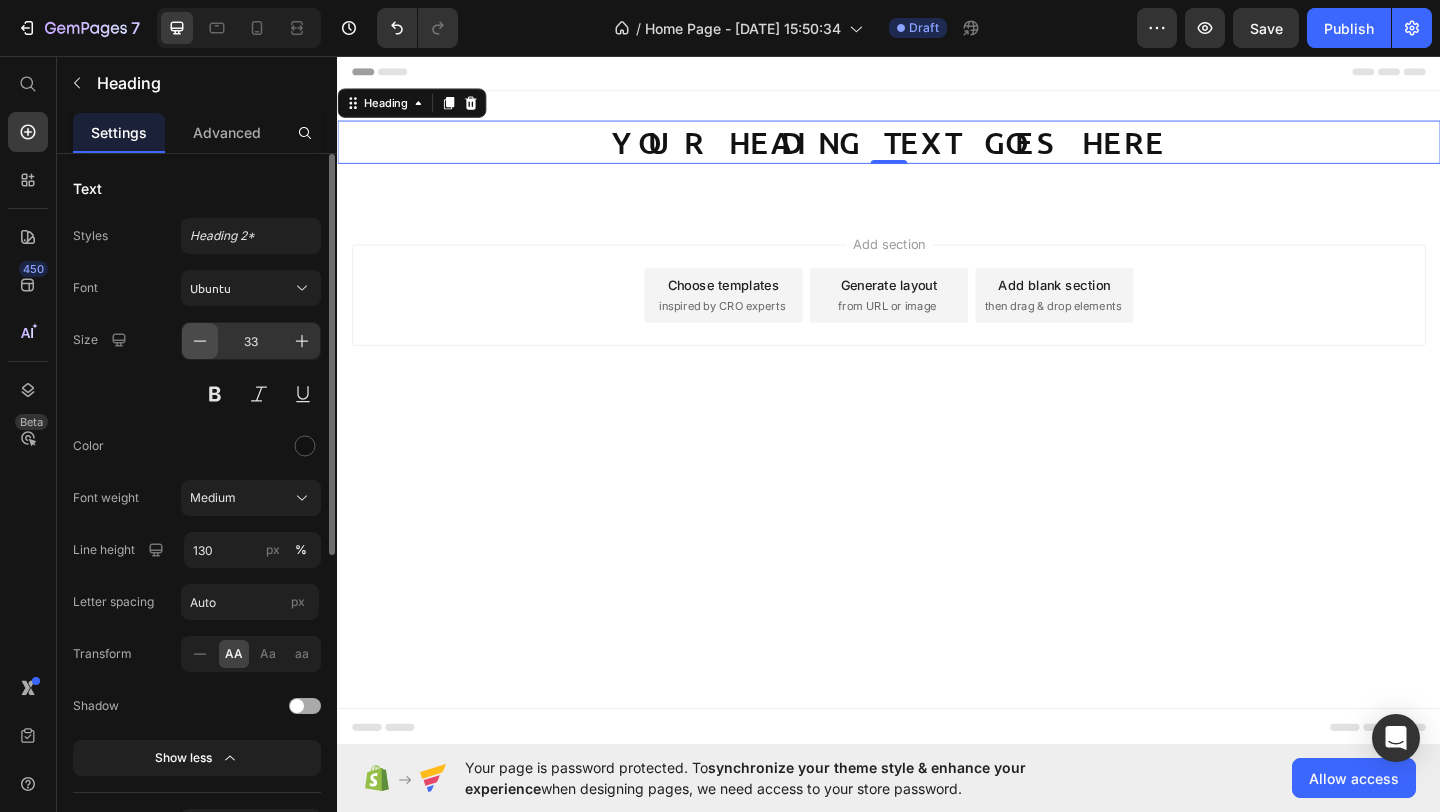 click 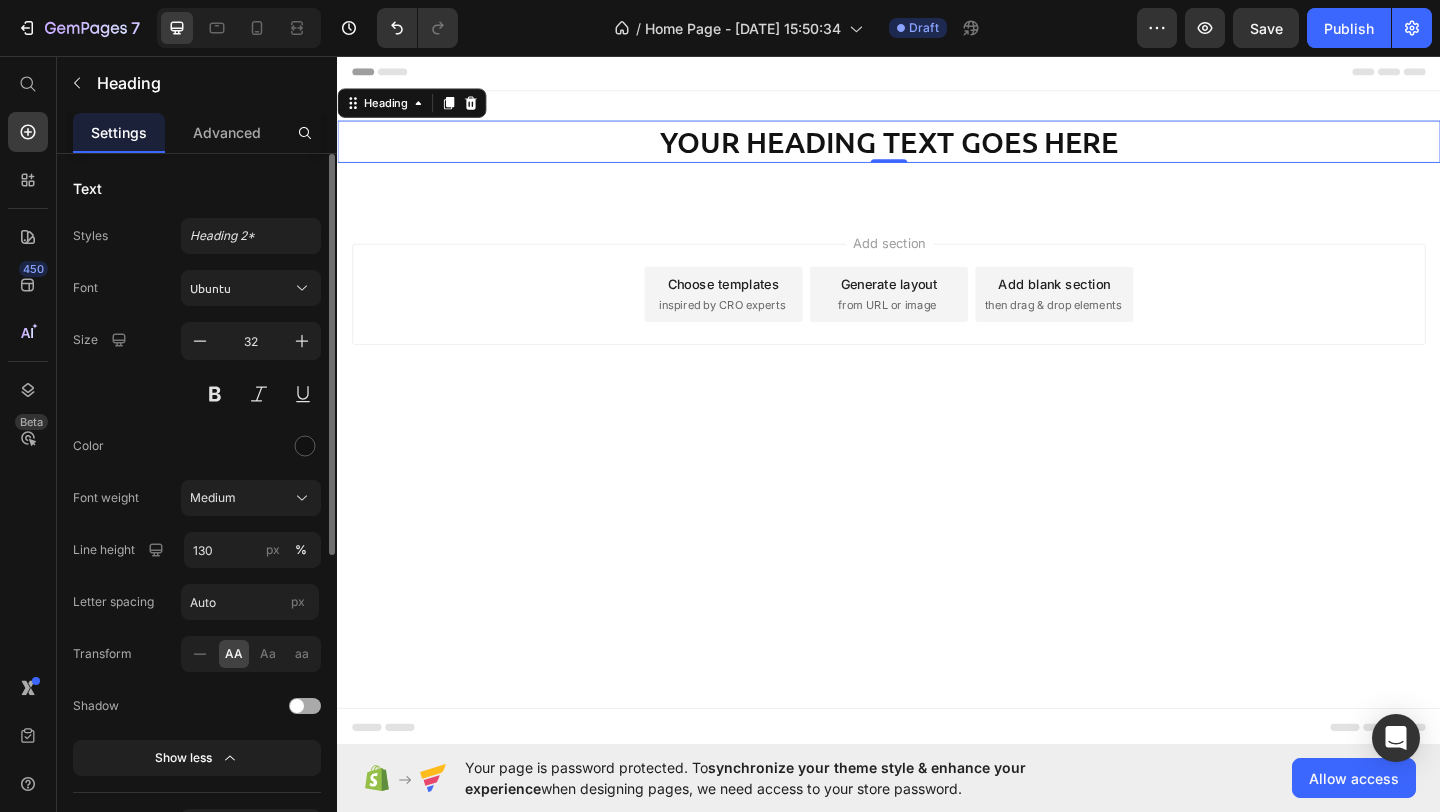 click on "Size 32" at bounding box center (197, 367) 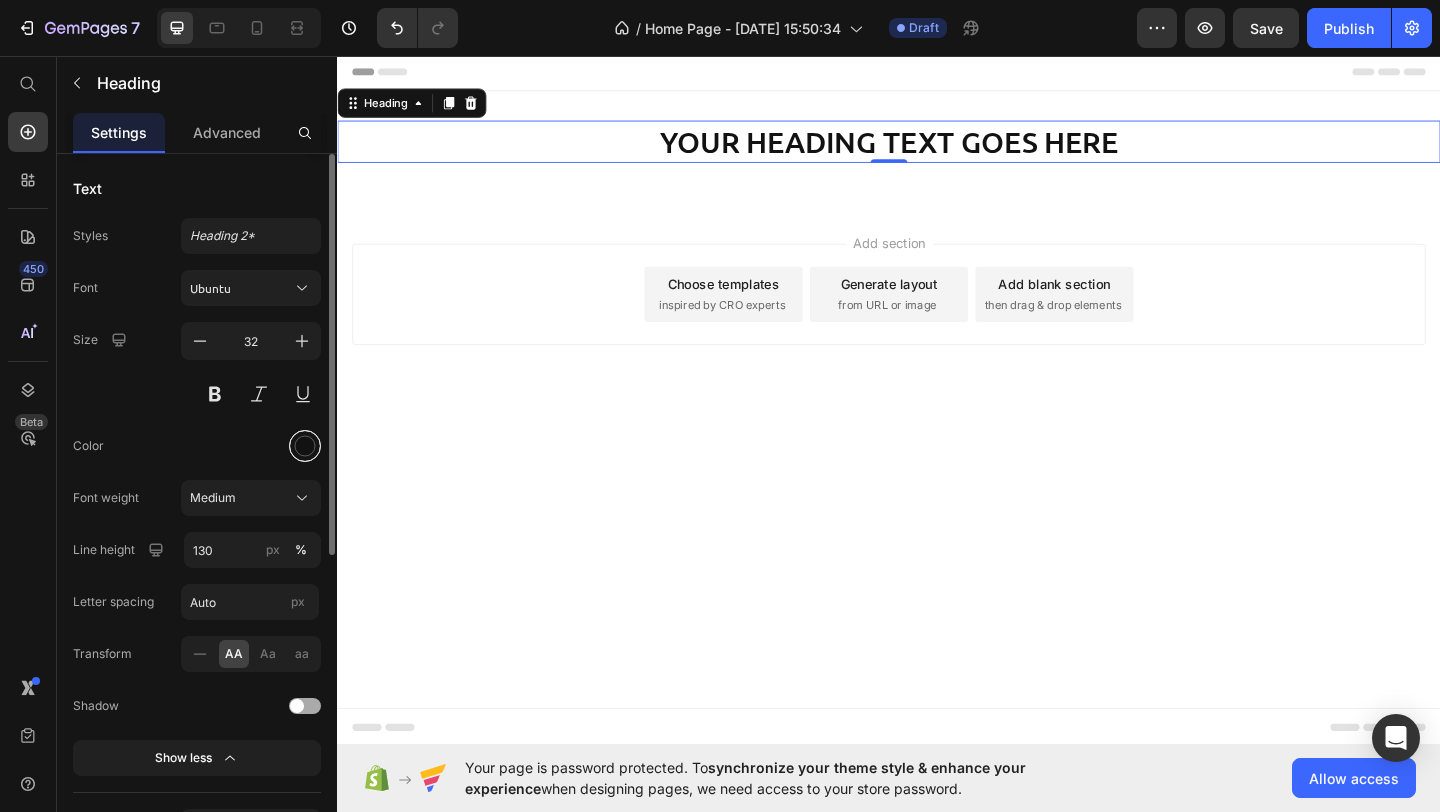 click at bounding box center [305, 446] 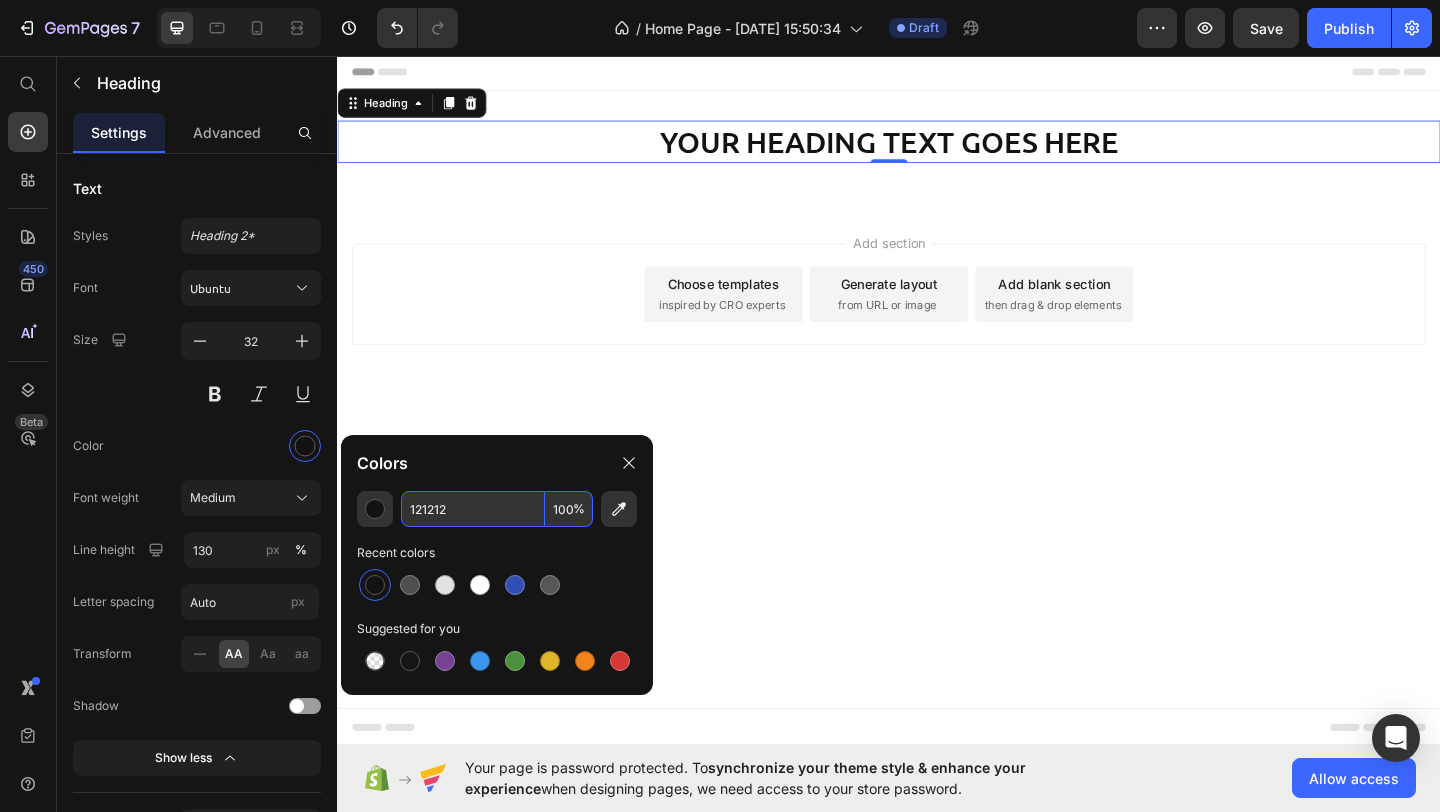 click on "121212" at bounding box center [473, 509] 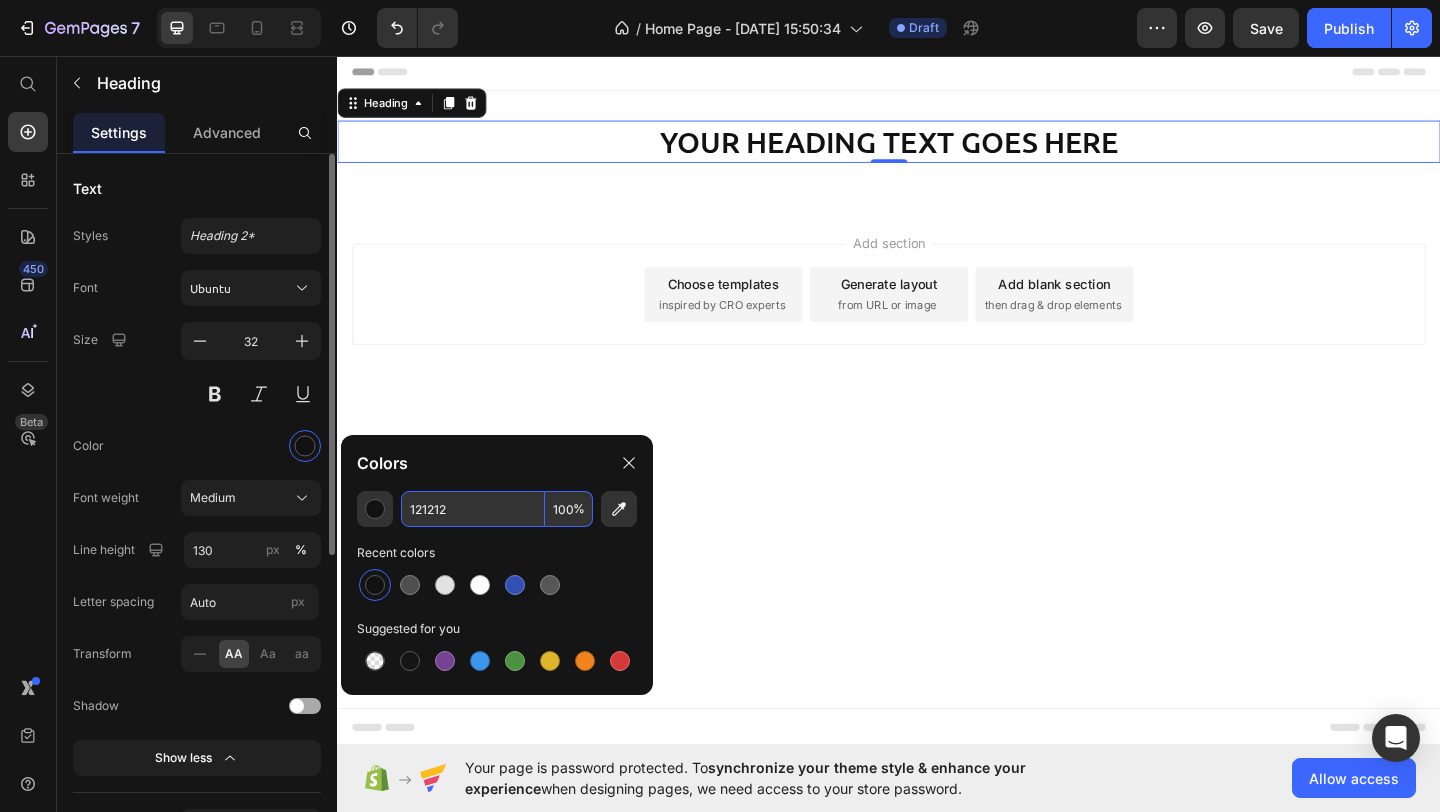 click at bounding box center (251, 446) 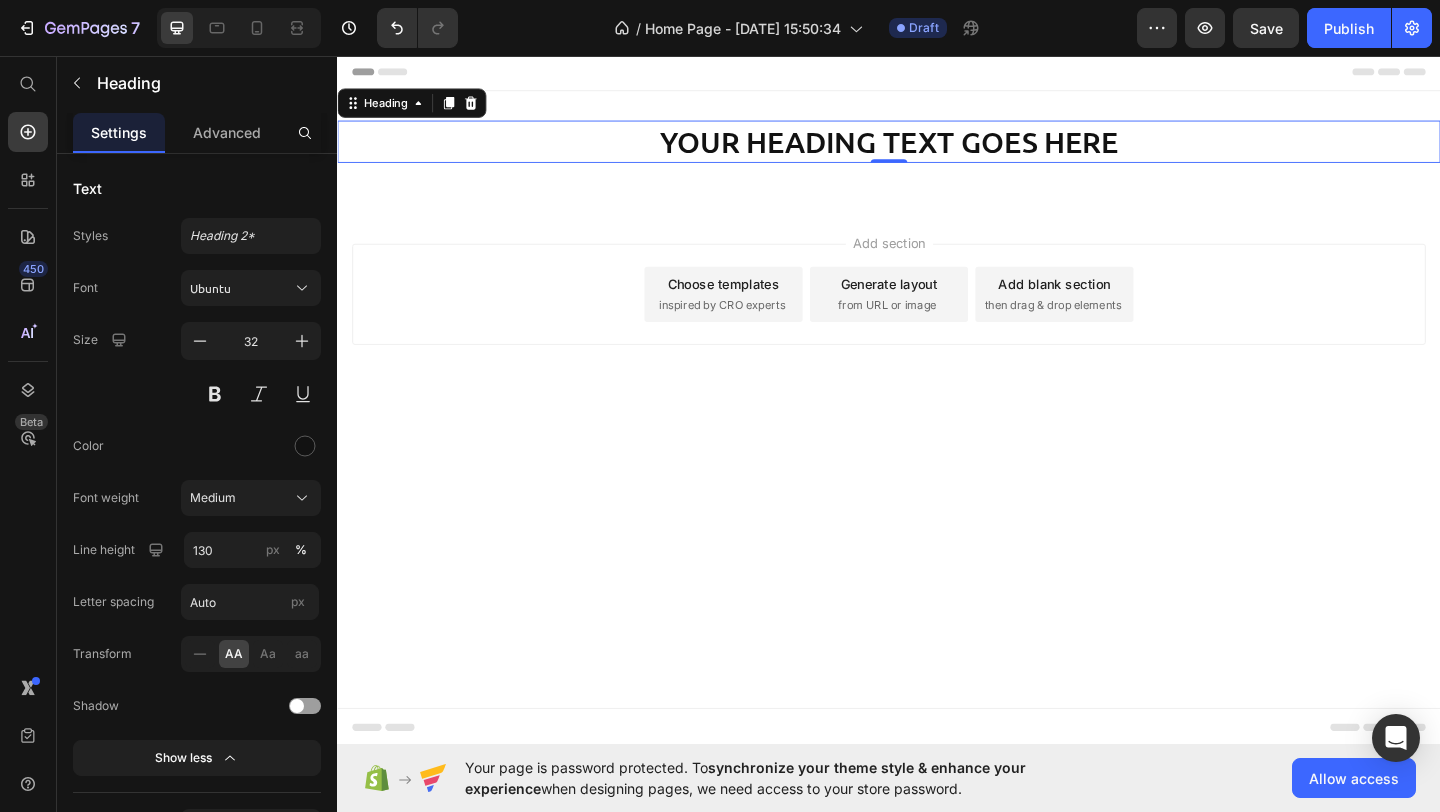 click on "Heading" at bounding box center [418, 107] 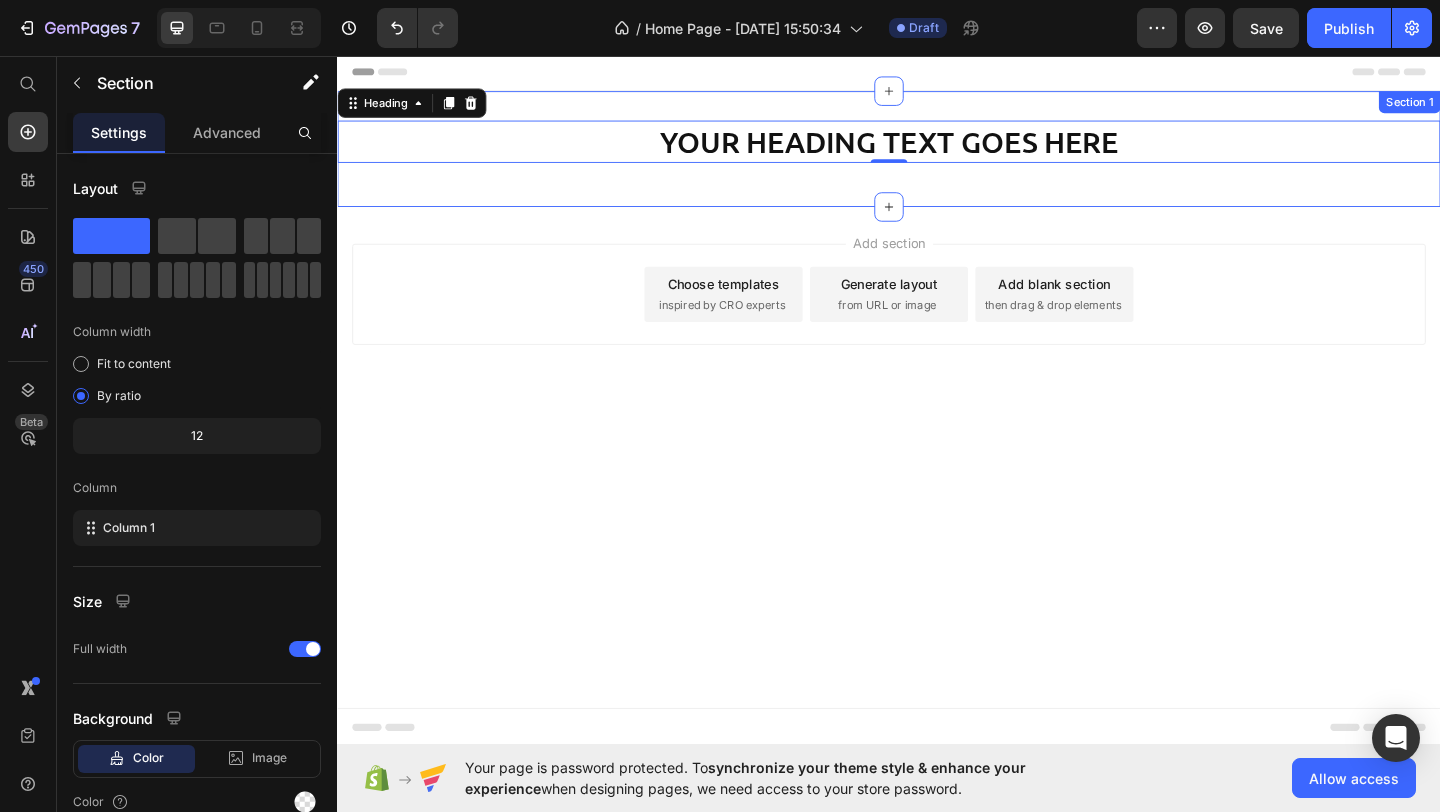 click on "Your heading text goes here Heading   0 Row Section 1" at bounding box center [937, 157] 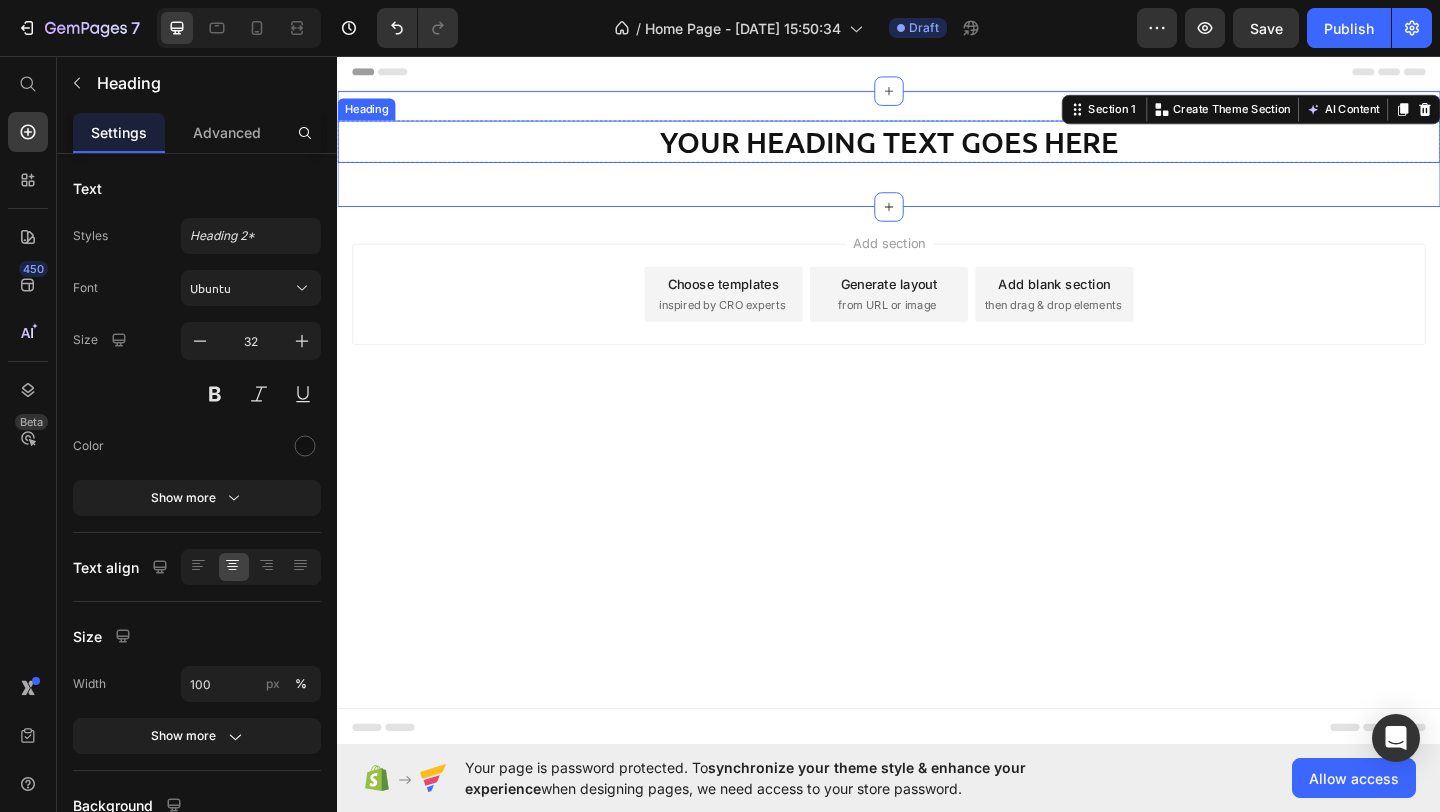 click on "Your heading text goes here" at bounding box center (937, 149) 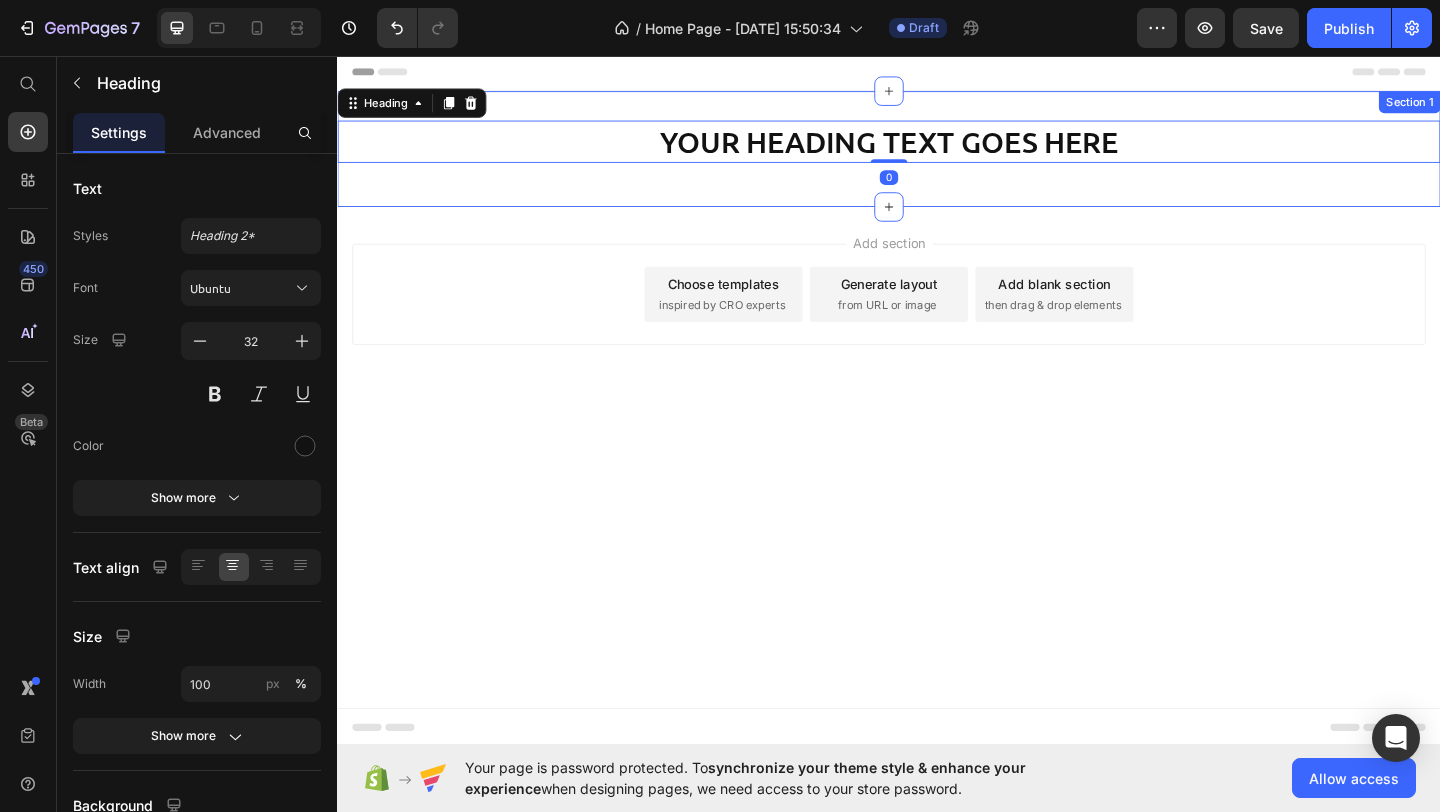 click on "Heading" at bounding box center (418, 107) 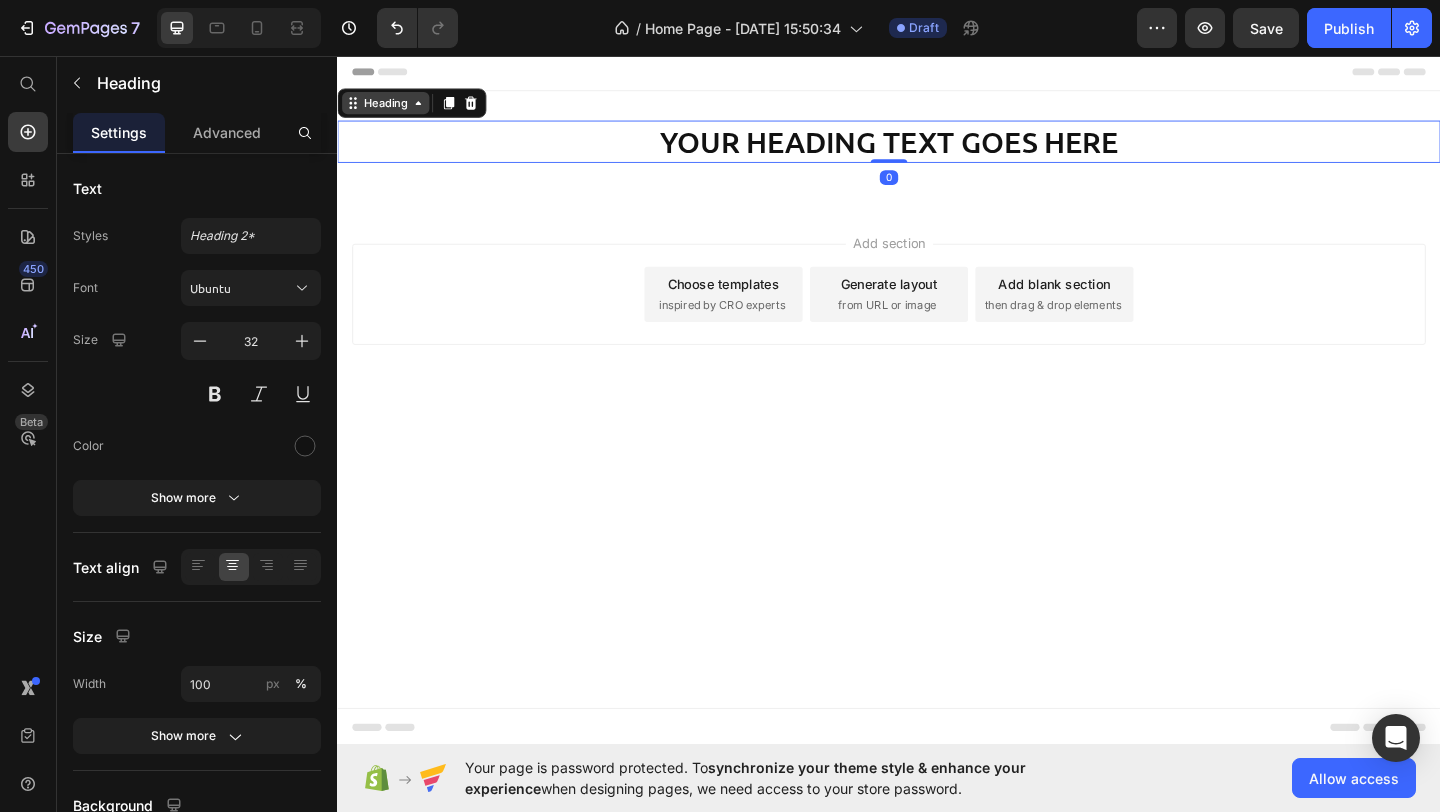 click on "Heading" at bounding box center (389, 107) 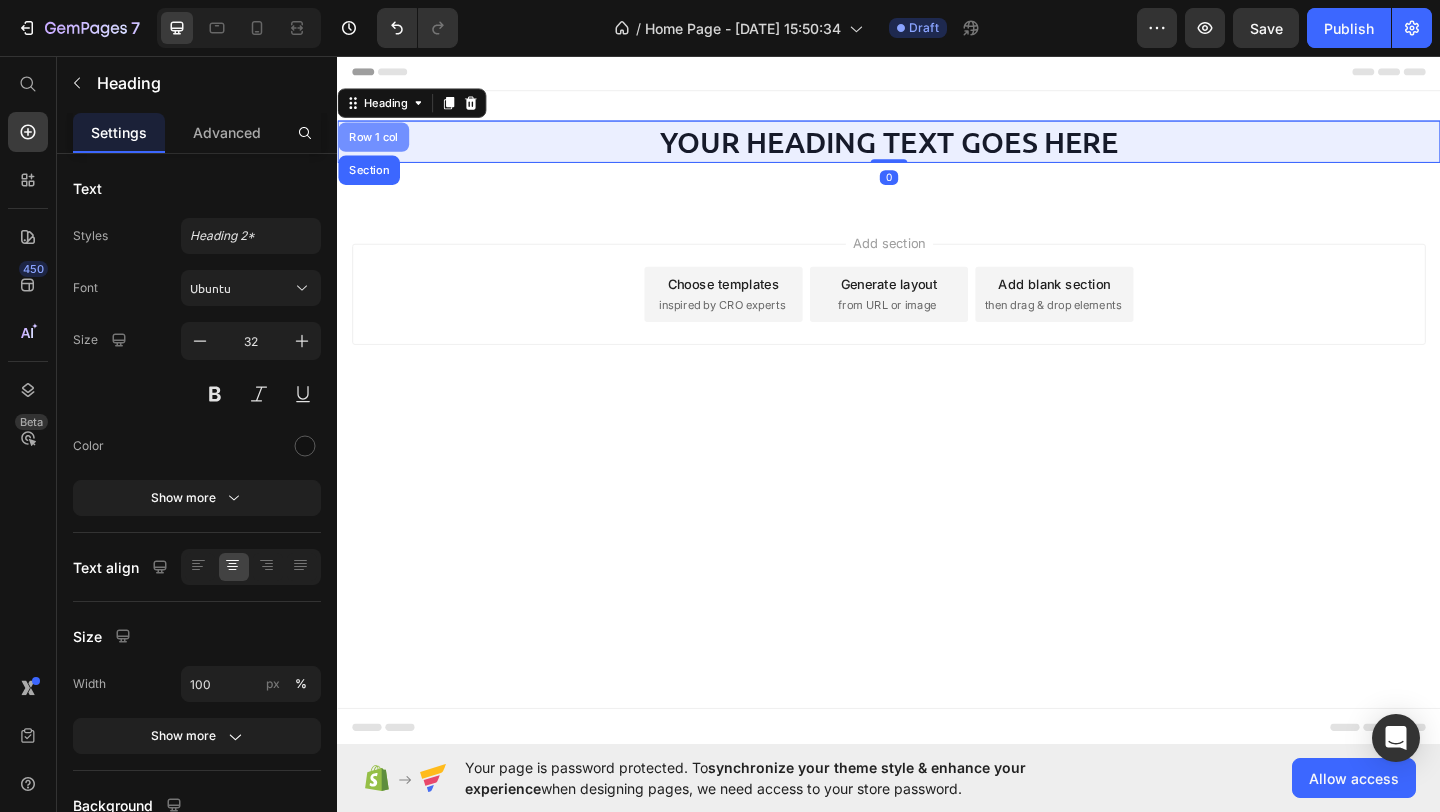 click on "Row 1 col" at bounding box center (376, 144) 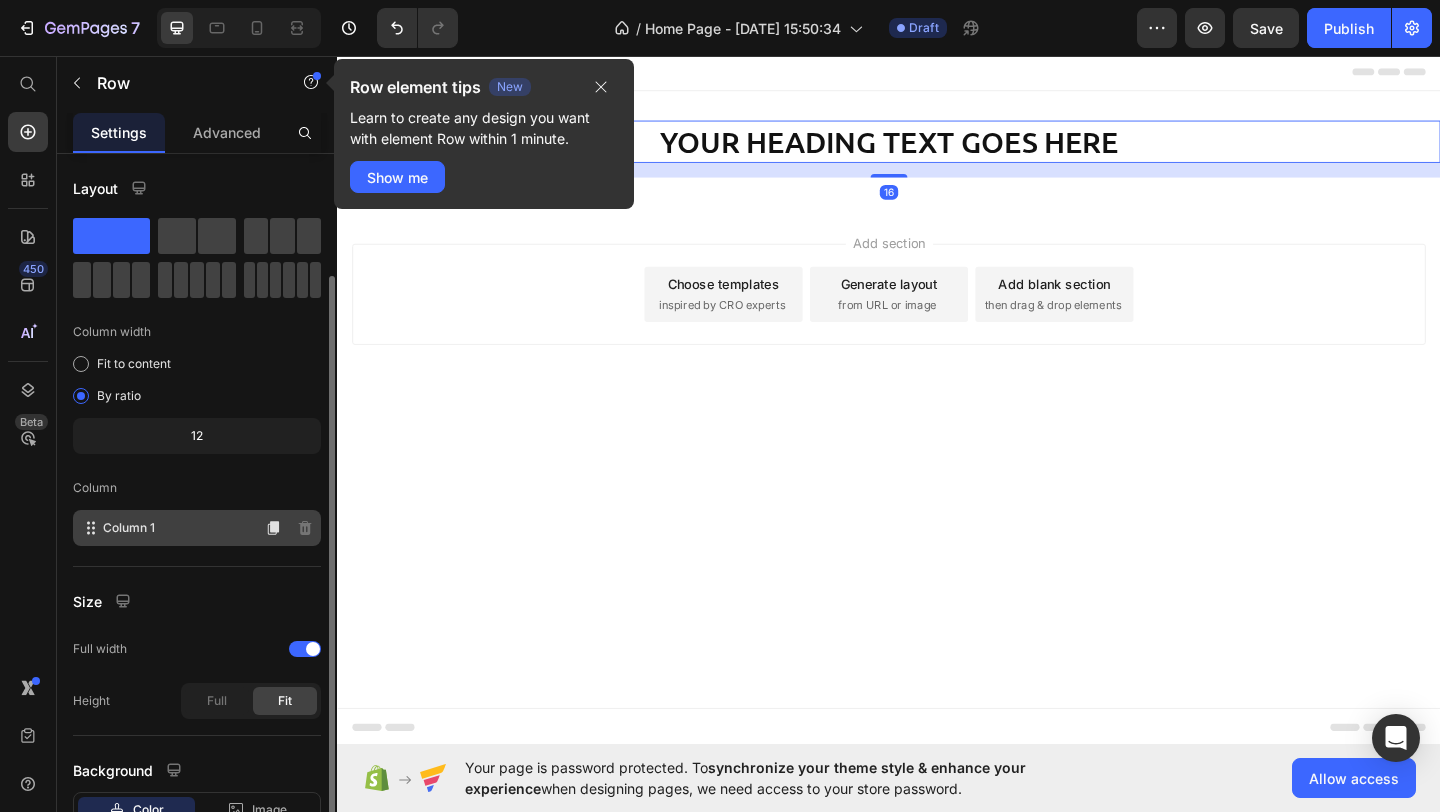 scroll, scrollTop: 145, scrollLeft: 0, axis: vertical 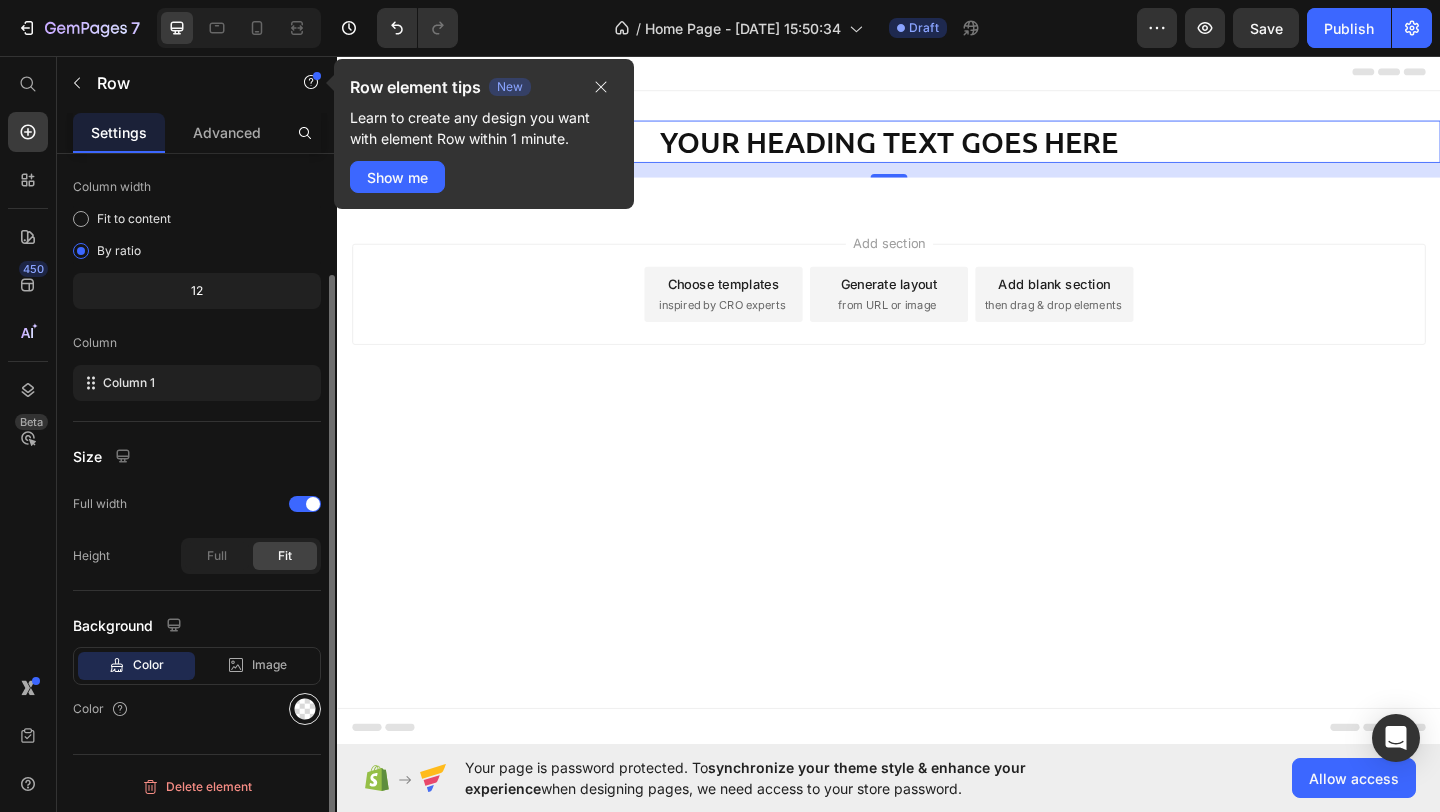 click at bounding box center [305, 709] 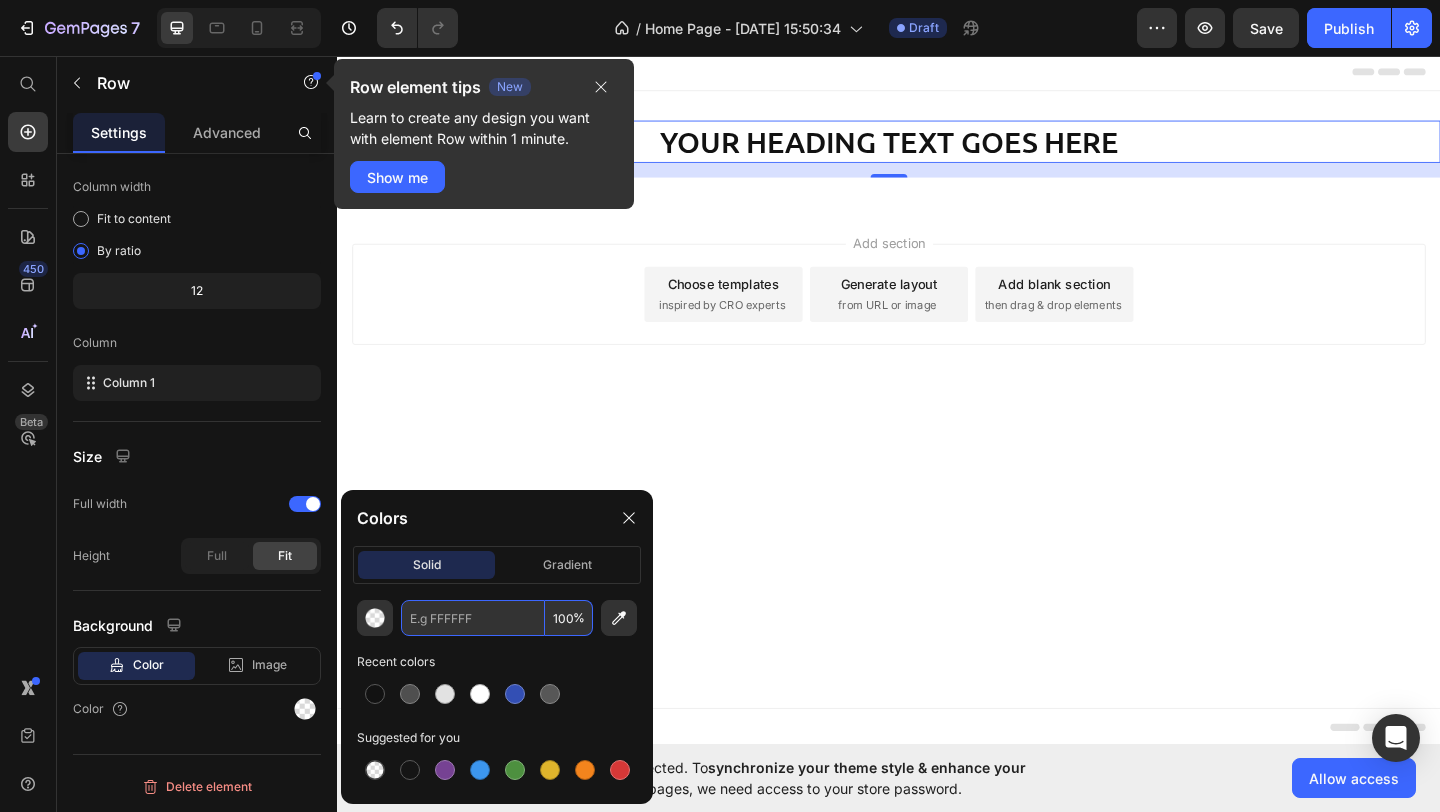 click at bounding box center (473, 618) 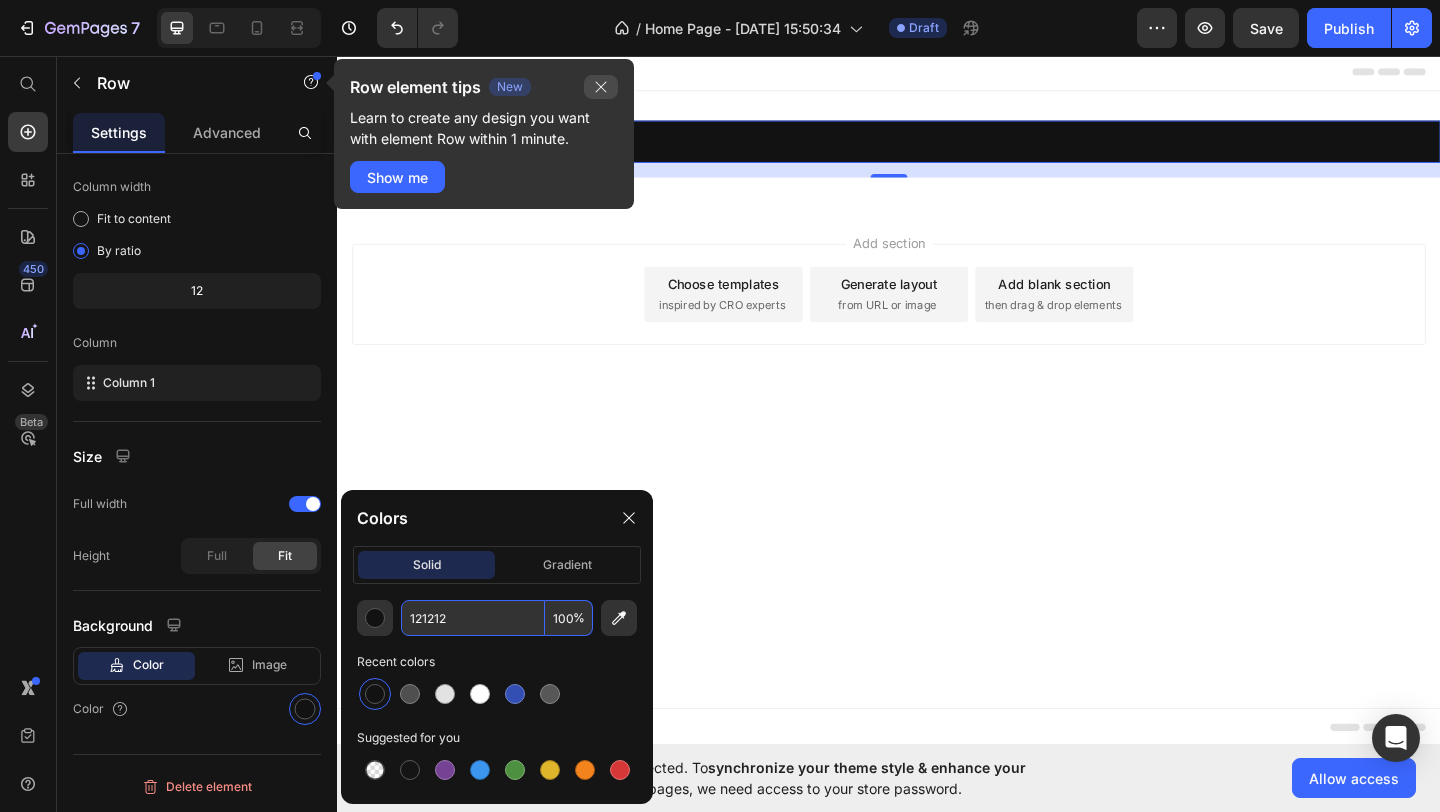 type on "121212" 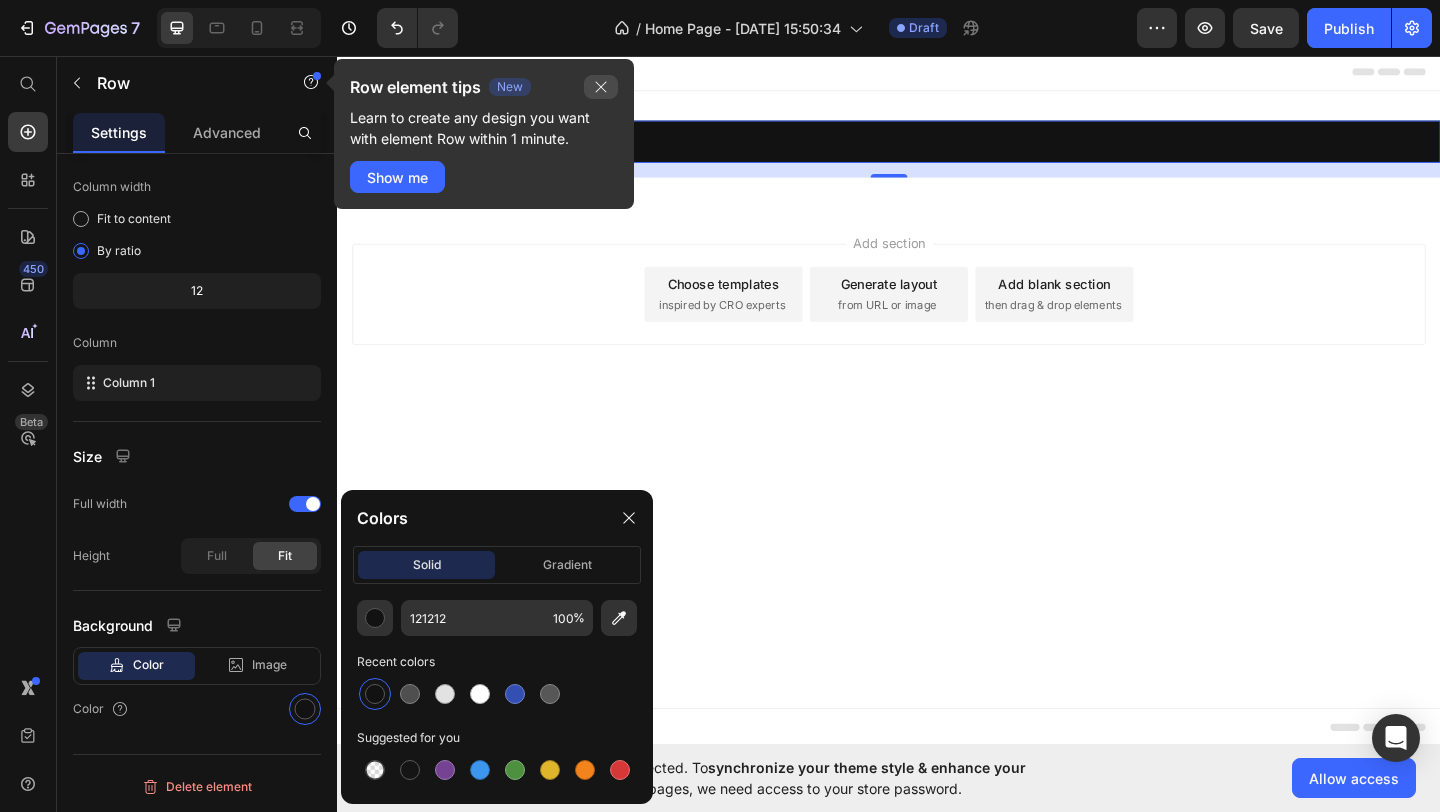 drag, startPoint x: 598, startPoint y: 81, endPoint x: 284, endPoint y: 56, distance: 314.99365 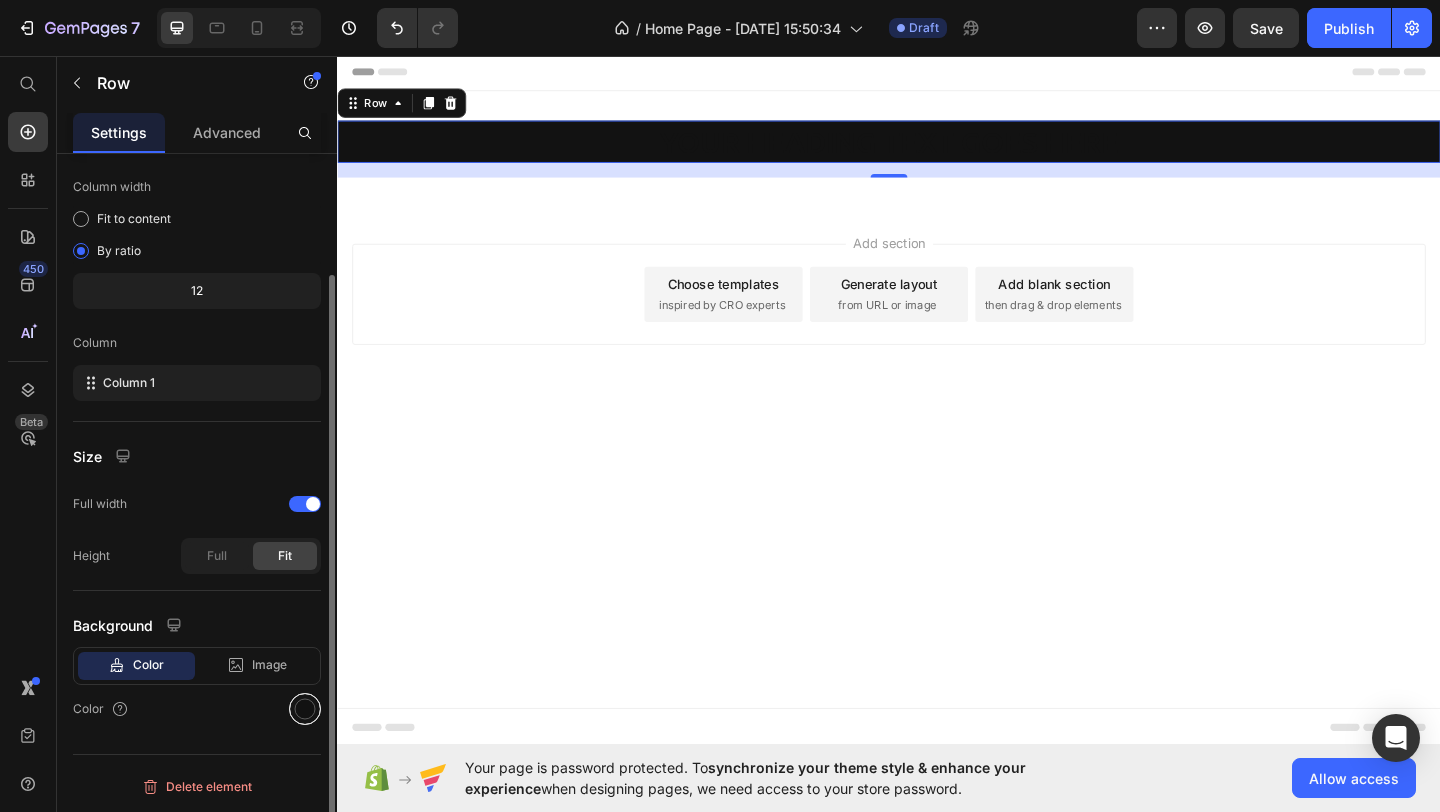 click at bounding box center (305, 709) 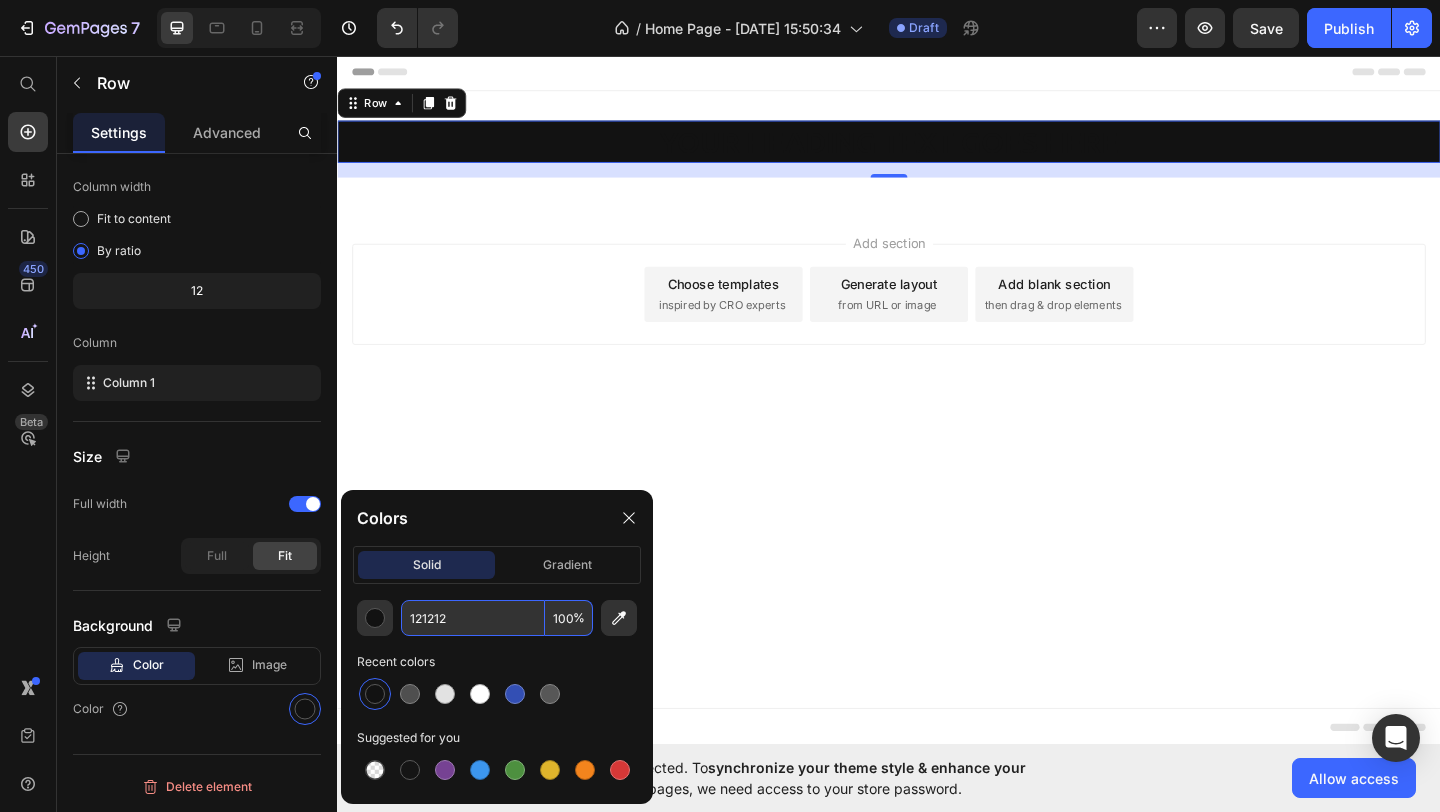 click on "121212" at bounding box center (473, 618) 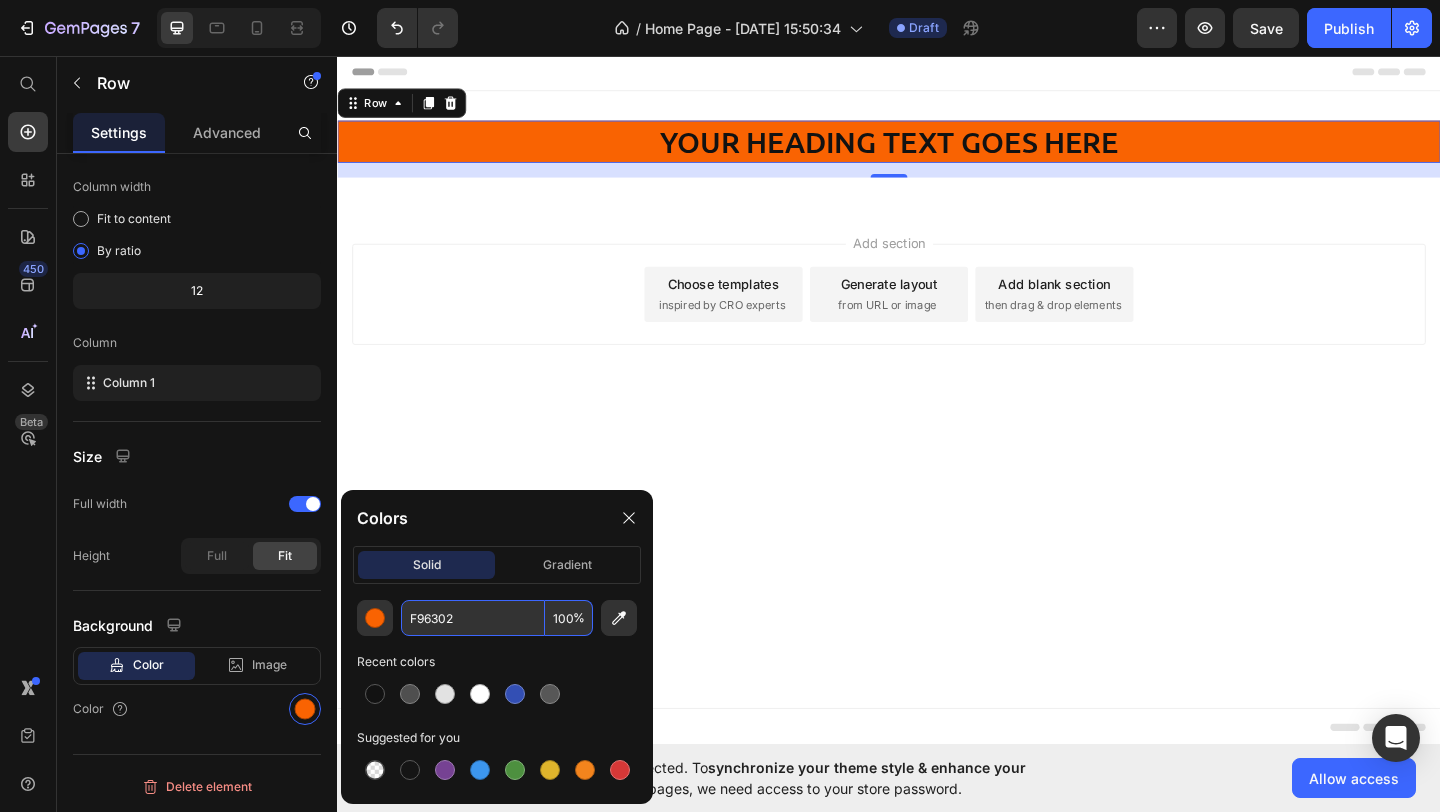 type on "F96302" 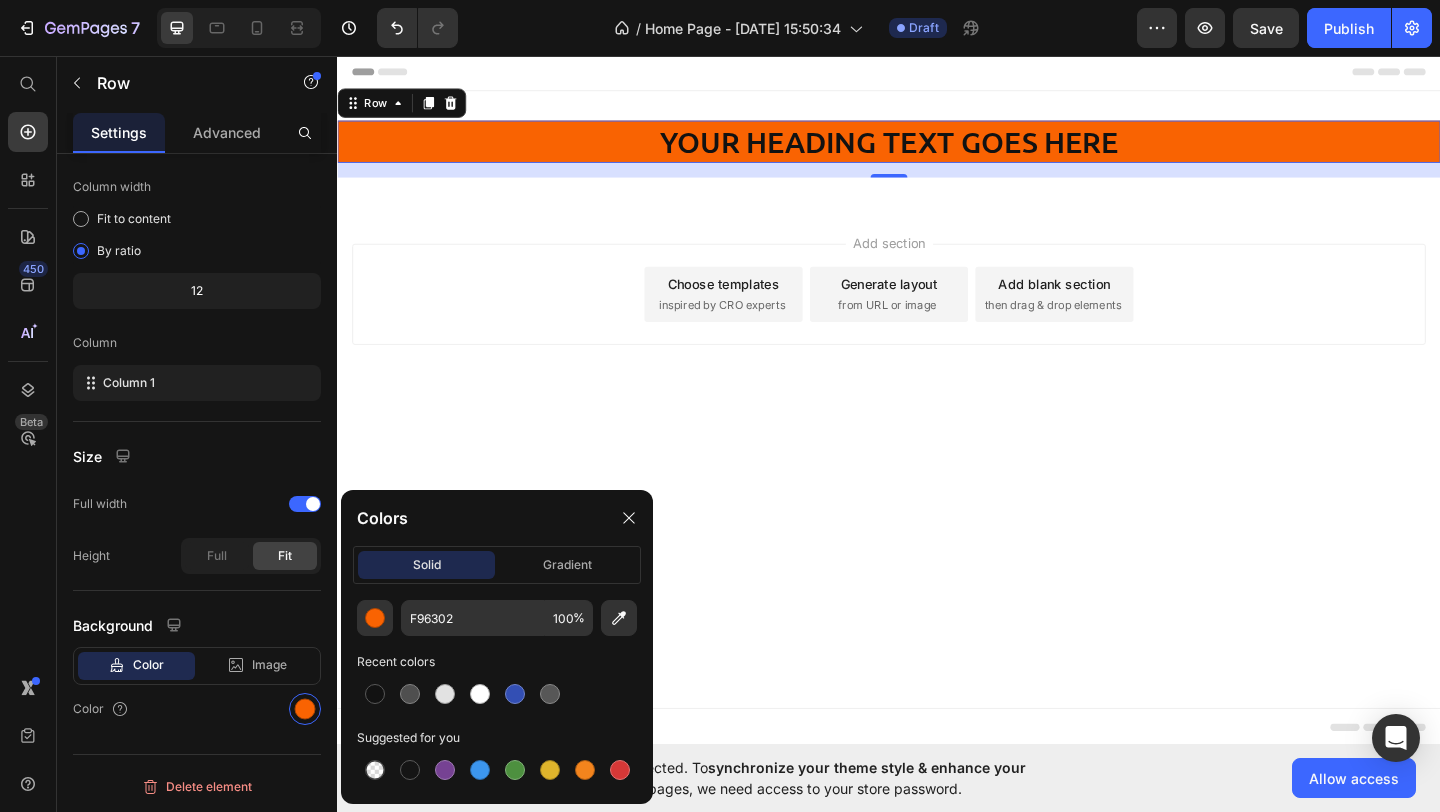 click on "Recent colors" at bounding box center [497, 662] 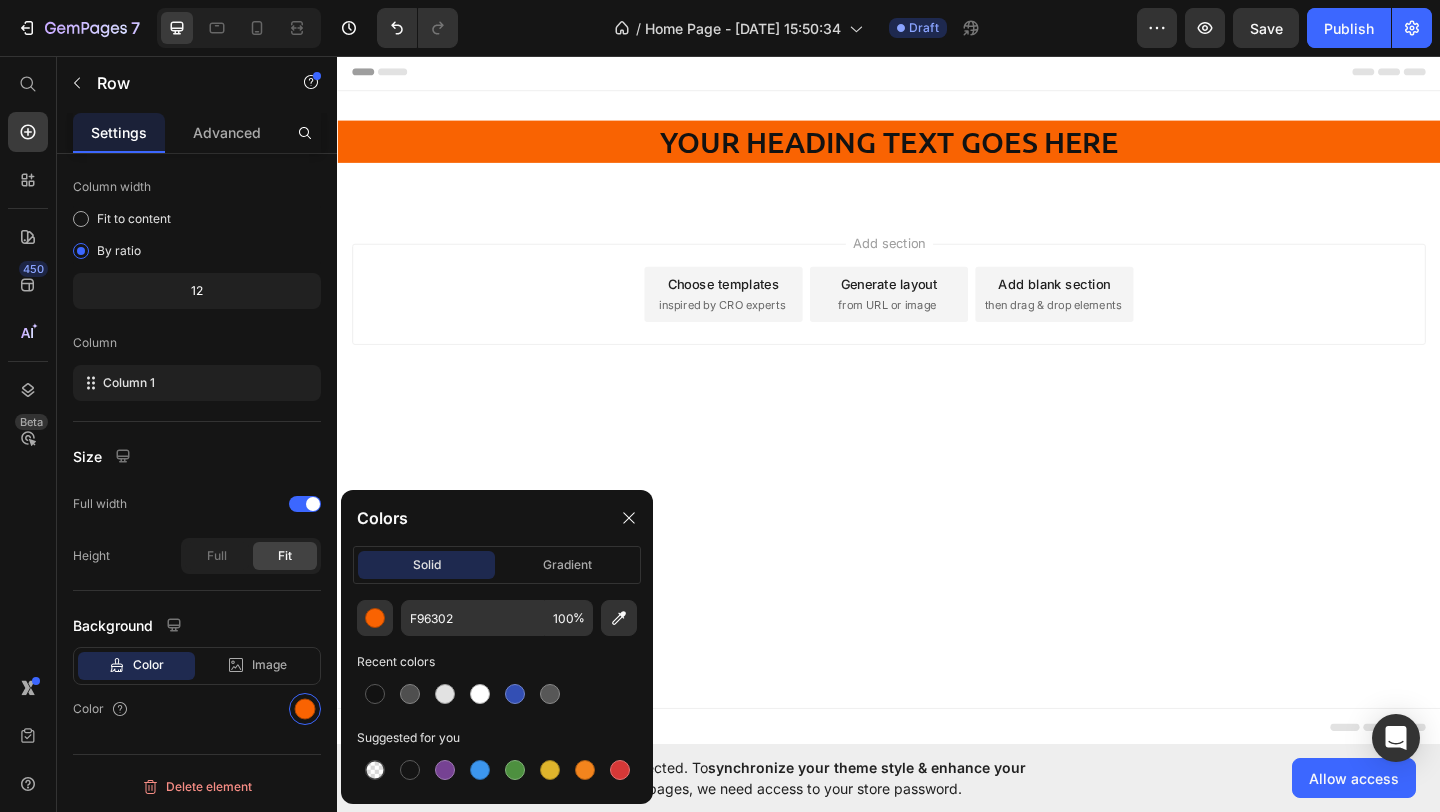 click on "Header Your heading text goes here Heading Row Section 1 Root Start with Sections from sidebar Add sections Add elements Start with Generating from URL or image Add section Choose templates inspired by CRO experts Generate layout from URL or image Add blank section then drag & drop elements Footer" at bounding box center [937, 430] 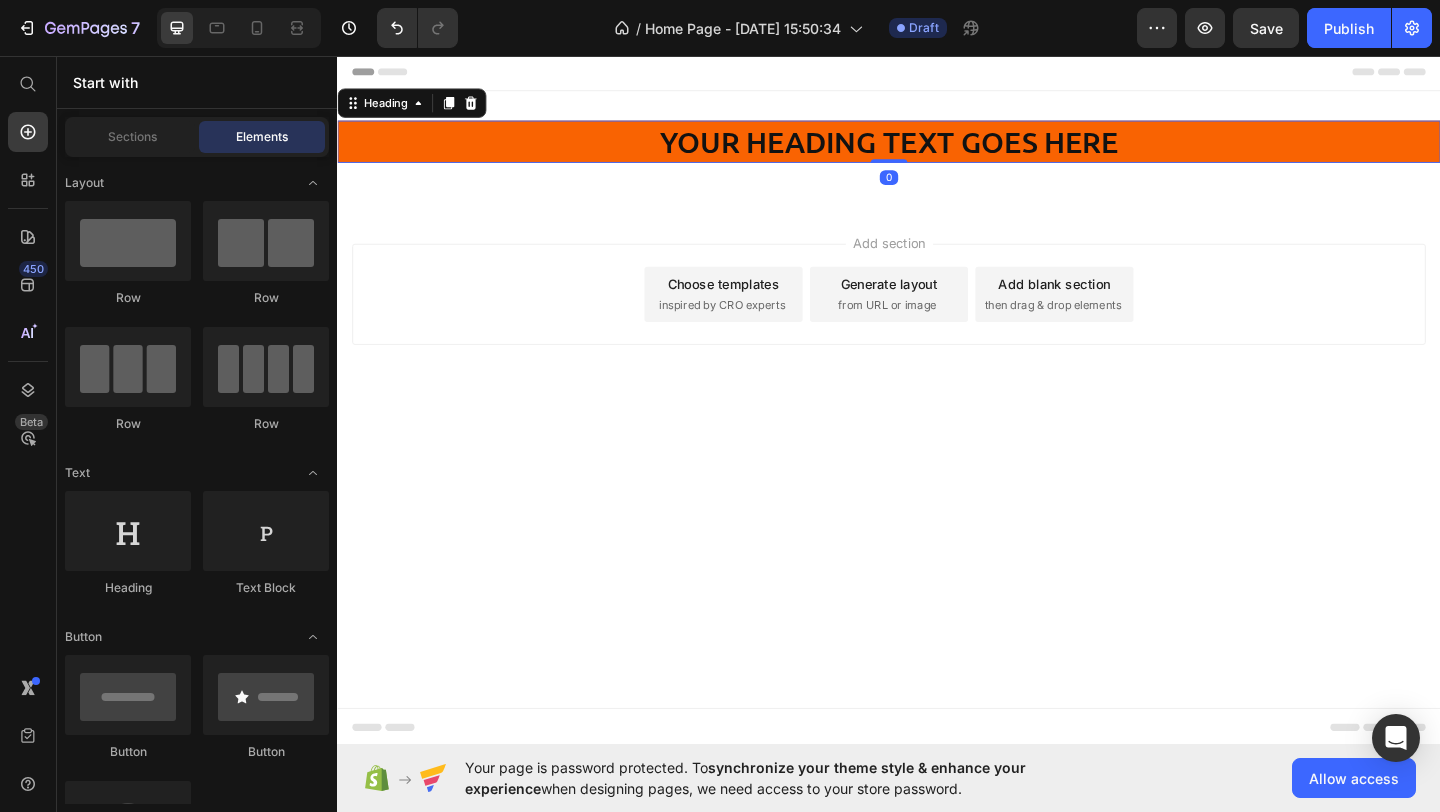 click on "Your heading text goes here" at bounding box center (937, 149) 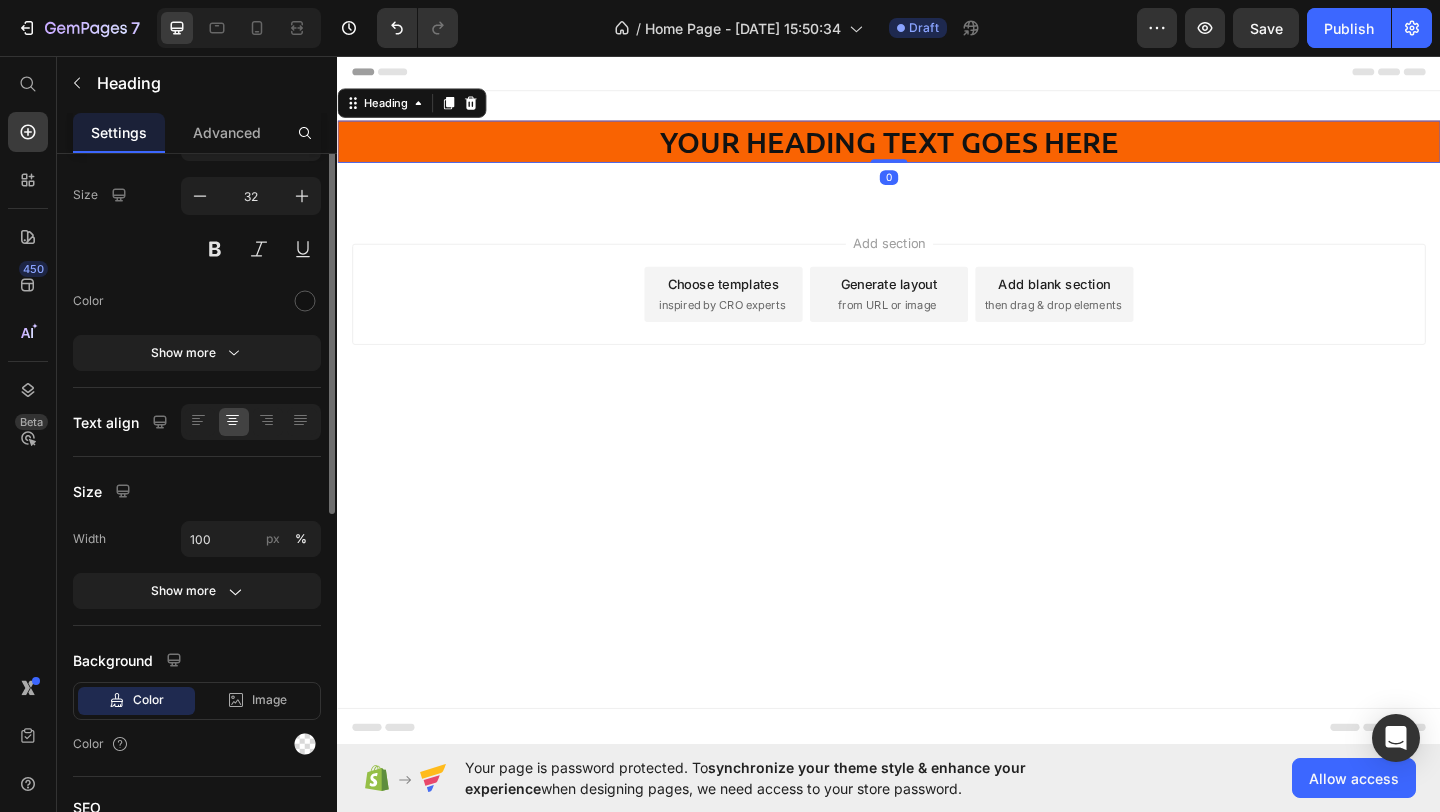 scroll, scrollTop: 0, scrollLeft: 0, axis: both 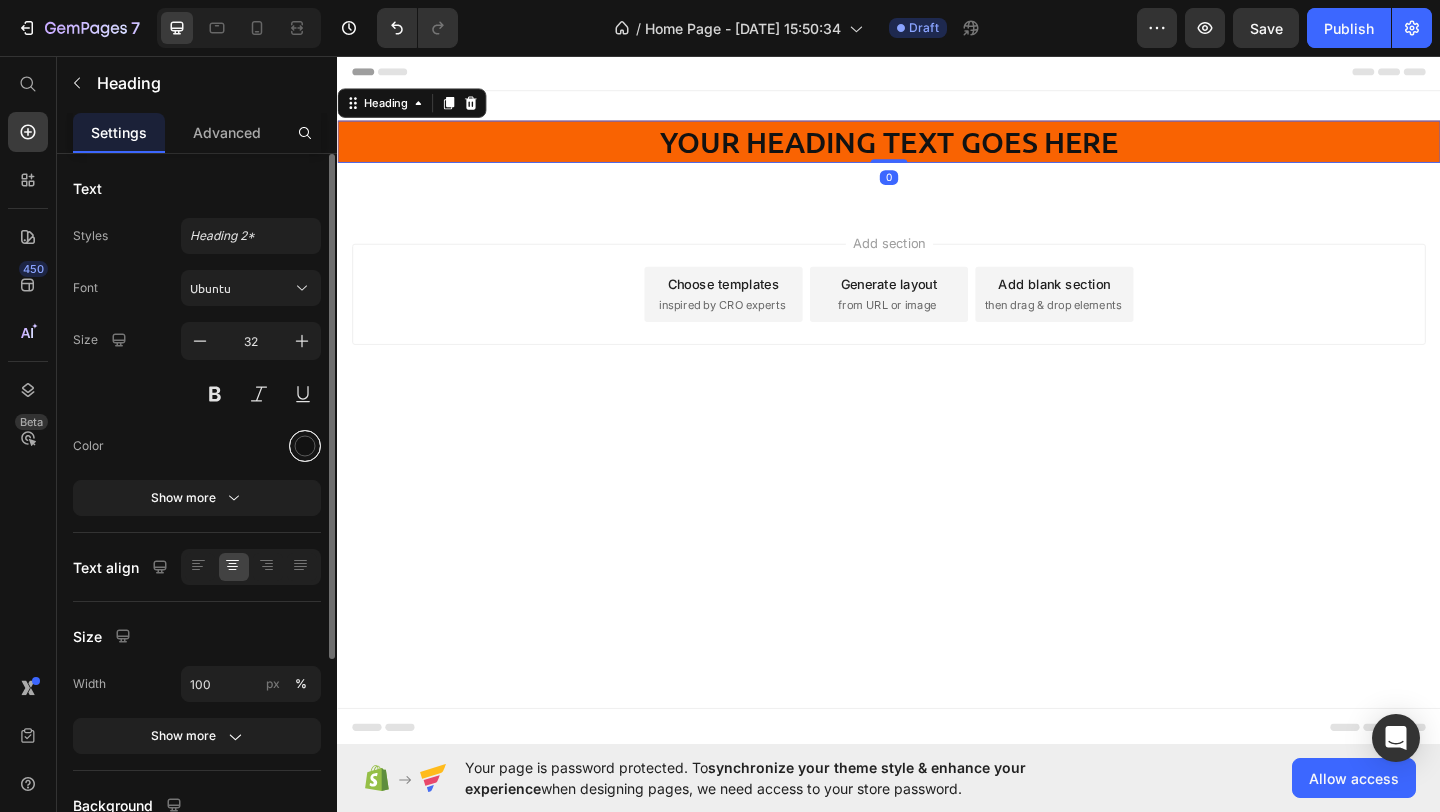 click at bounding box center (305, 446) 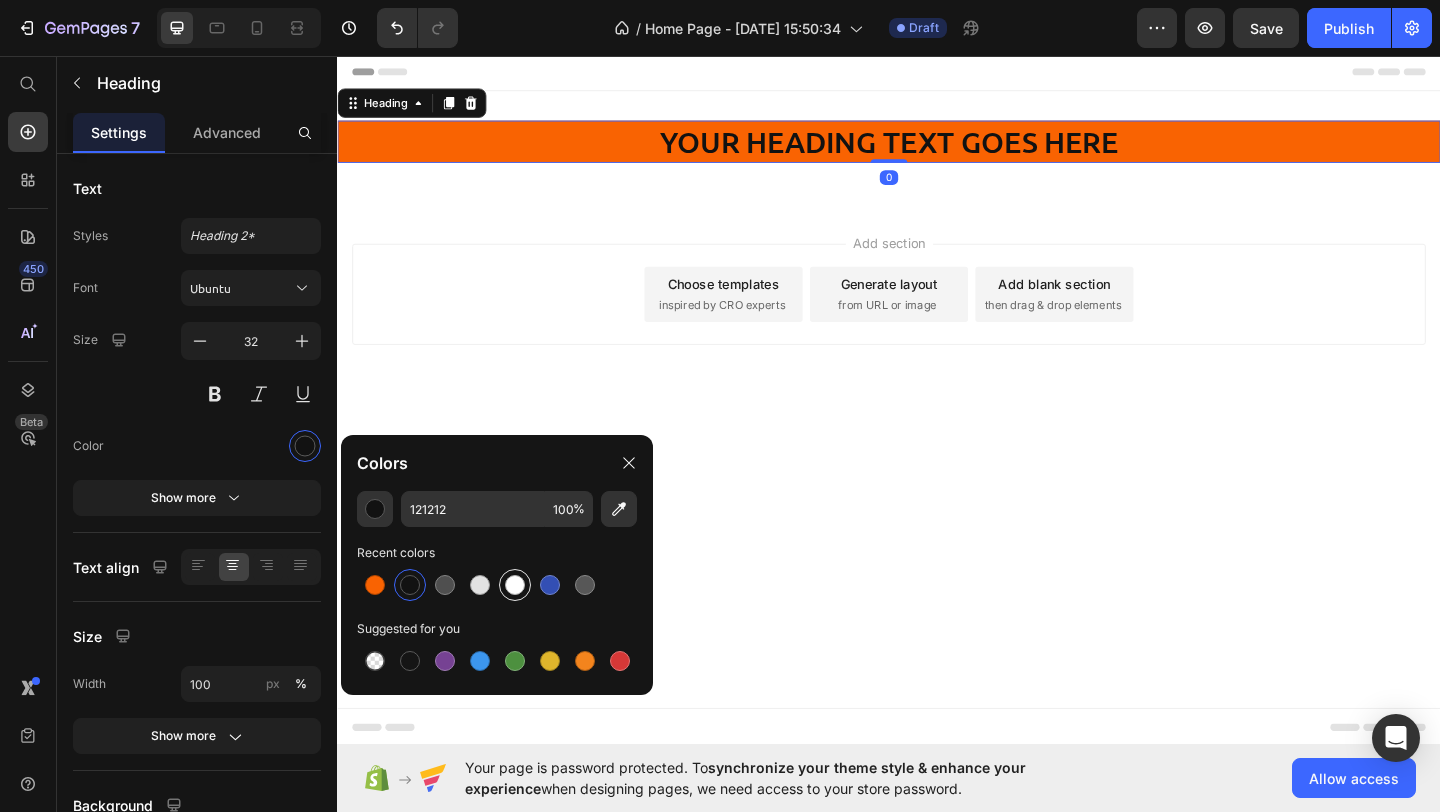 click at bounding box center (515, 585) 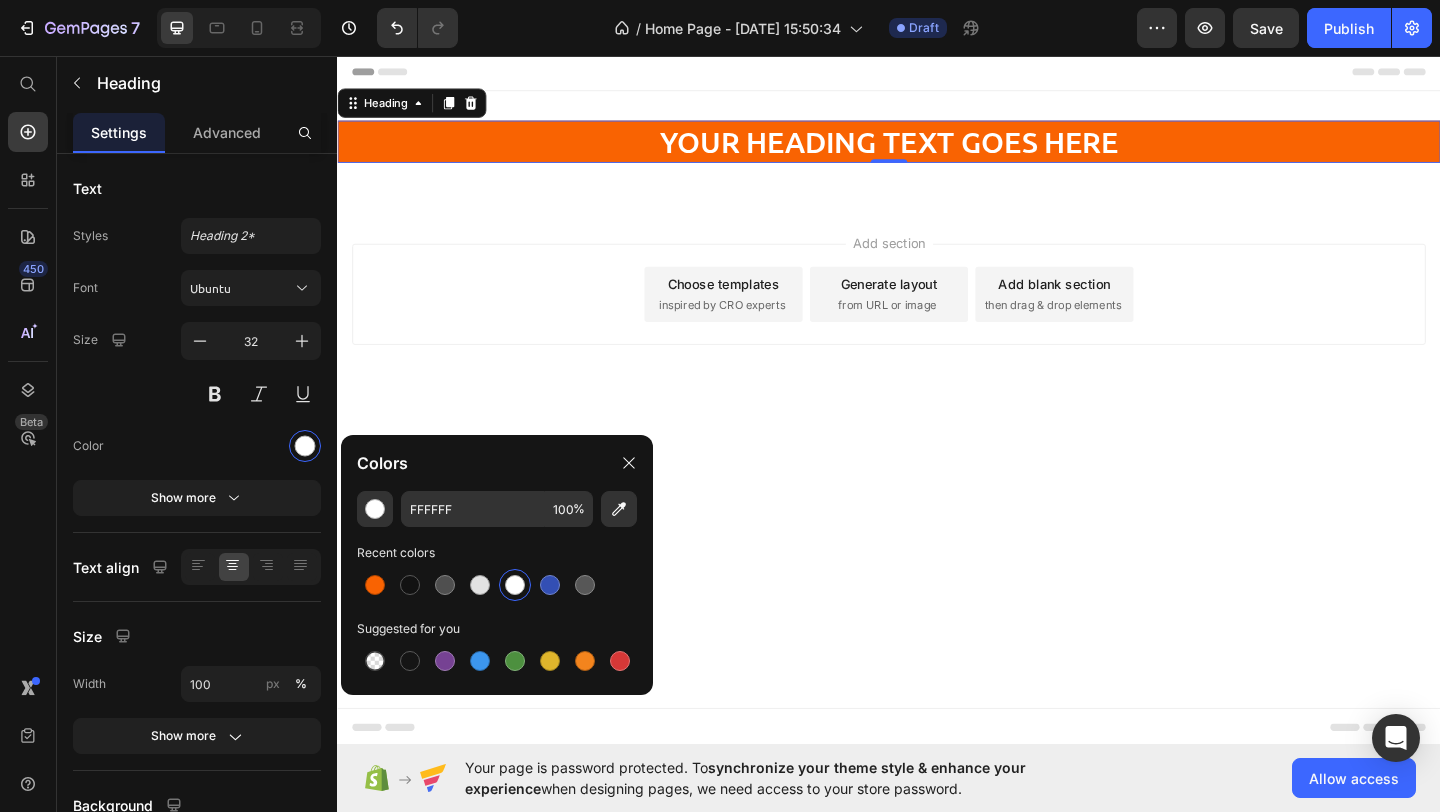 click on "Header Your heading text goes here Heading   0 Row Section 1 Root Start with Sections from sidebar Add sections Add elements Start with Generating from URL or image Add section Choose templates inspired by CRO experts Generate layout from URL or image Add blank section then drag & drop elements Footer" at bounding box center (937, 430) 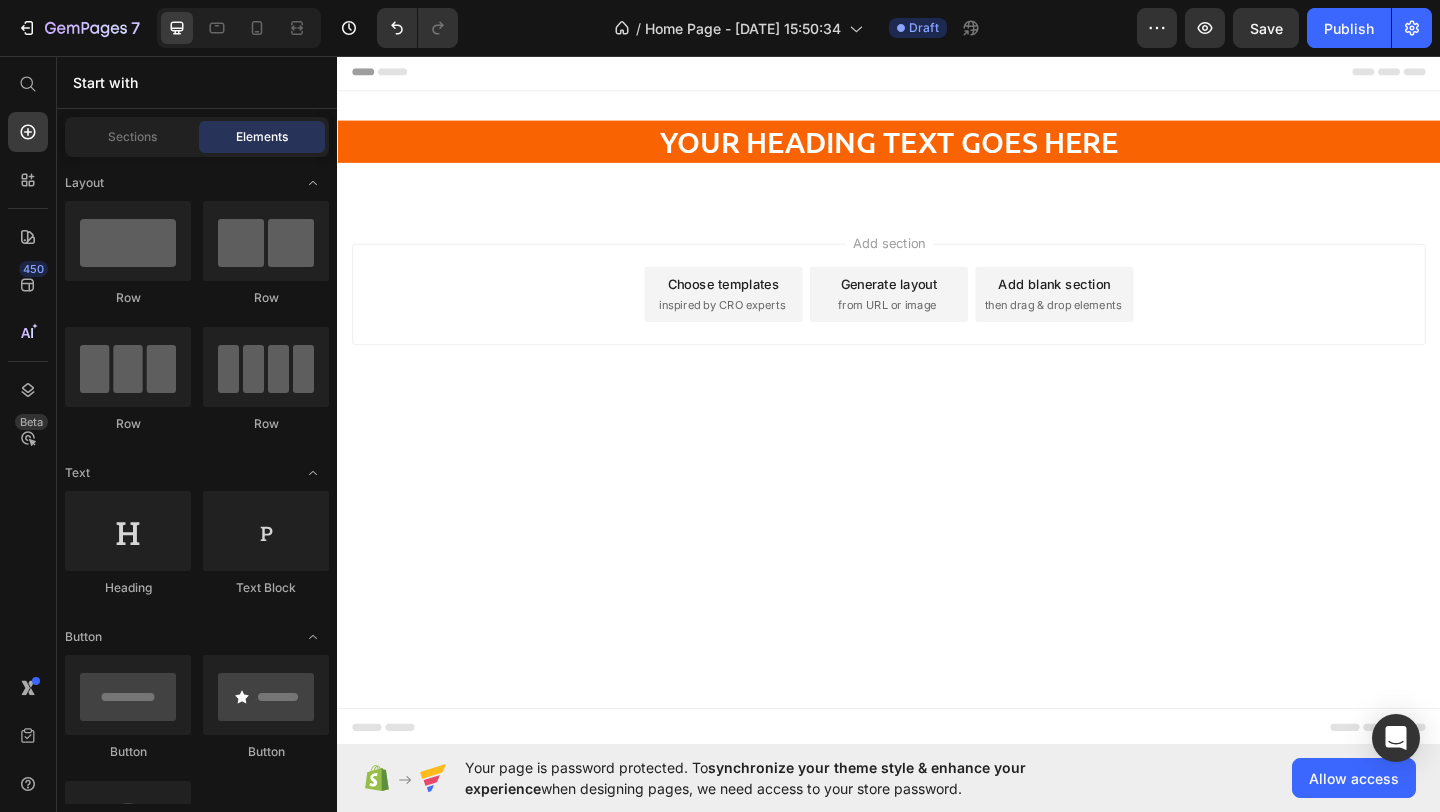 click on "Header Your heading text goes here Heading Row Section 1 Root Start with Sections from sidebar Add sections Add elements Start with Generating from URL or image Add section Choose templates inspired by CRO experts Generate layout from URL or image Add blank section then drag & drop elements Footer" at bounding box center [937, 430] 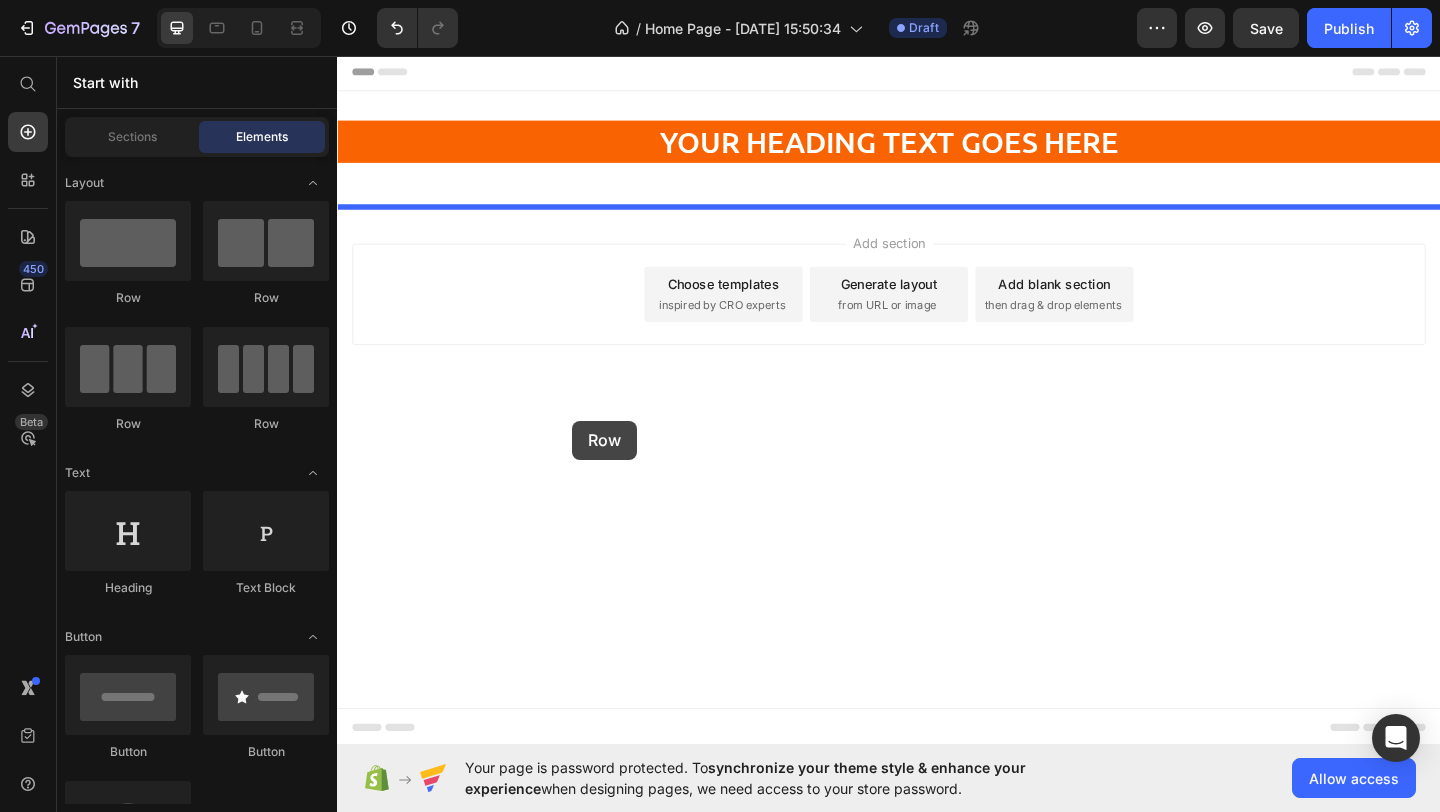 drag, startPoint x: 435, startPoint y: 318, endPoint x: 593, endPoint y: 453, distance: 207.81963 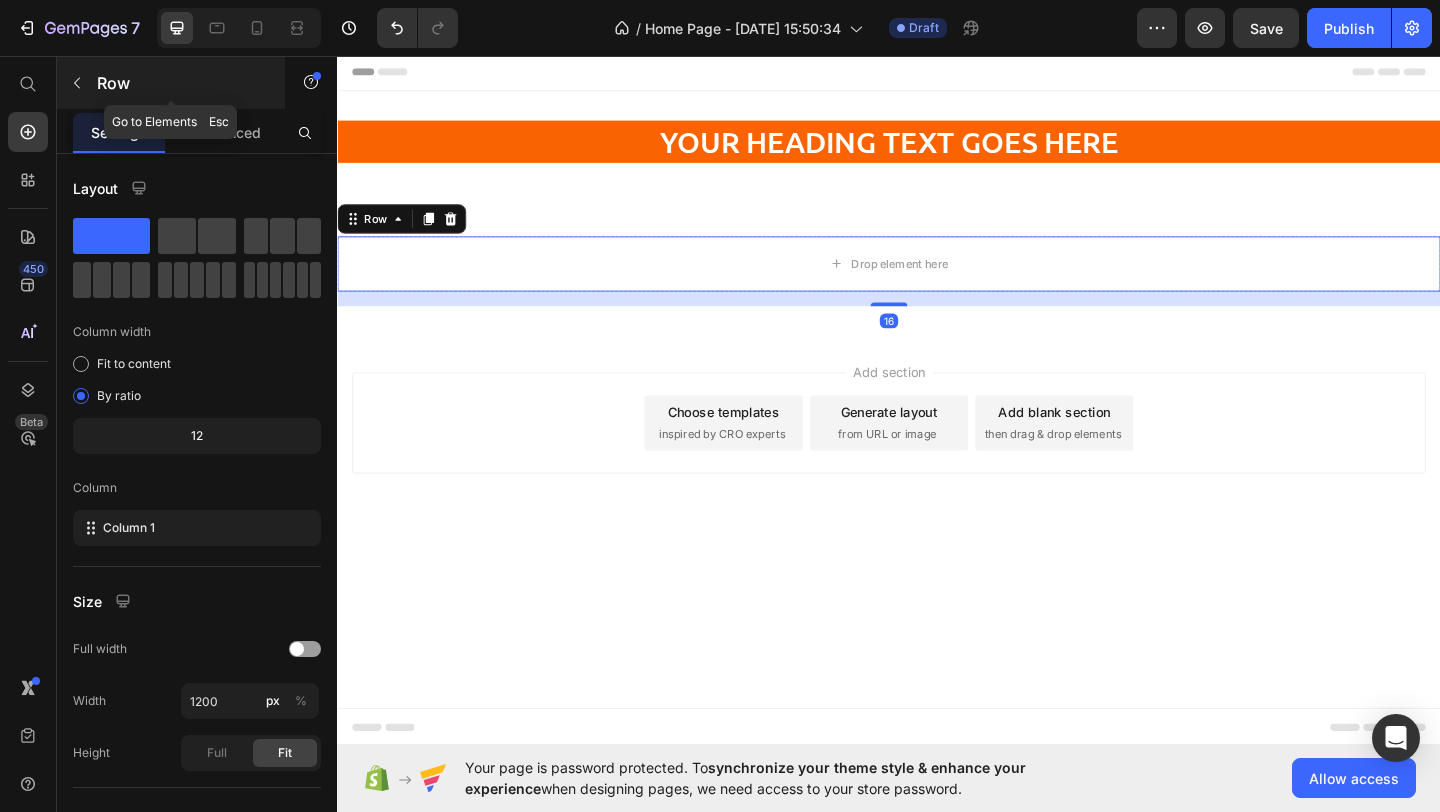 click 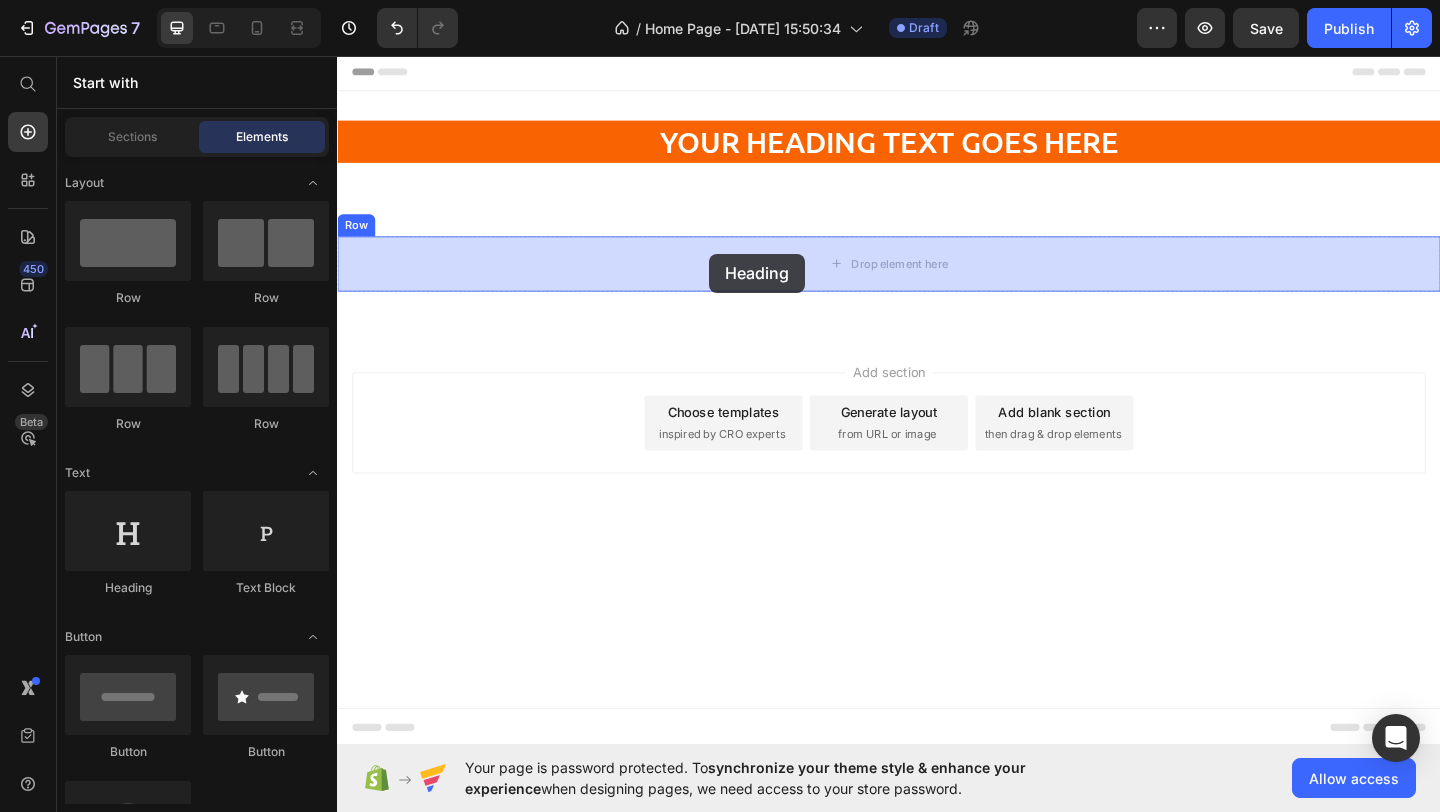 drag, startPoint x: 491, startPoint y: 606, endPoint x: 753, endPoint y: 269, distance: 426.86414 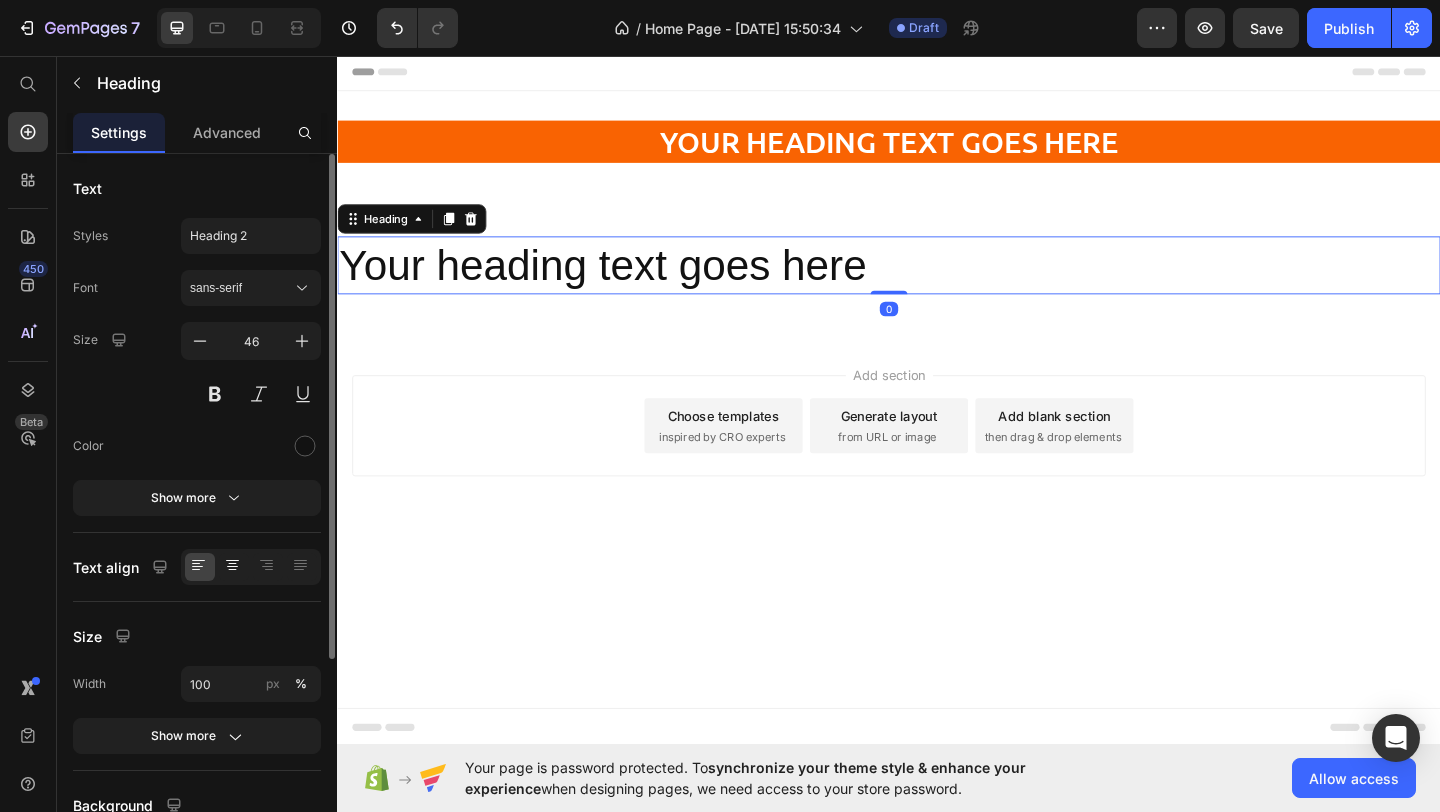click 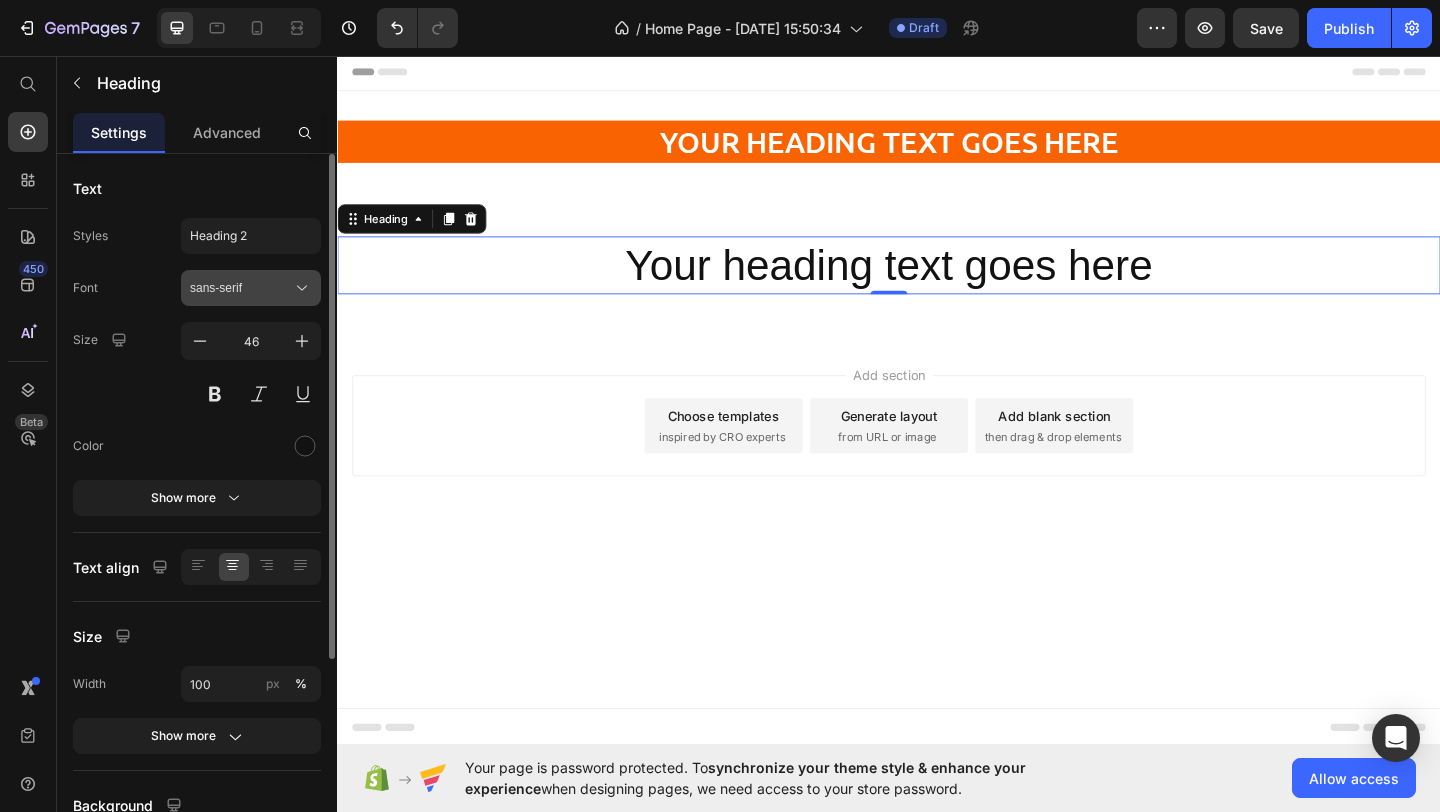 click on "sans-serif" at bounding box center (251, 288) 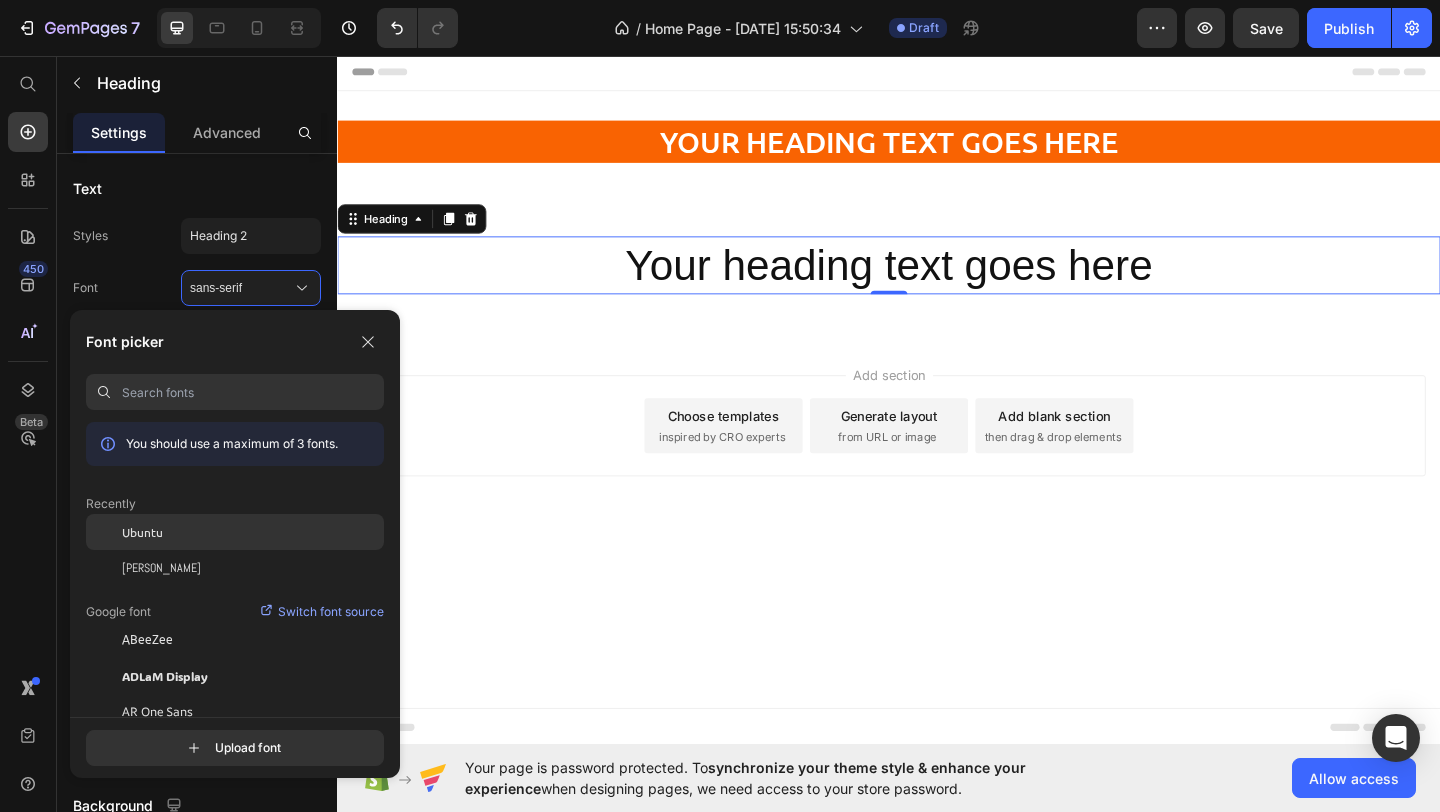 click on "Ubuntu" 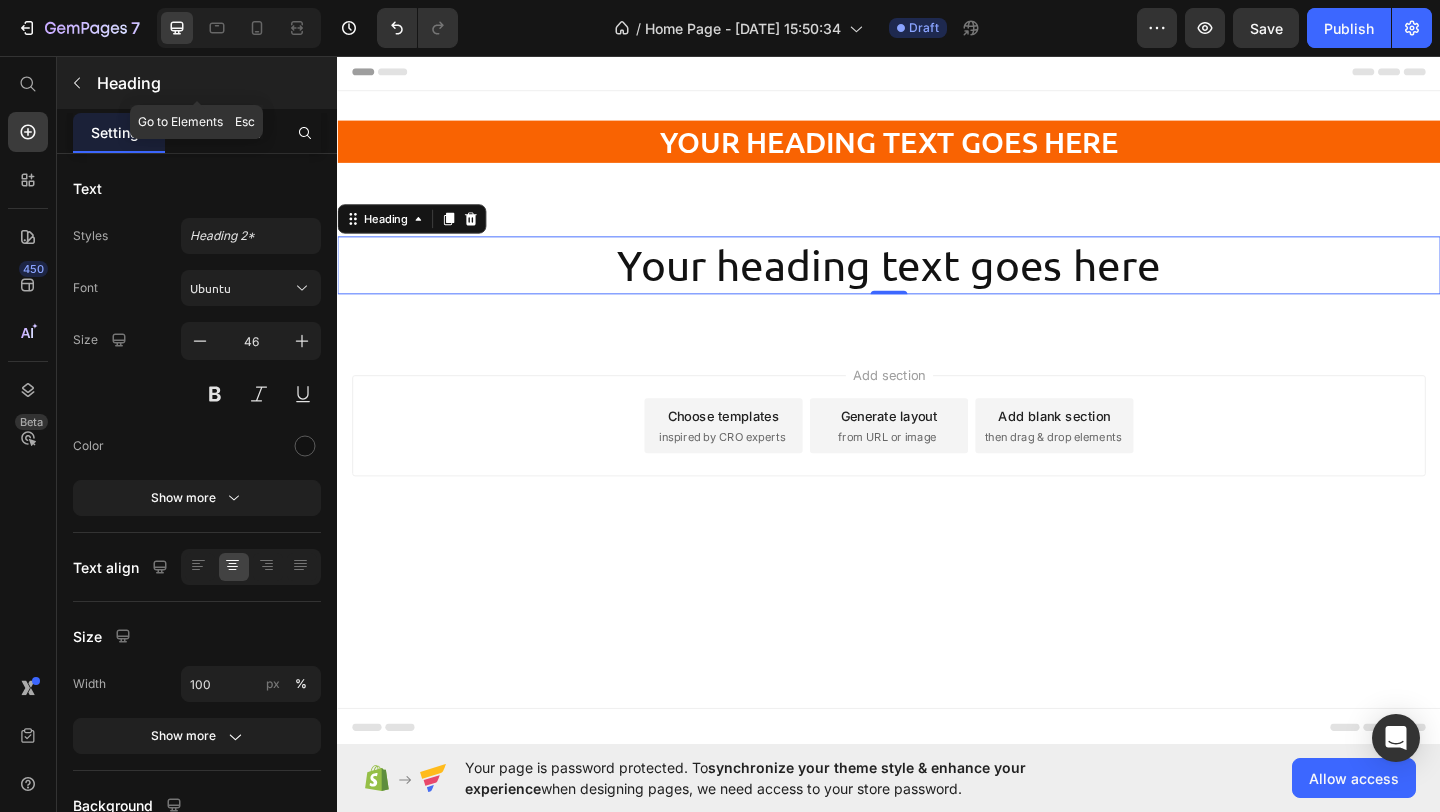 click 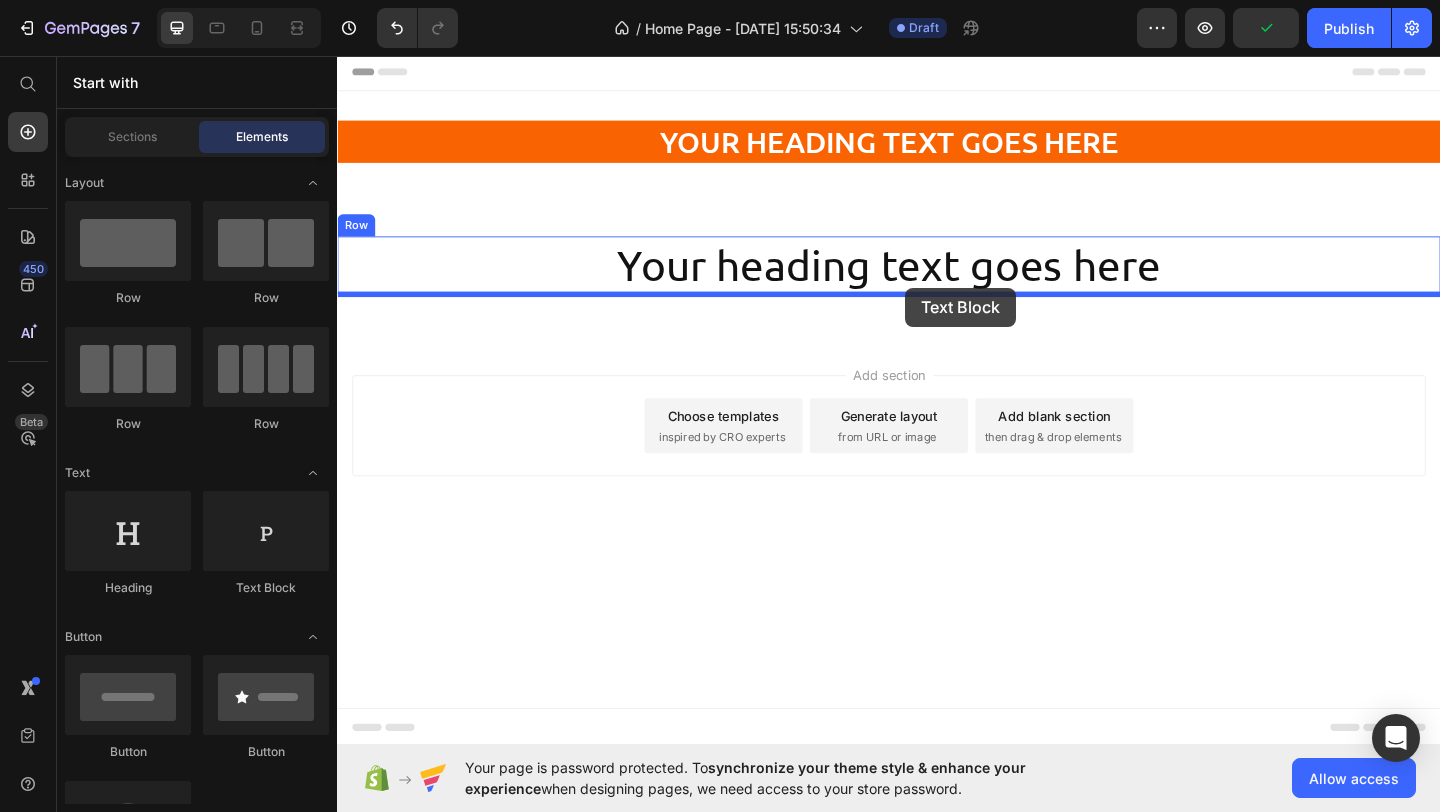 drag, startPoint x: 580, startPoint y: 610, endPoint x: 955, endPoint y: 308, distance: 481.48624 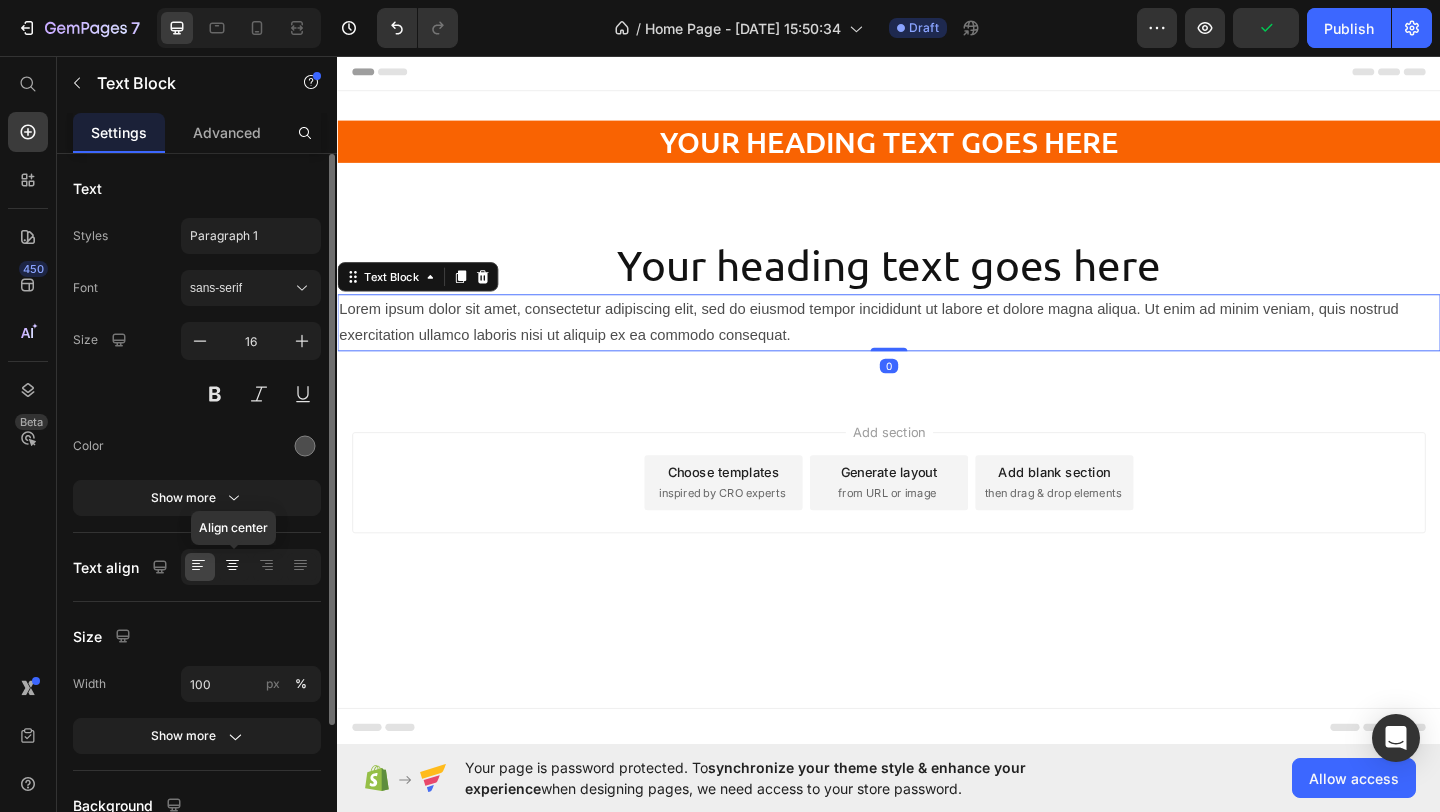 click 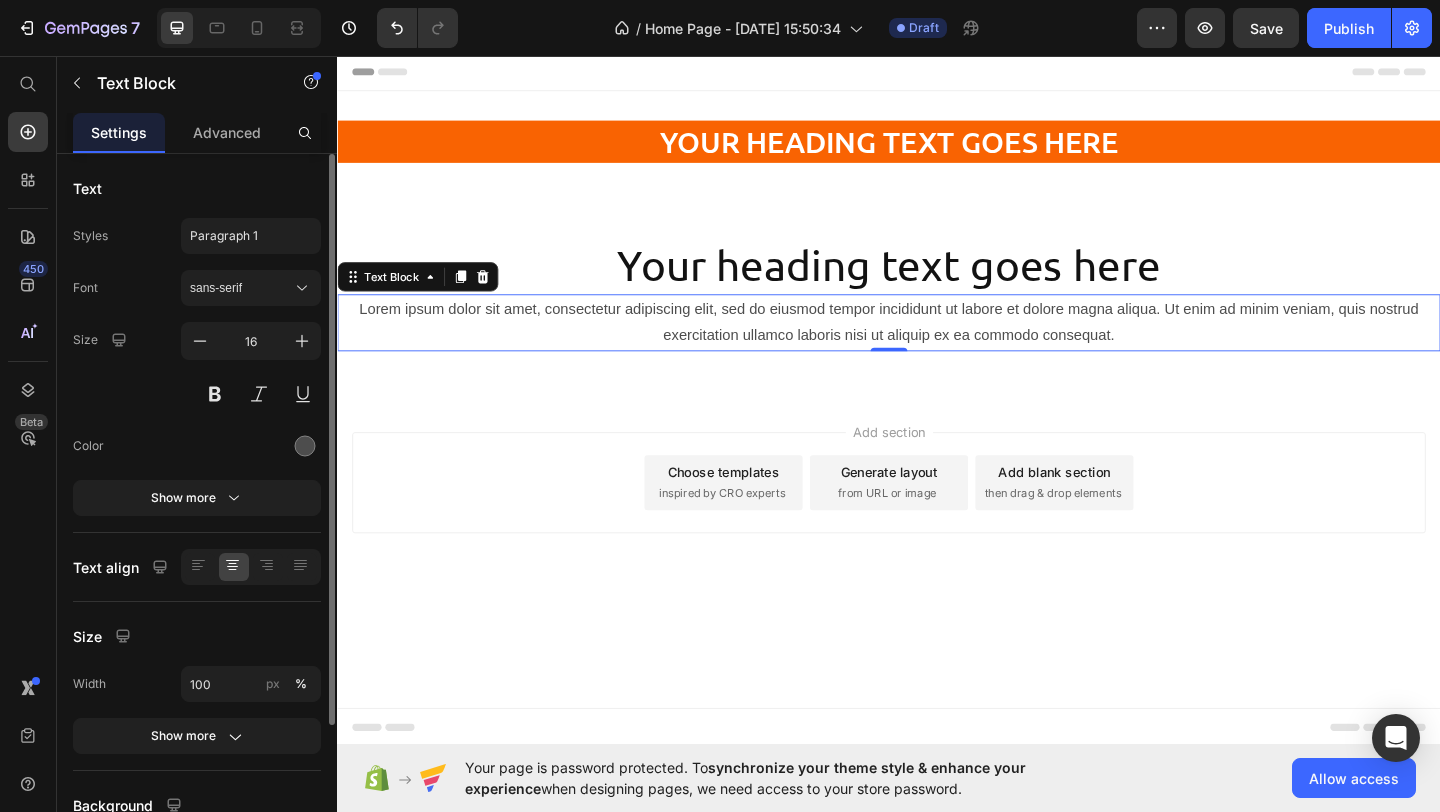 click on "Font sans-serif Size 16 Color Show more" at bounding box center (197, 393) 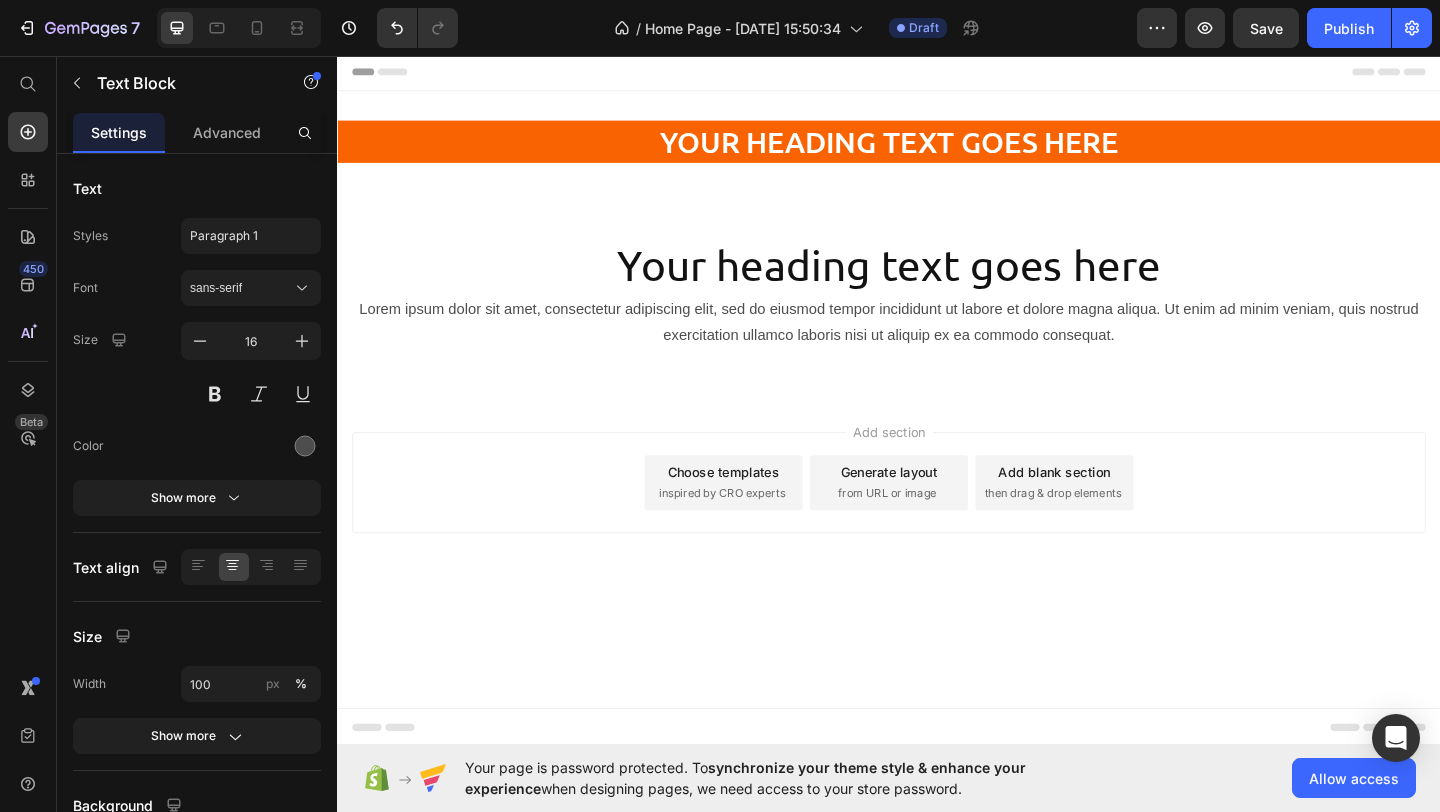 click on "Add section Choose templates inspired by CRO experts Generate layout from URL or image Add blank section then drag & drop elements" at bounding box center (937, 520) 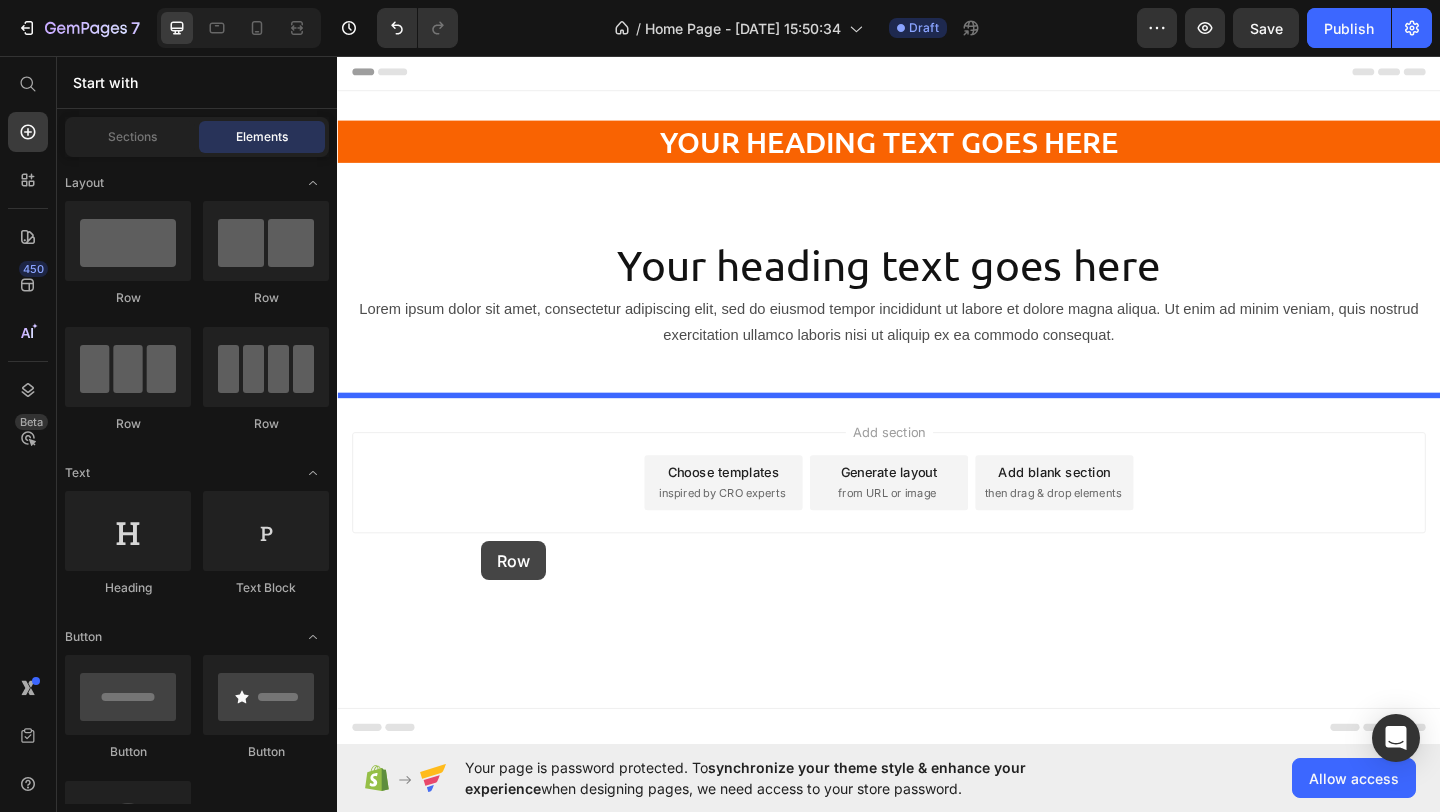 drag, startPoint x: 466, startPoint y: 296, endPoint x: 494, endPoint y: 584, distance: 289.3579 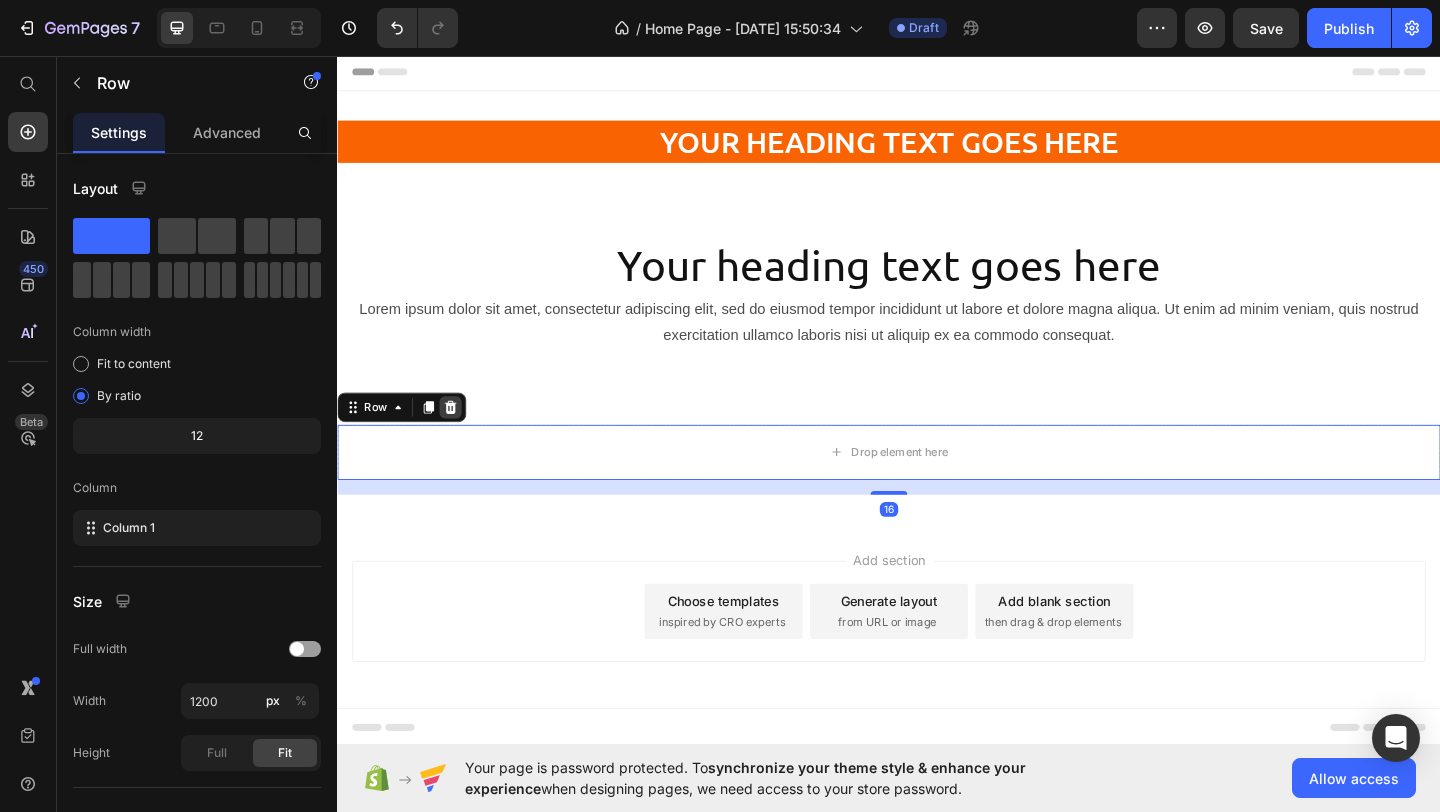 click at bounding box center [460, 438] 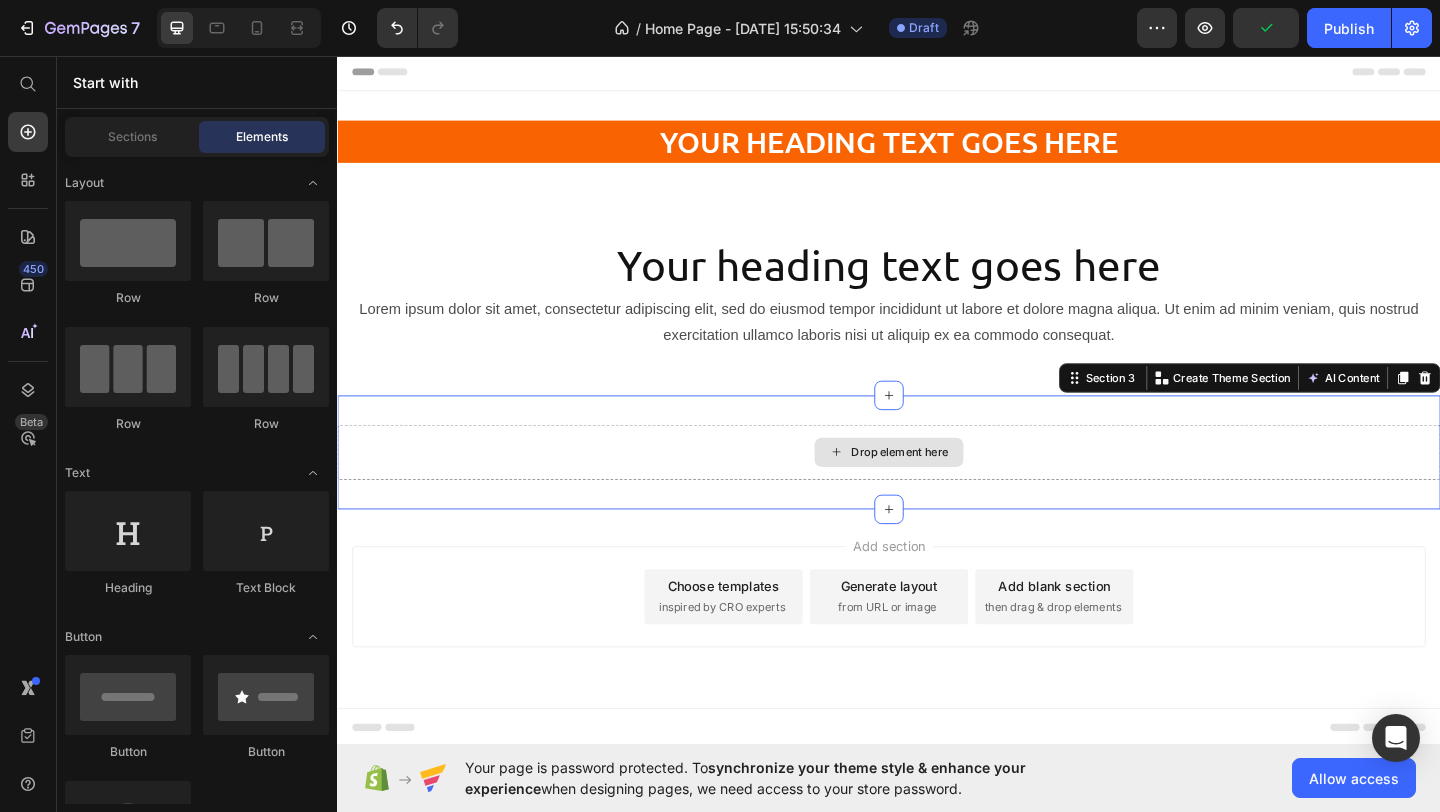 click on "Drop element here" at bounding box center (937, 487) 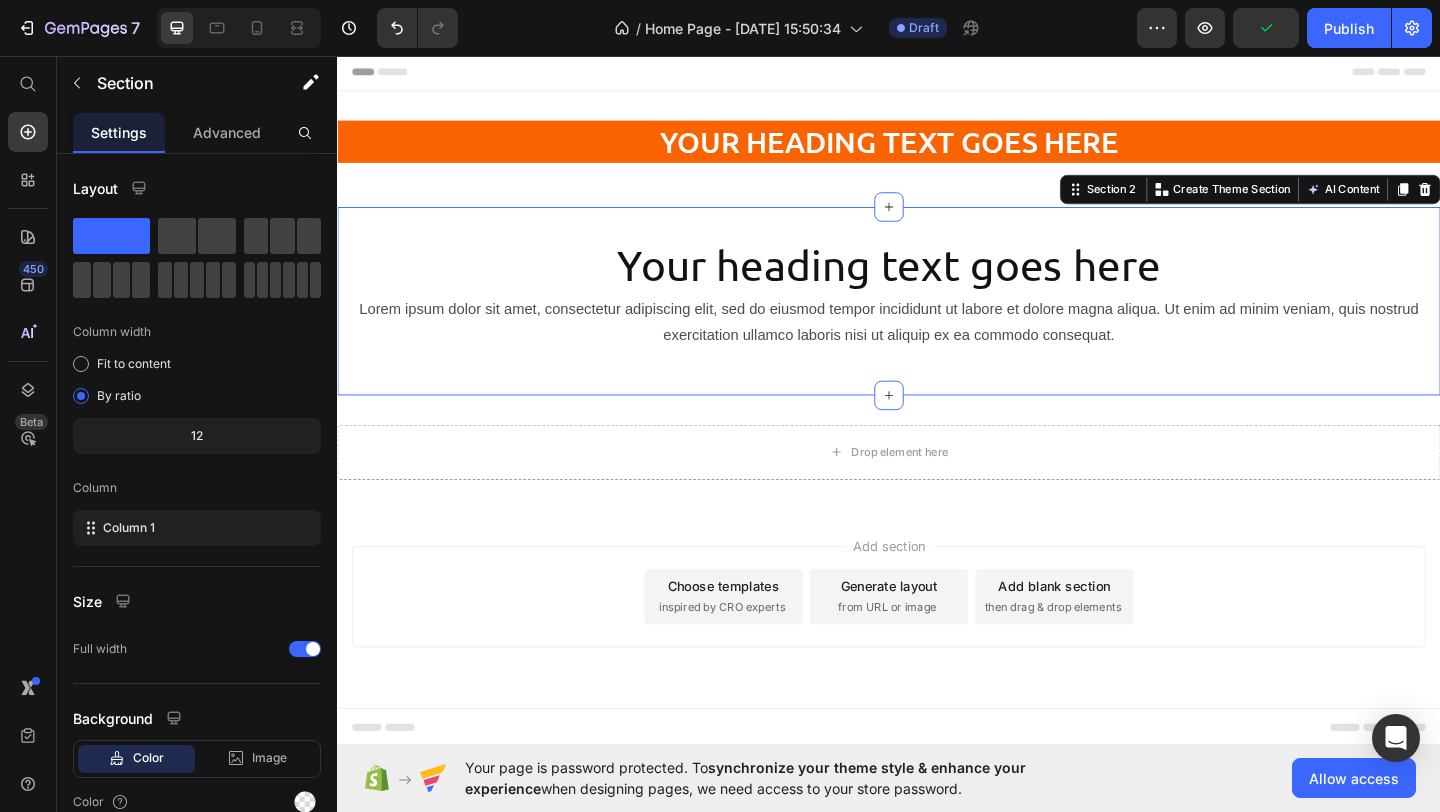 click on "Your heading text goes here Heading Lorem ipsum dolor sit amet, consectetur adipiscing elit, sed do eiusmod tempor incididunt ut labore et dolore magna aliqua. Ut enim ad minim veniam, quis nostrud exercitation ullamco laboris nisi ut aliquip ex ea commodo consequat. Text Block Row" at bounding box center (937, 322) 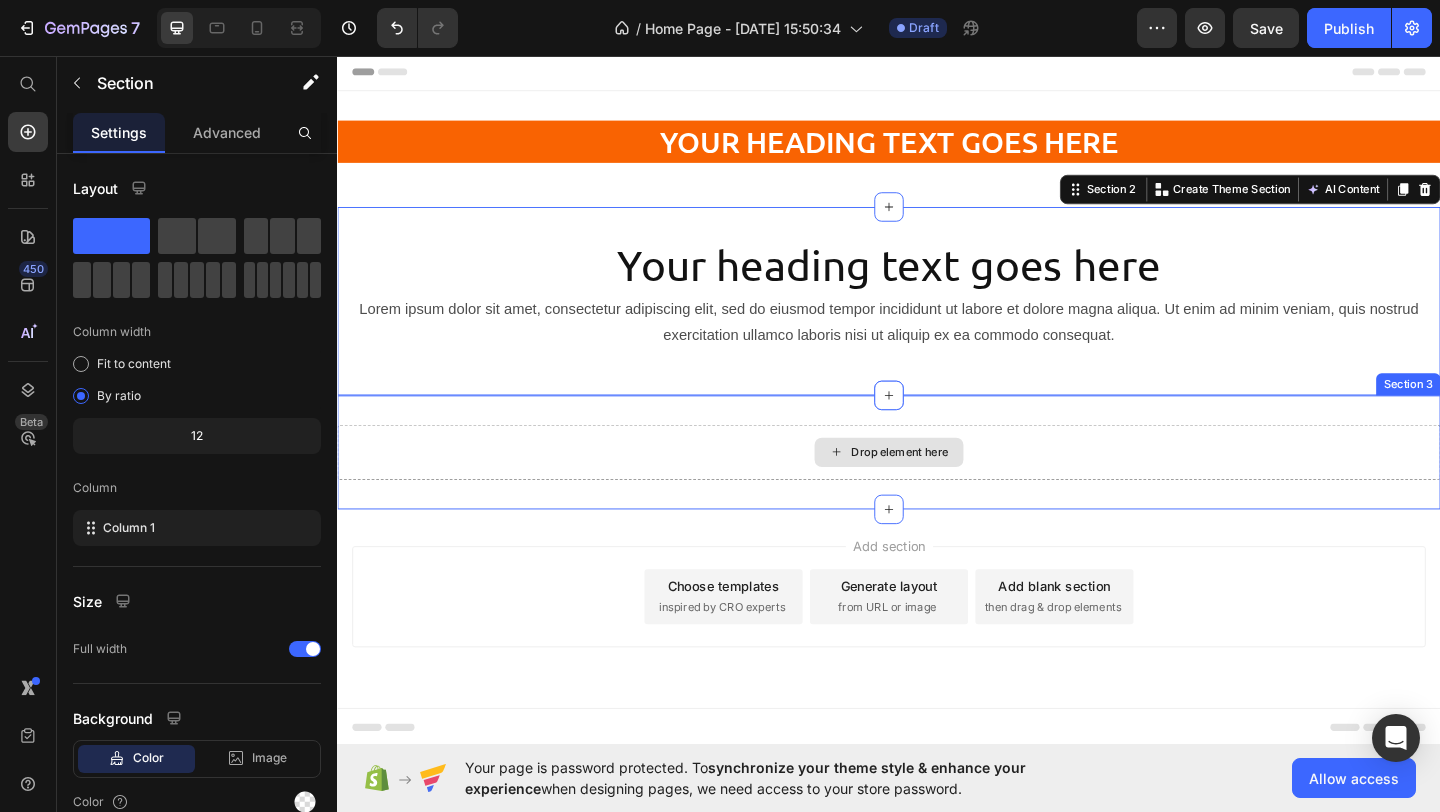 click on "Drop element here" at bounding box center (937, 487) 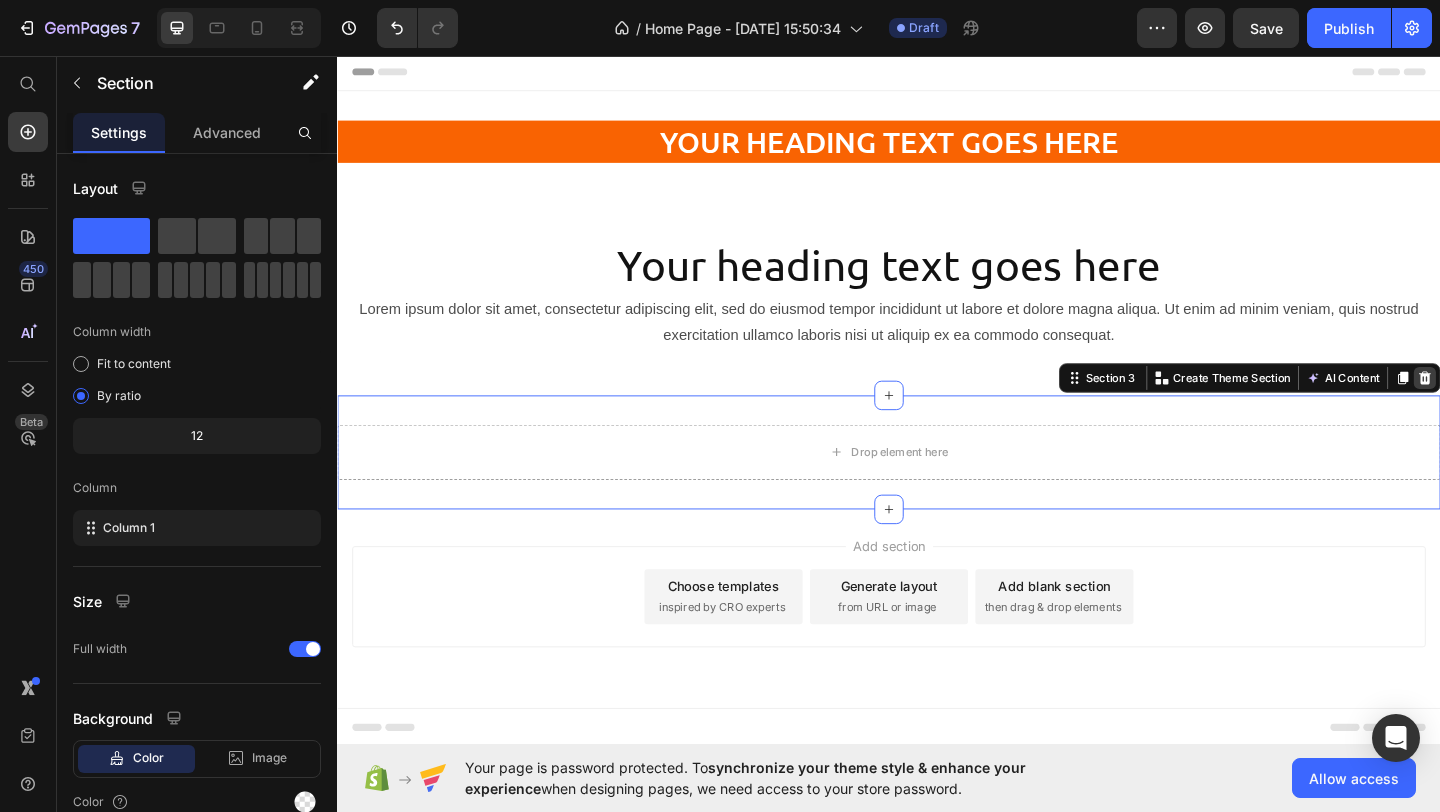 click 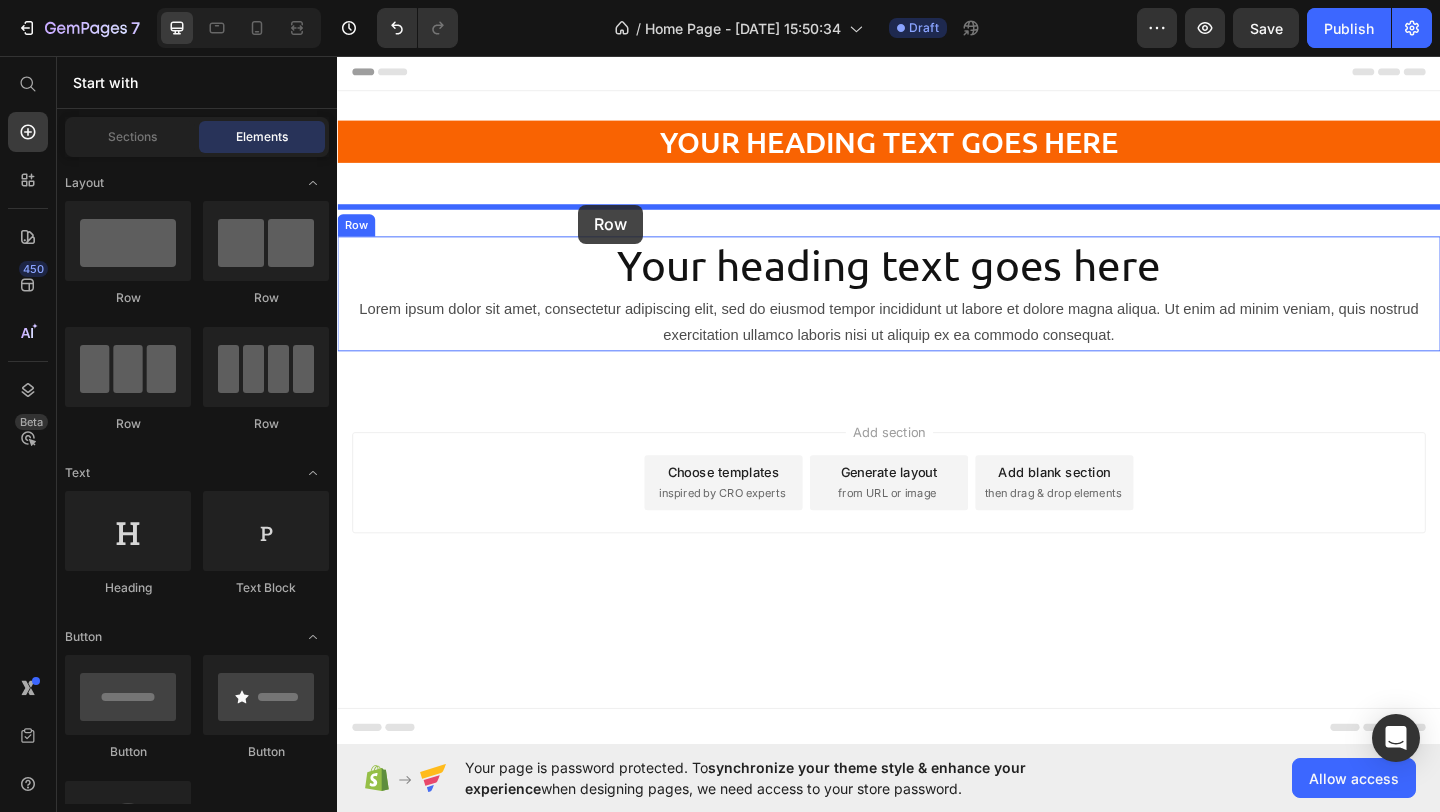 drag, startPoint x: 409, startPoint y: 285, endPoint x: 599, endPoint y: 218, distance: 201.46712 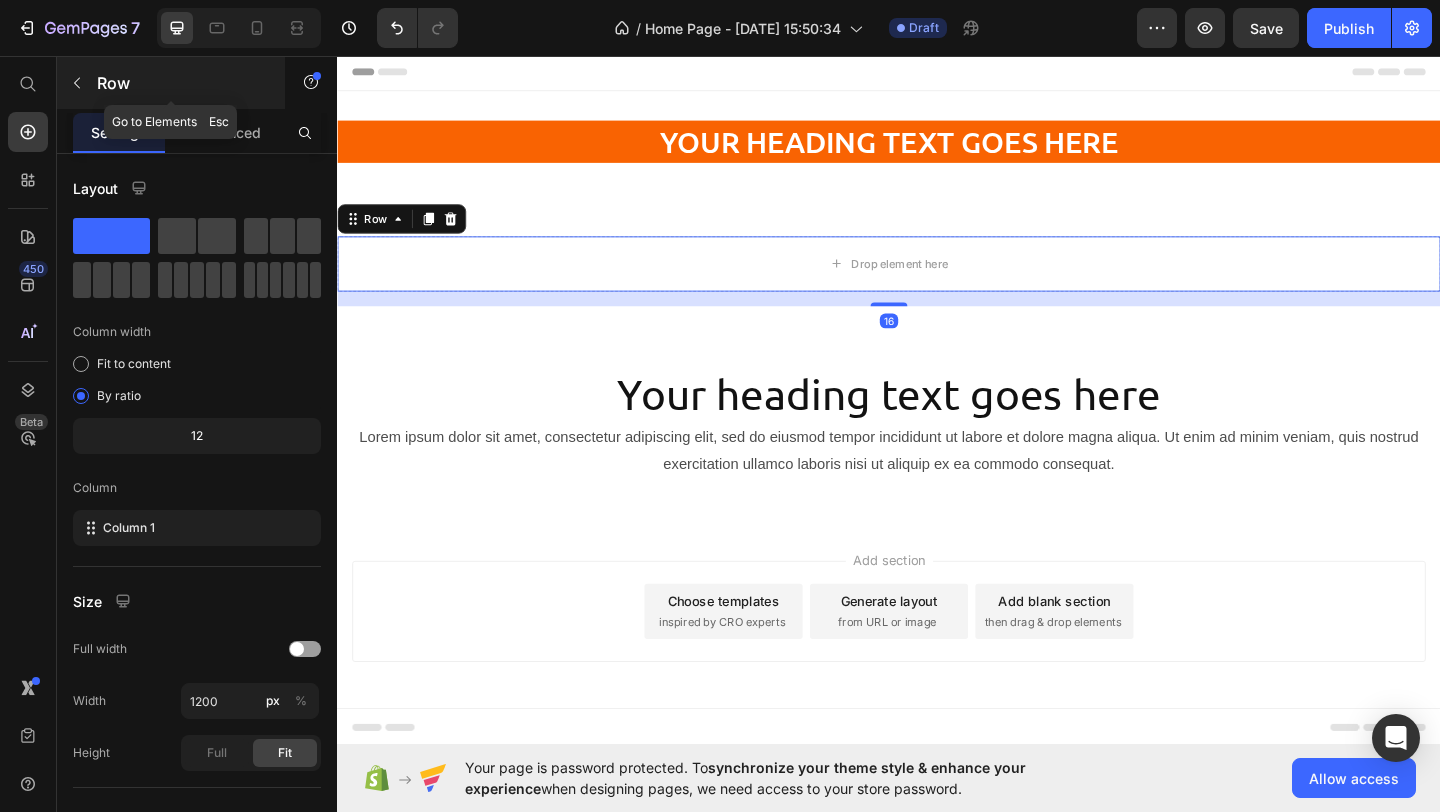 click 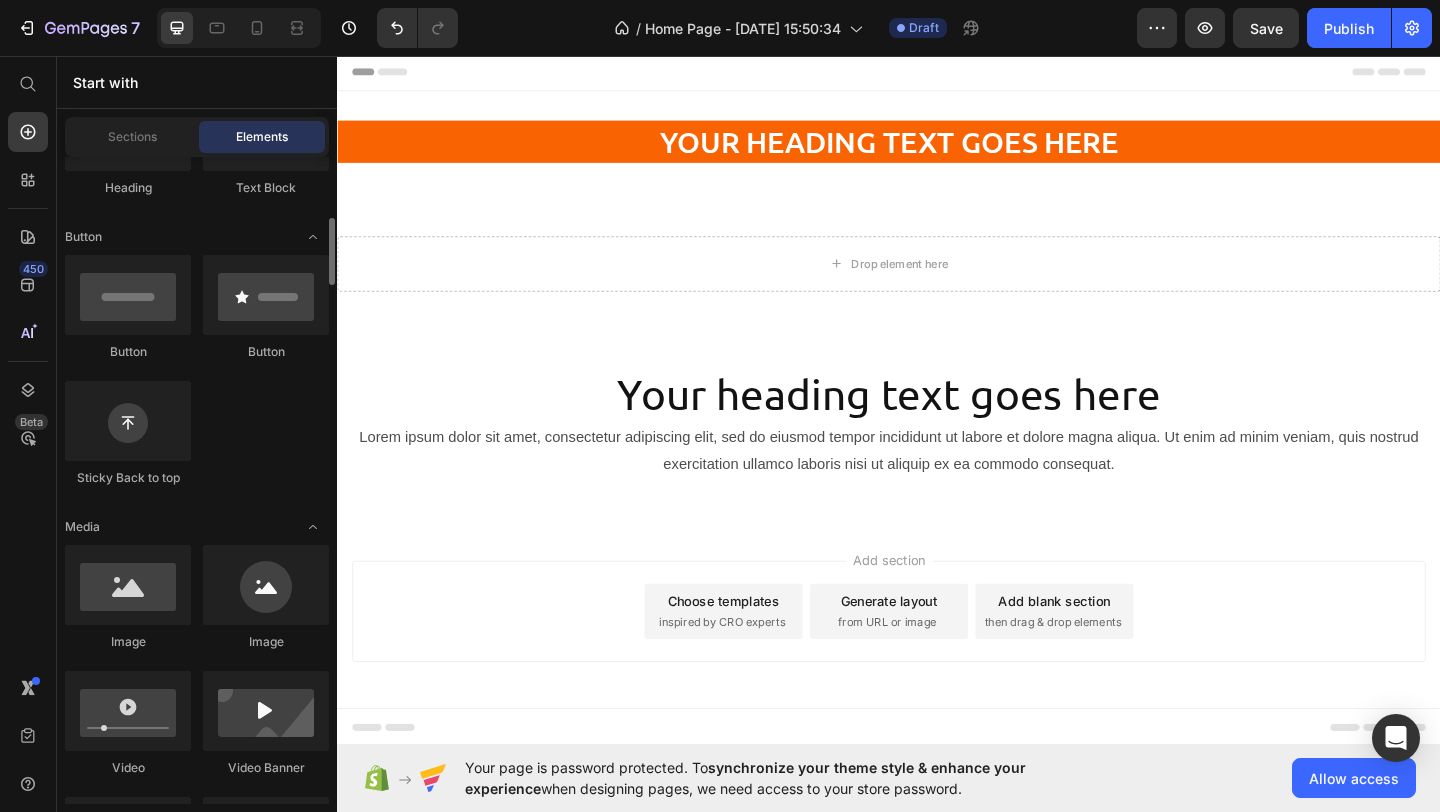 scroll, scrollTop: 418, scrollLeft: 0, axis: vertical 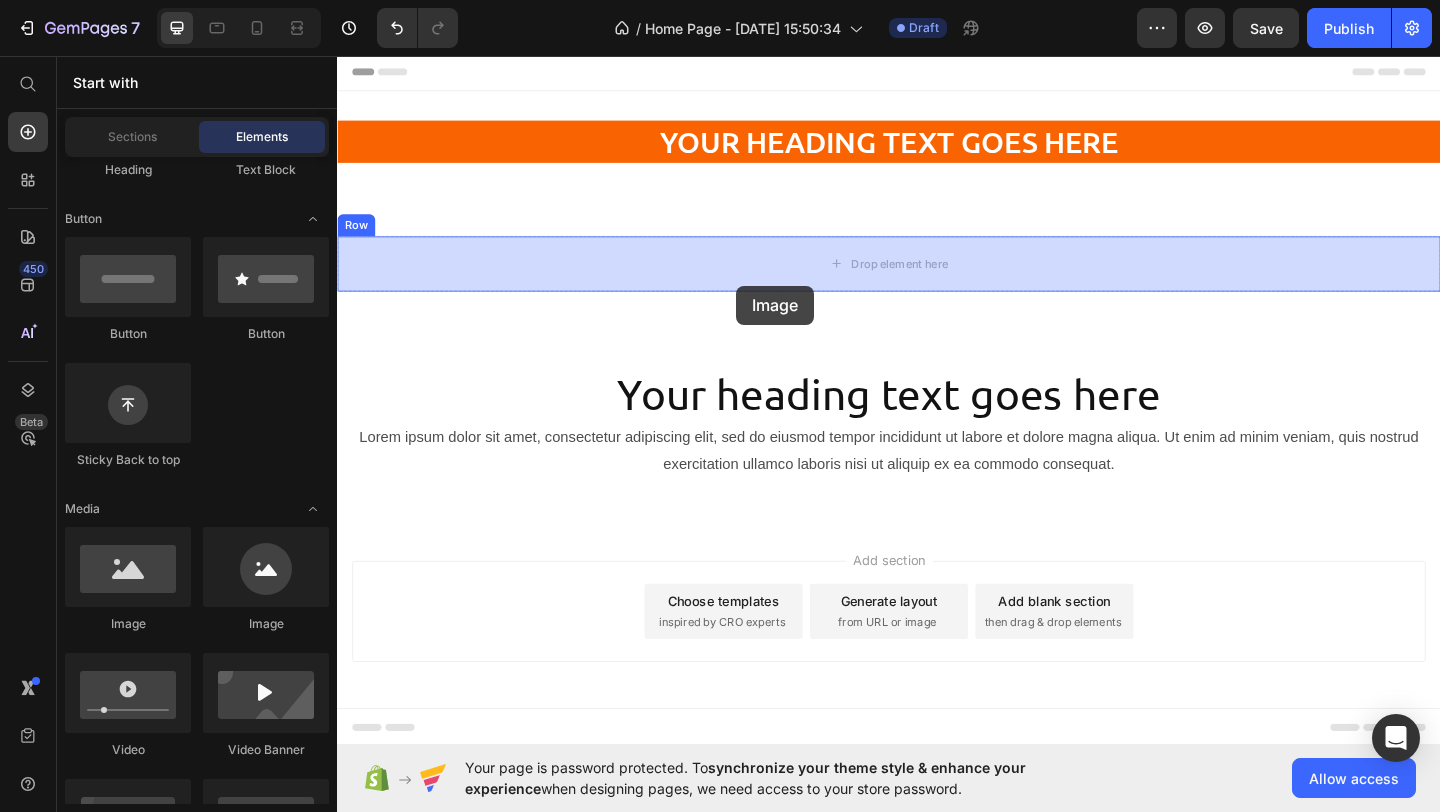 drag, startPoint x: 474, startPoint y: 630, endPoint x: 772, endPoint y: 305, distance: 440.94104 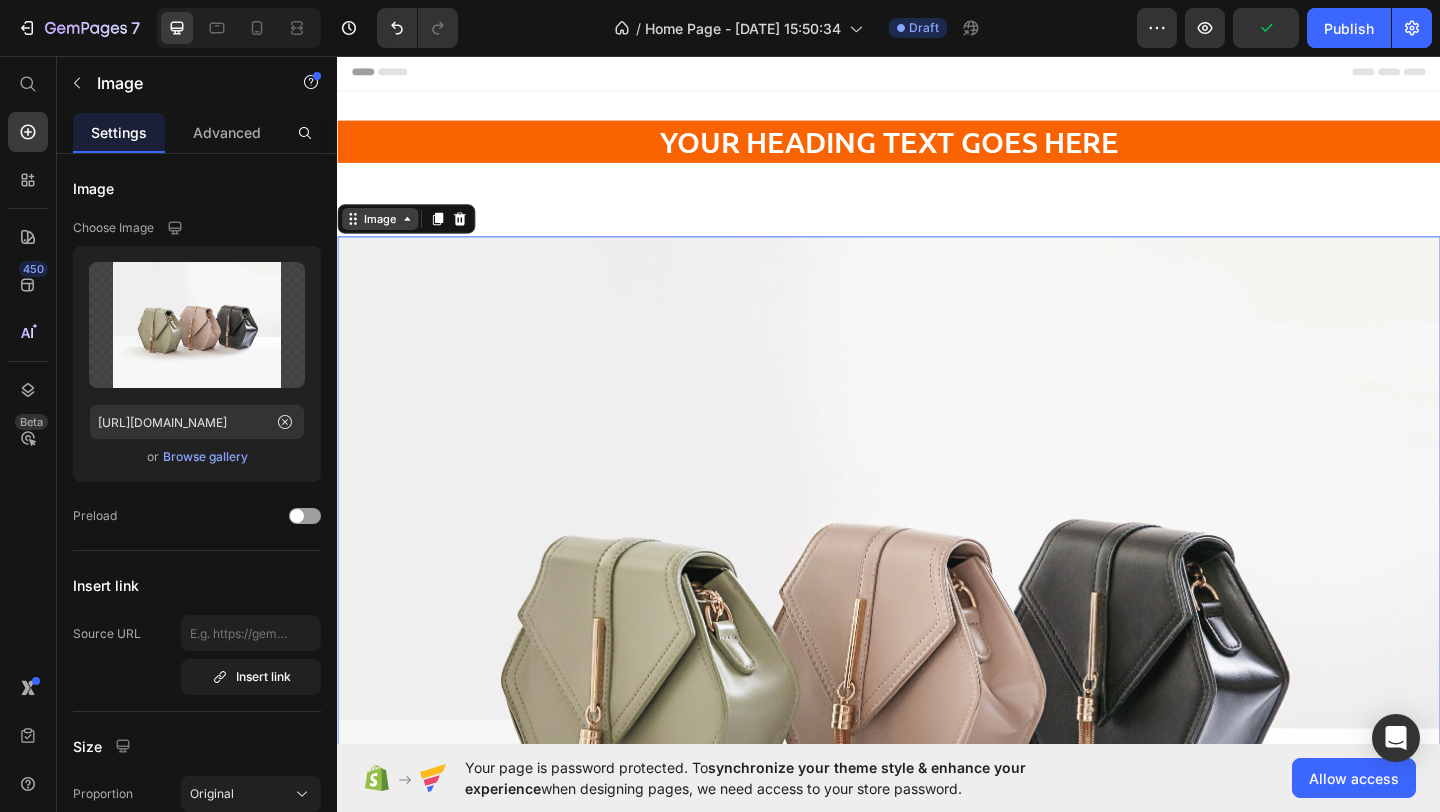 click on "Image" at bounding box center [383, 233] 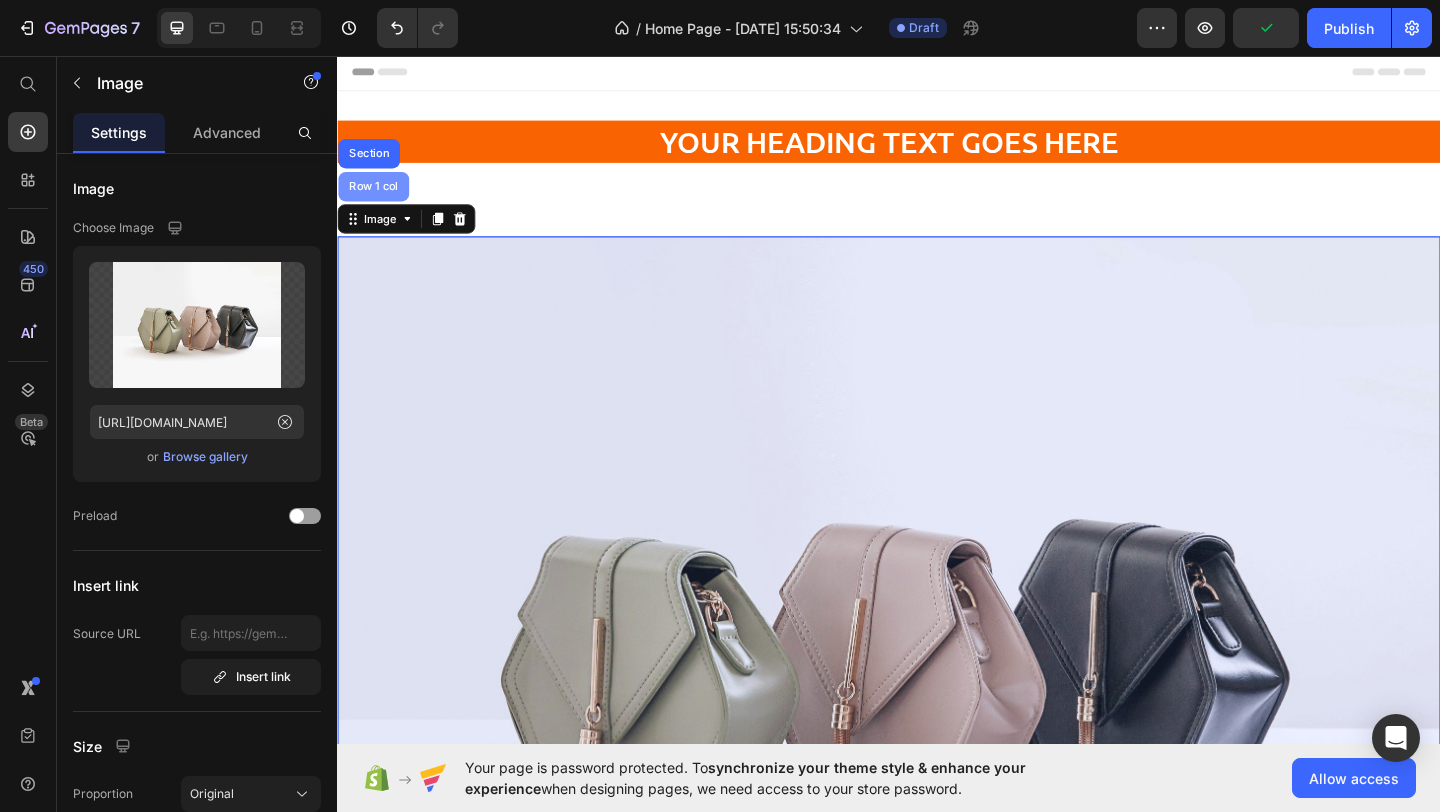 click on "Row 1 col" at bounding box center [376, 198] 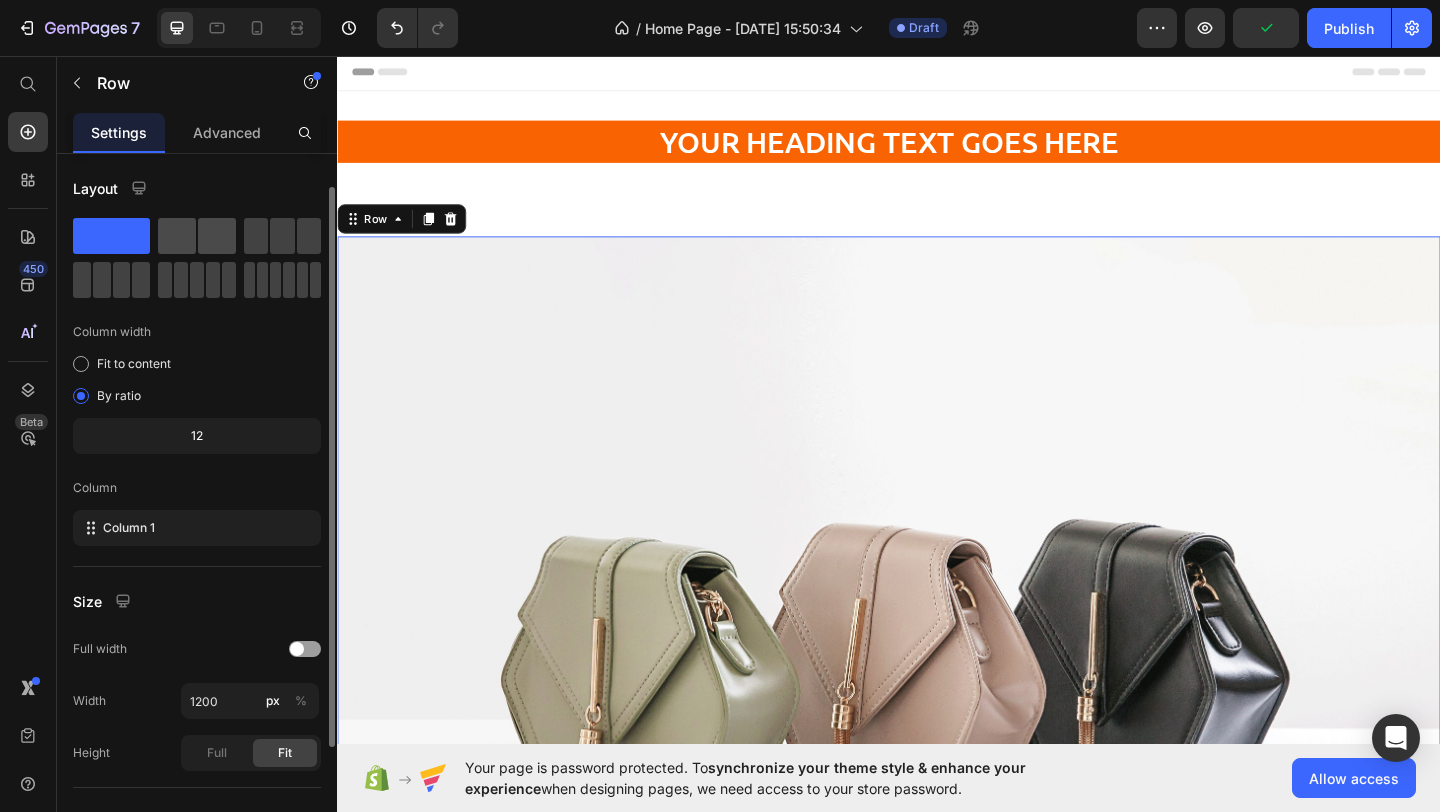 scroll, scrollTop: 197, scrollLeft: 0, axis: vertical 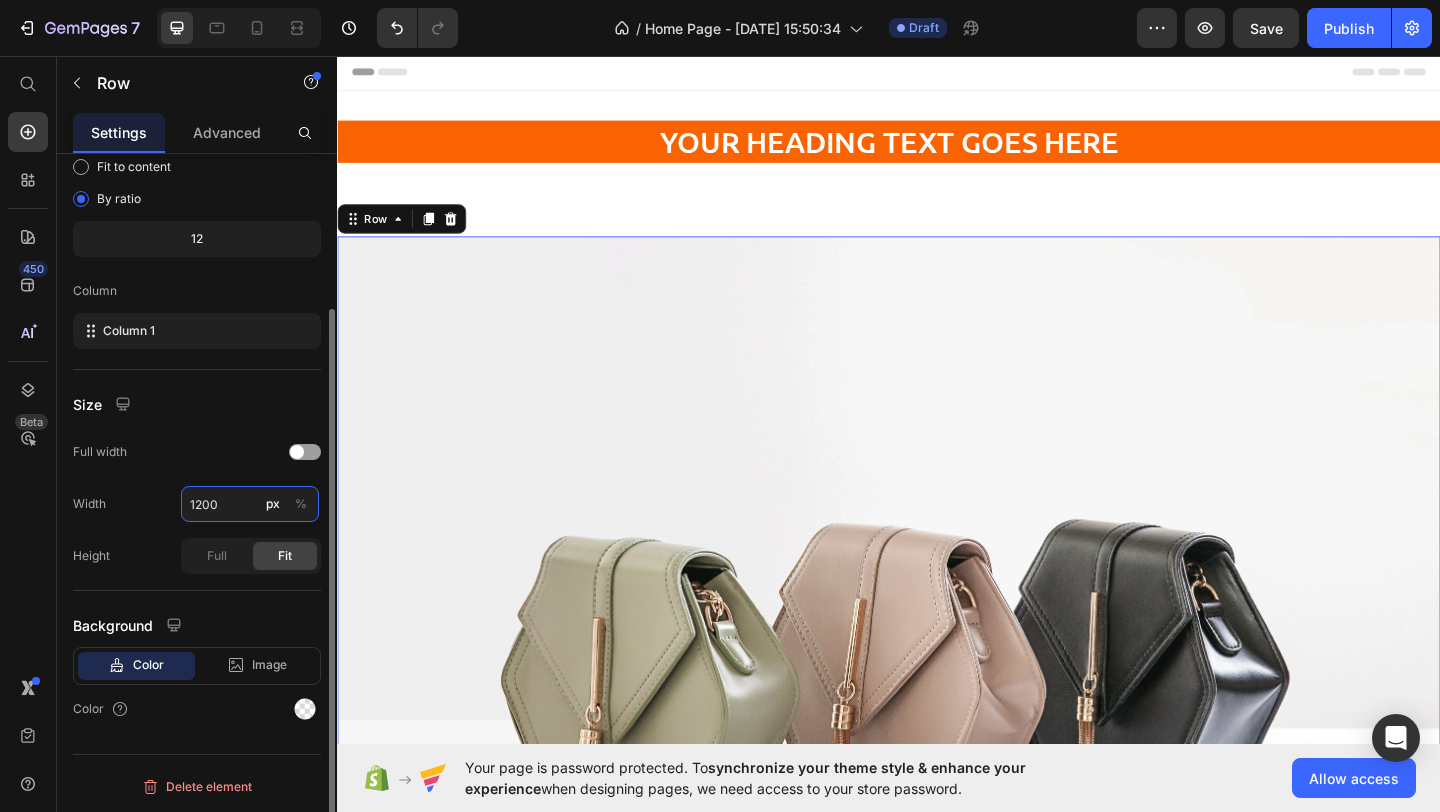 click on "1200" at bounding box center (250, 504) 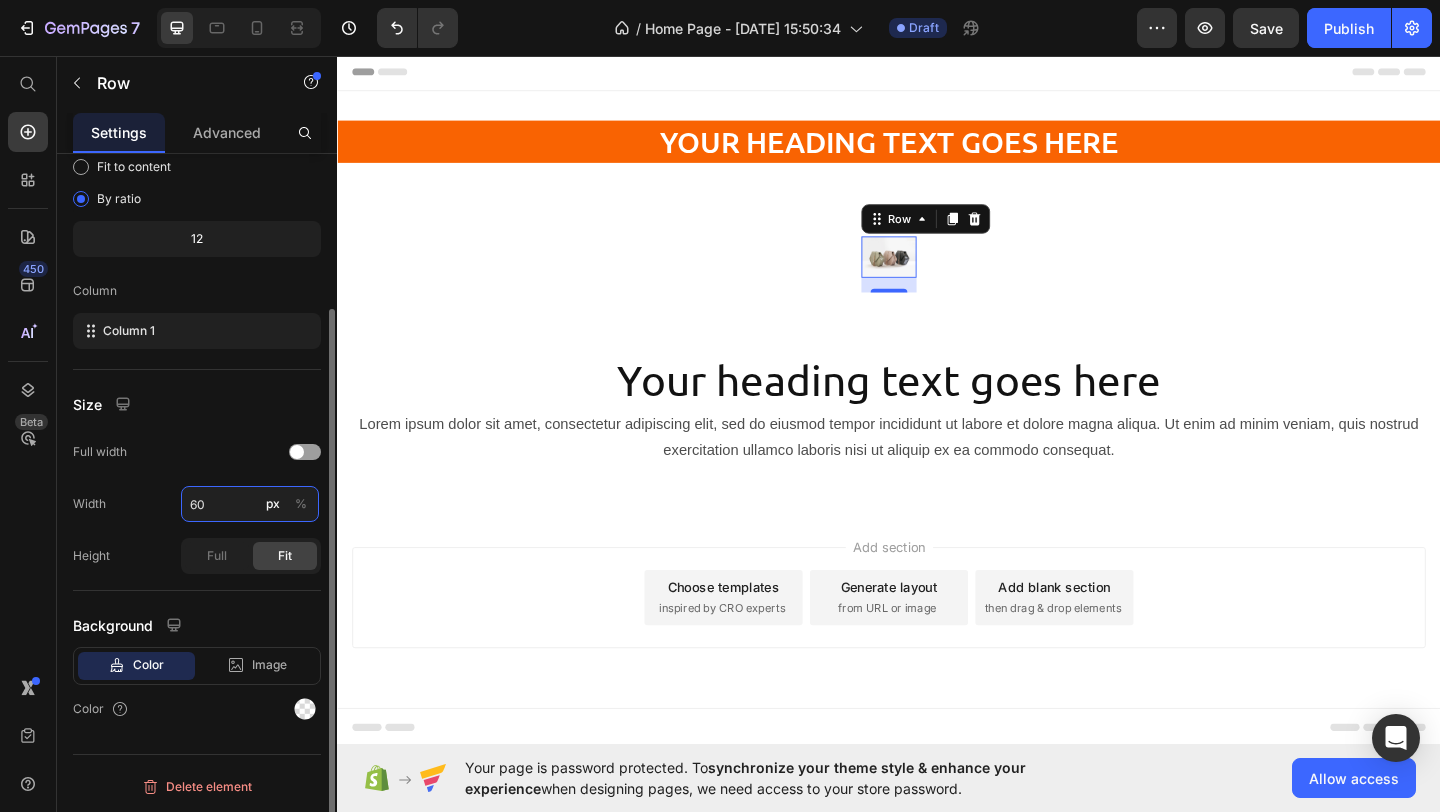 type on "60" 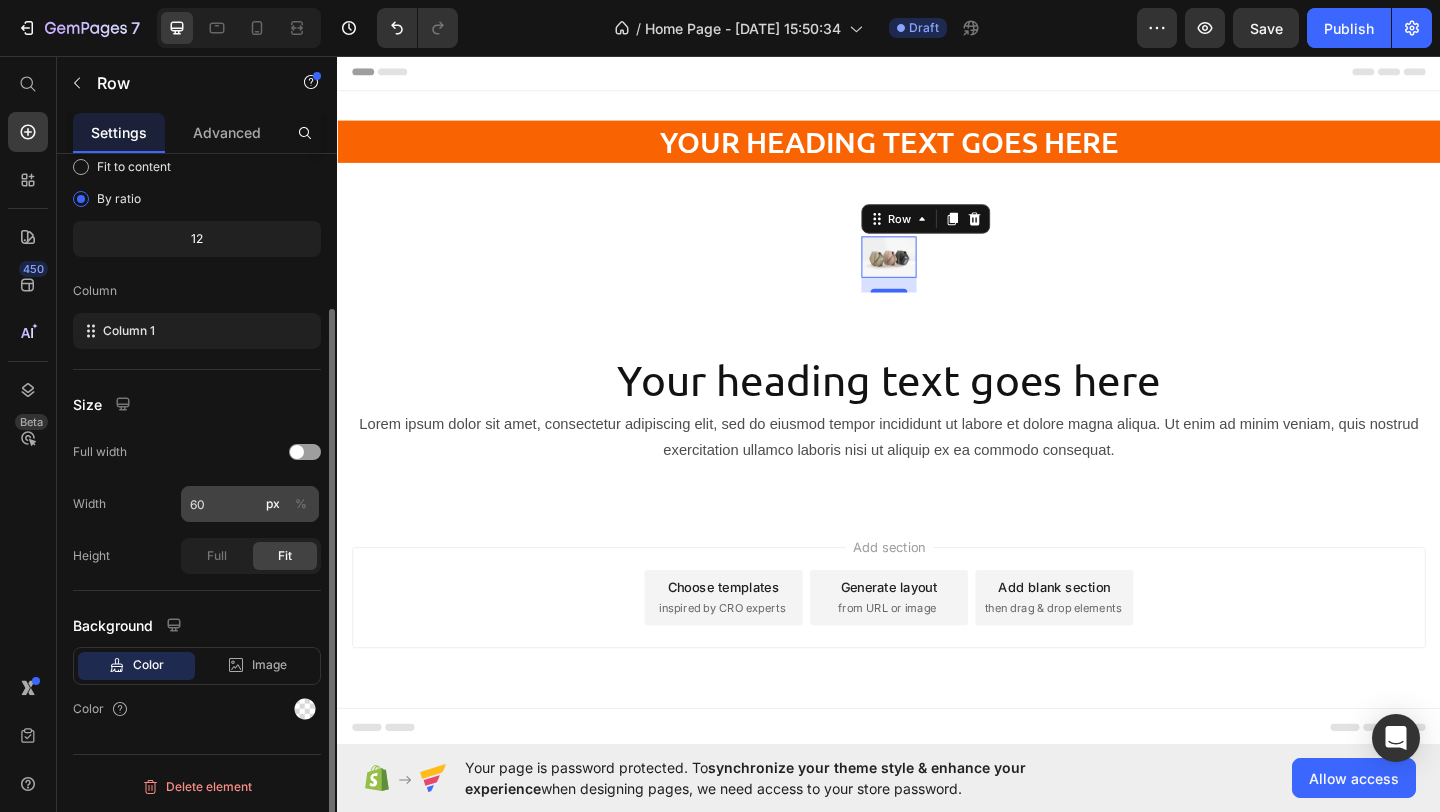 click on "%" at bounding box center [301, 504] 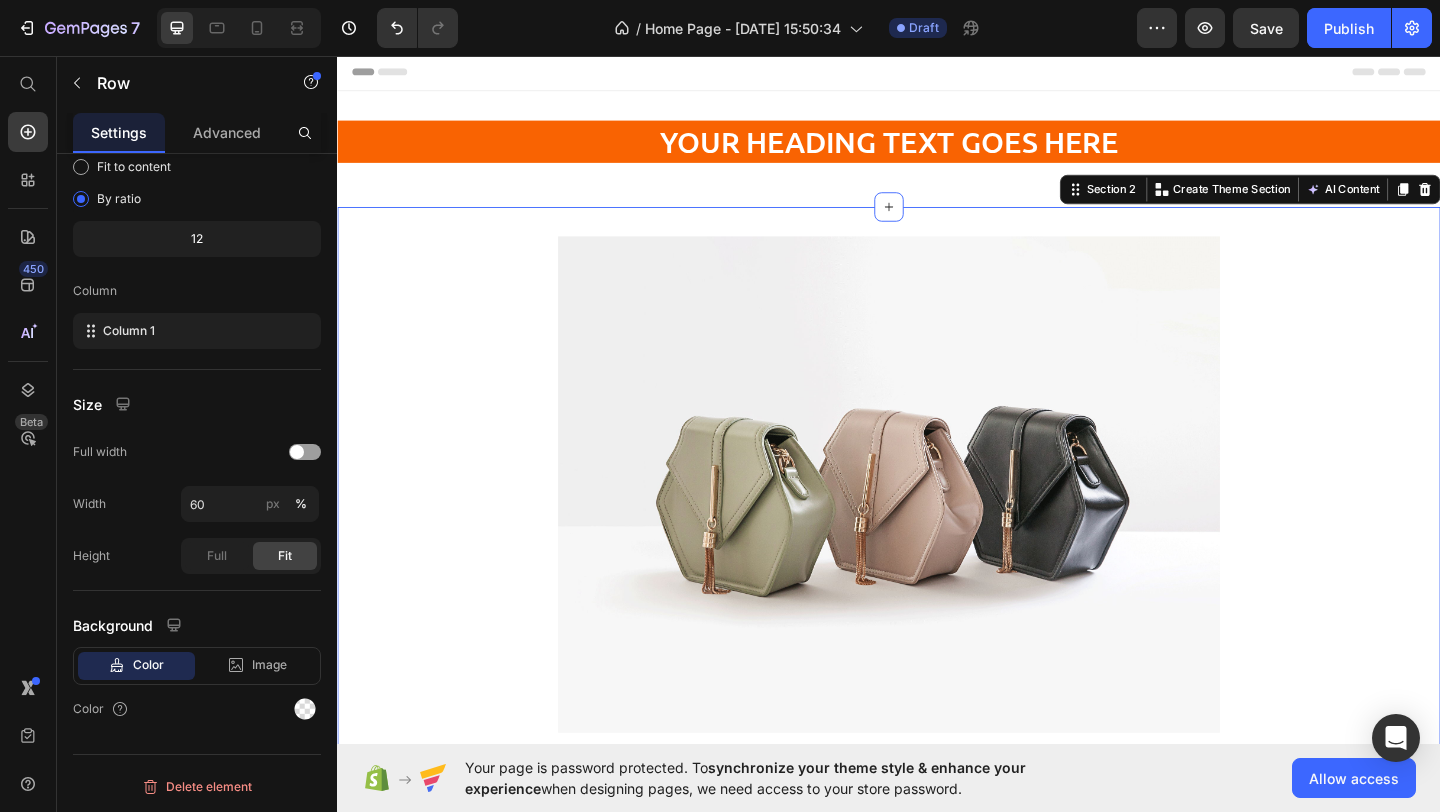 click on "Image Row" at bounding box center [937, 530] 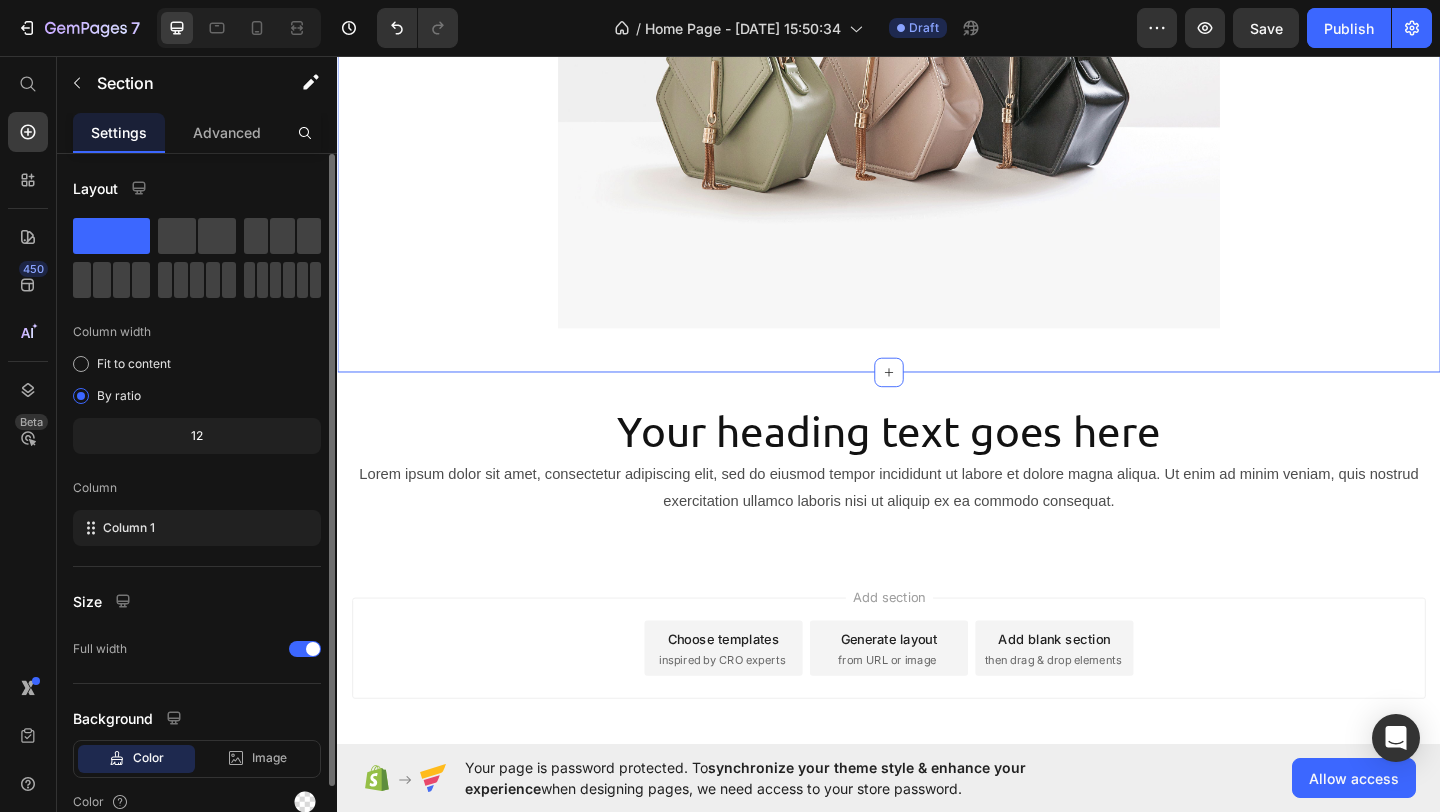 scroll, scrollTop: 525, scrollLeft: 0, axis: vertical 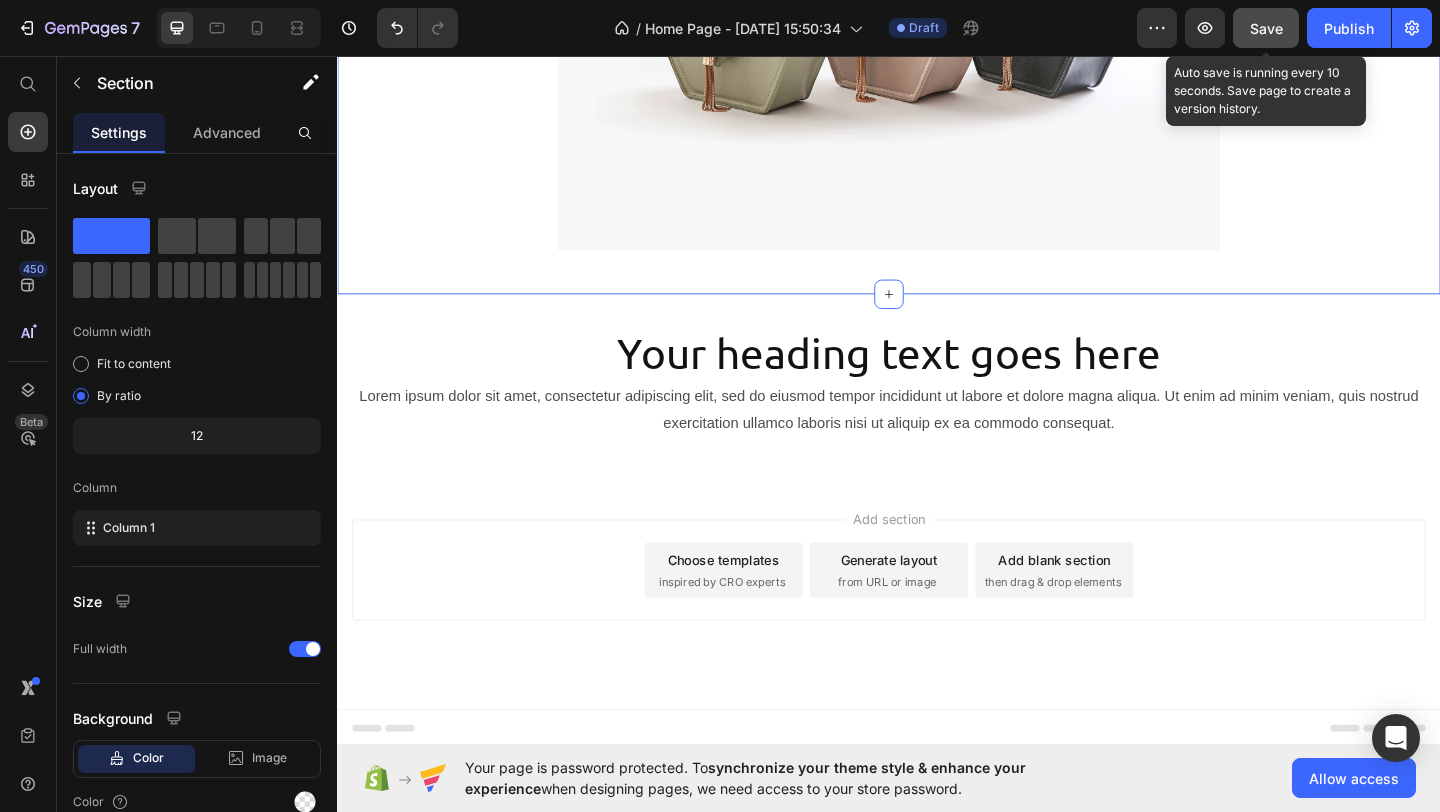 click on "Save" at bounding box center [1266, 28] 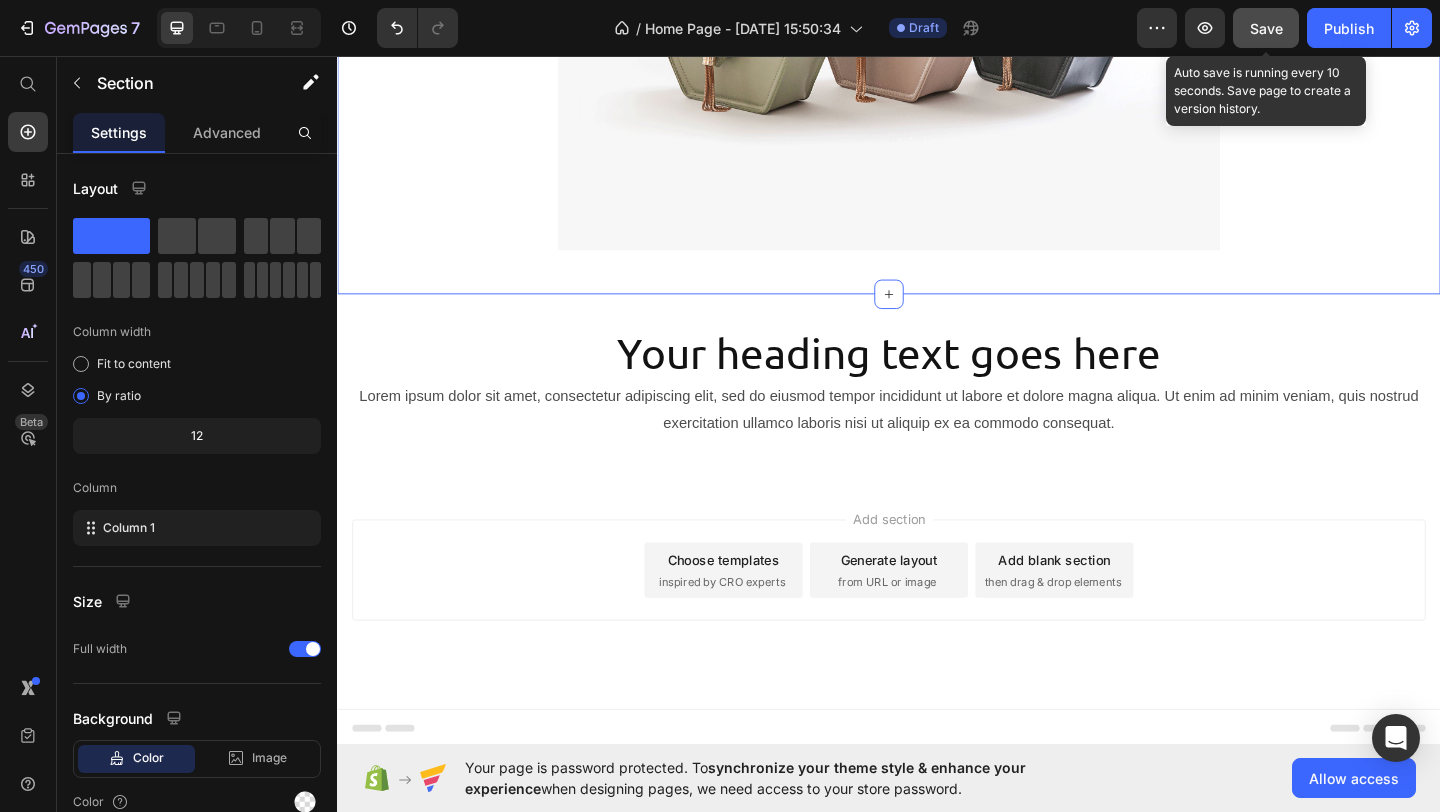 click on "Save" 